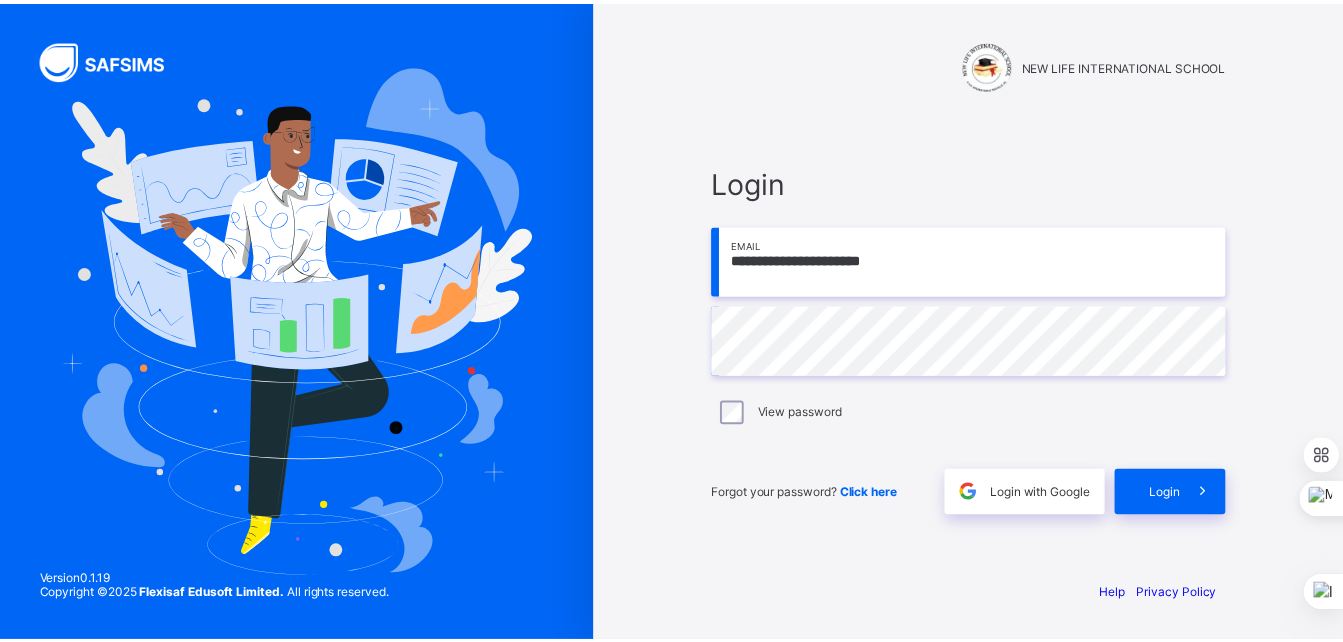 scroll, scrollTop: 0, scrollLeft: 0, axis: both 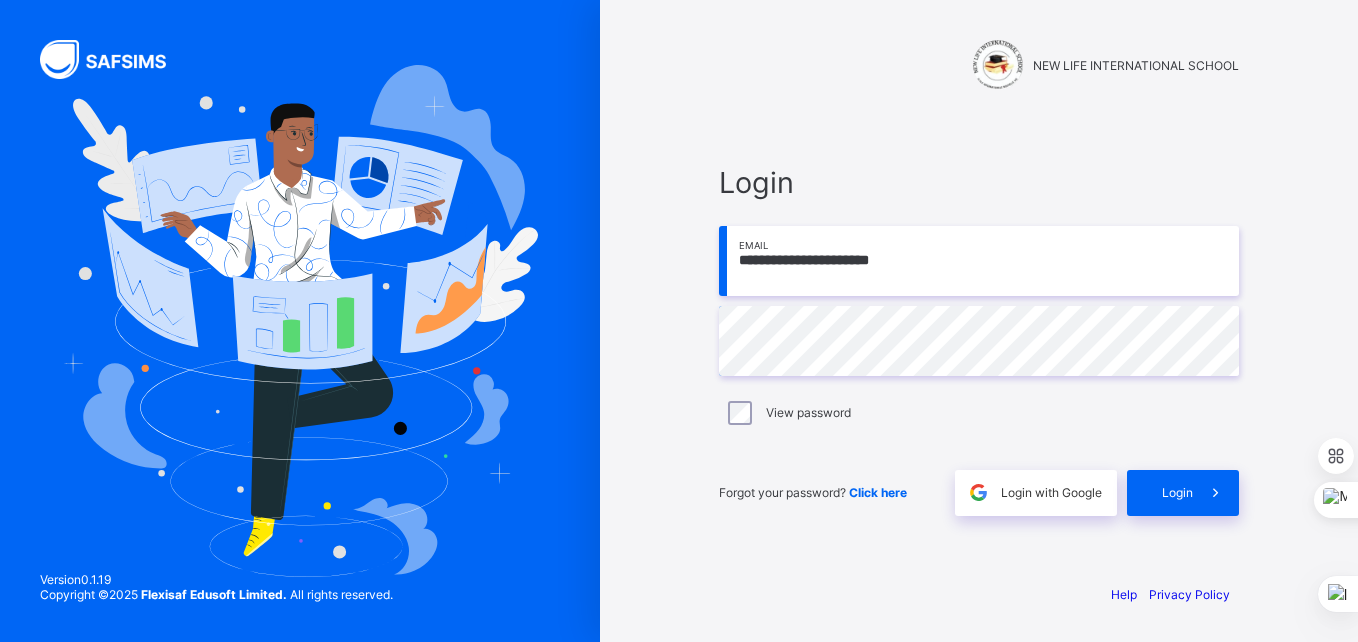 click on "**********" at bounding box center (979, 261) 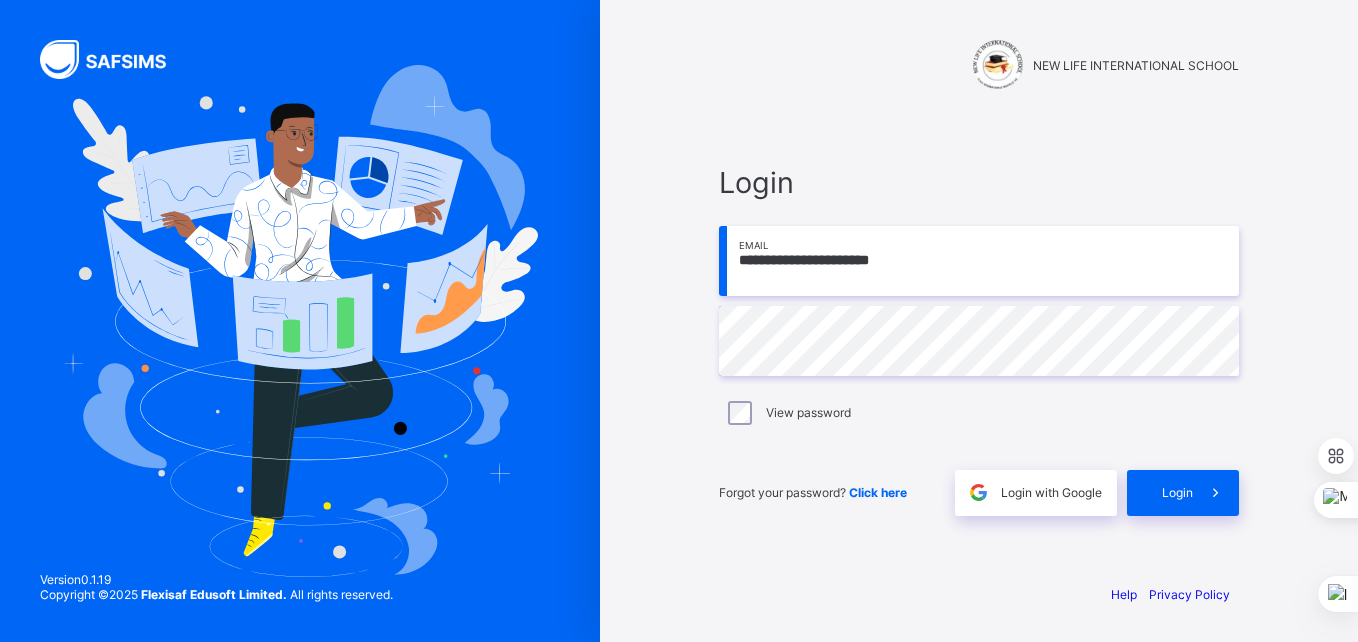 click on "Login" at bounding box center (979, 182) 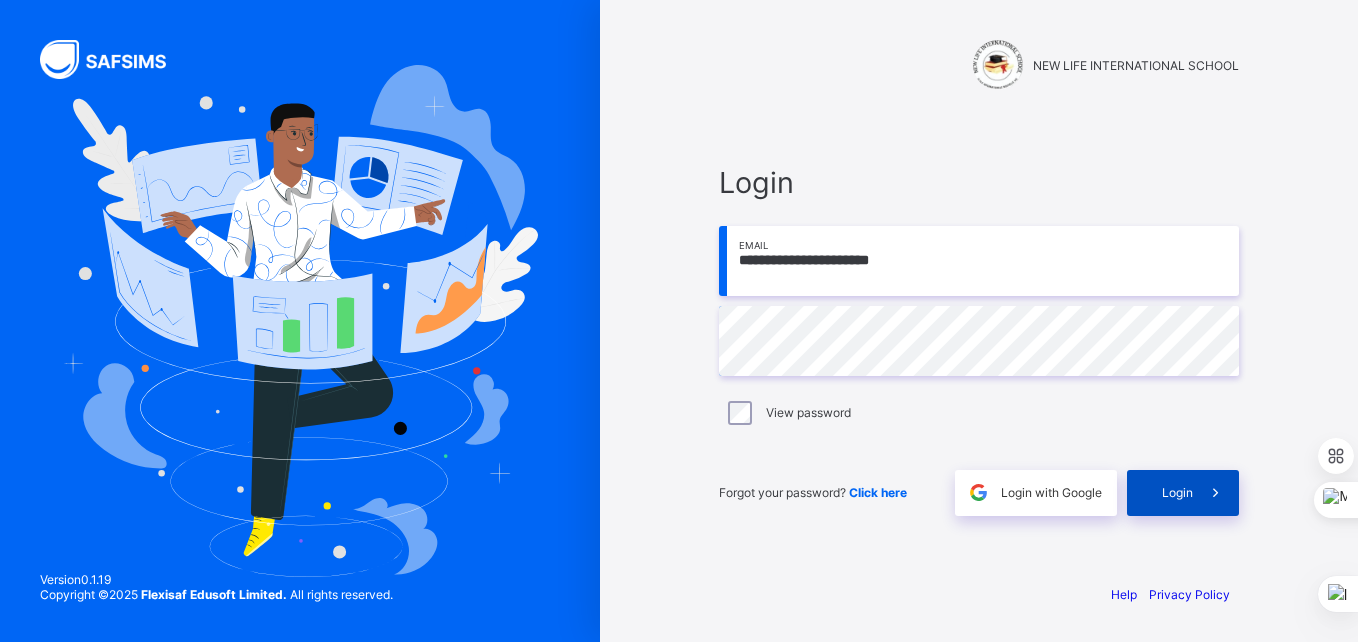 click at bounding box center (1215, 492) 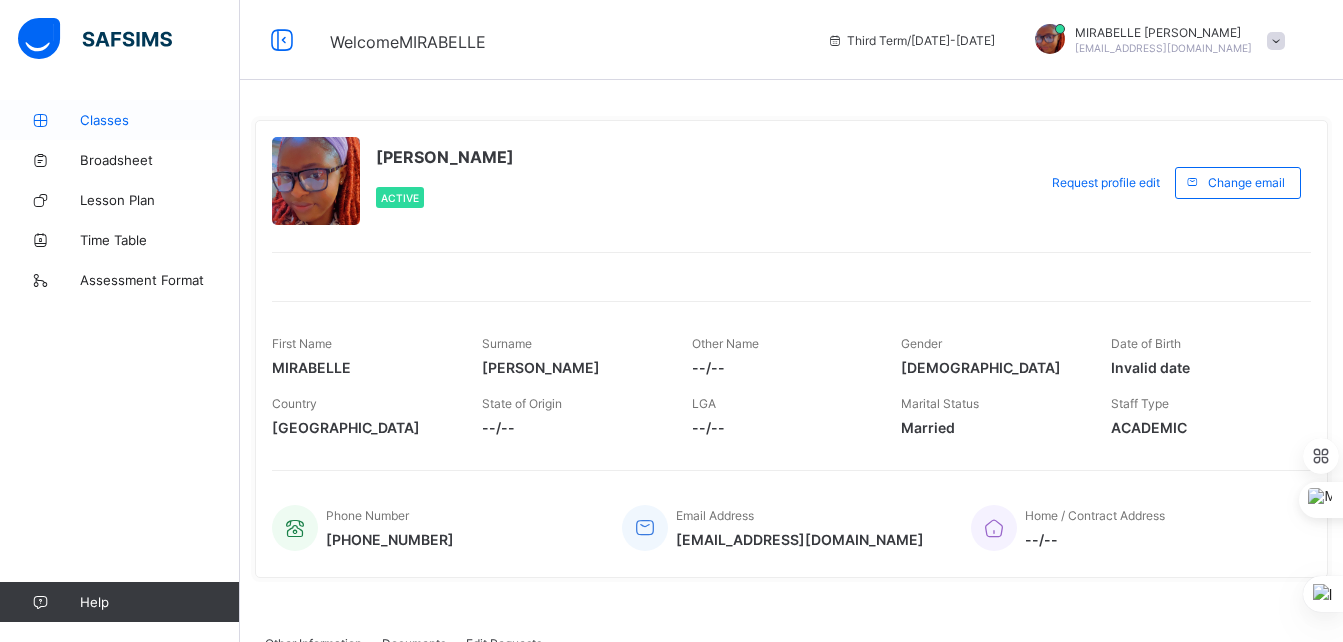 click on "Classes" at bounding box center [120, 120] 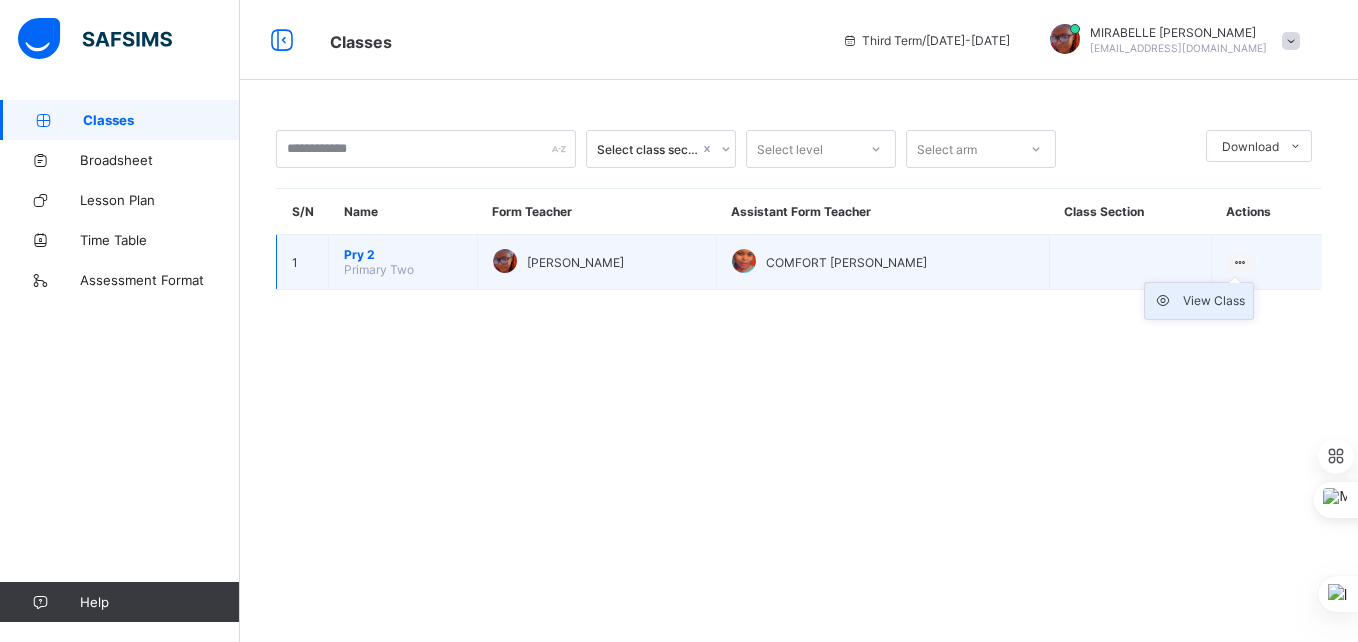 click on "View Class" at bounding box center (1214, 301) 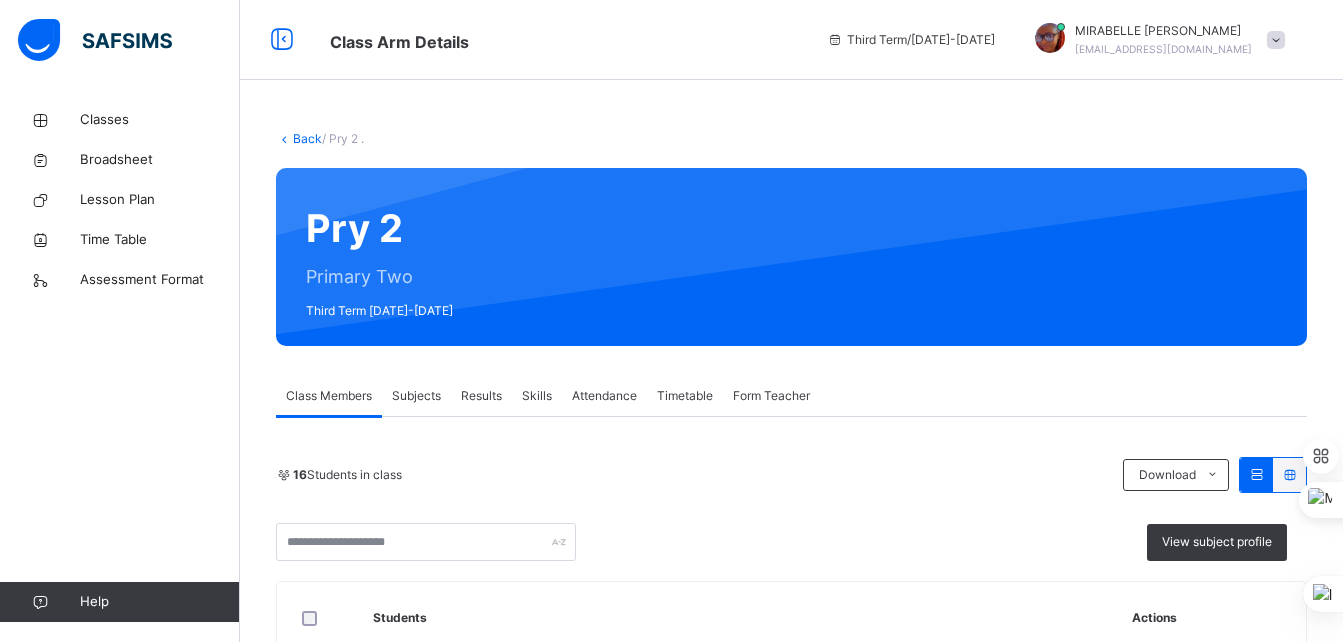 click on "Subjects" at bounding box center [416, 396] 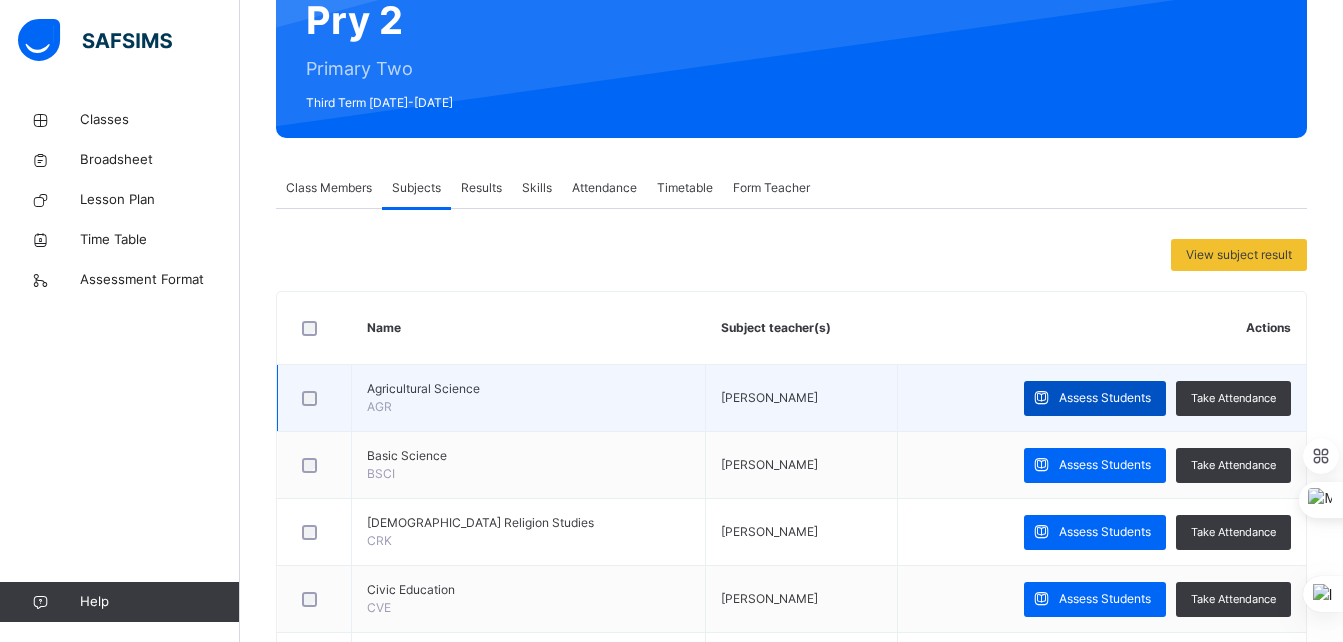 scroll, scrollTop: 454, scrollLeft: 0, axis: vertical 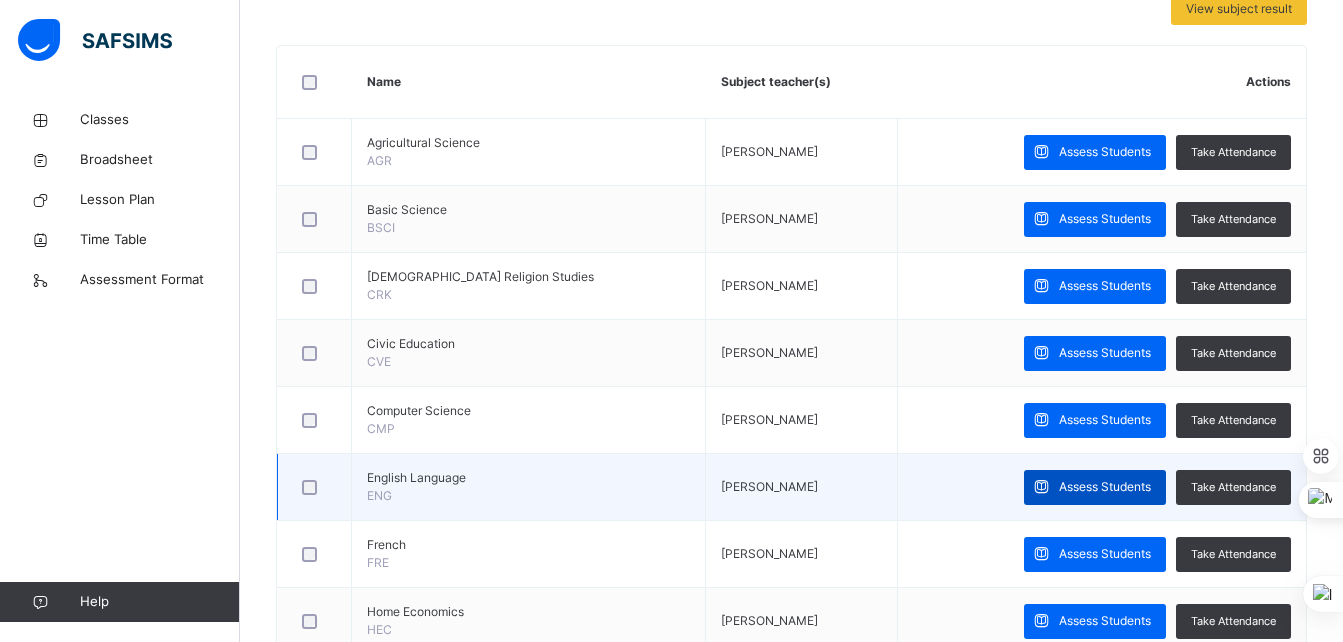 click on "Assess Students" at bounding box center [1095, 487] 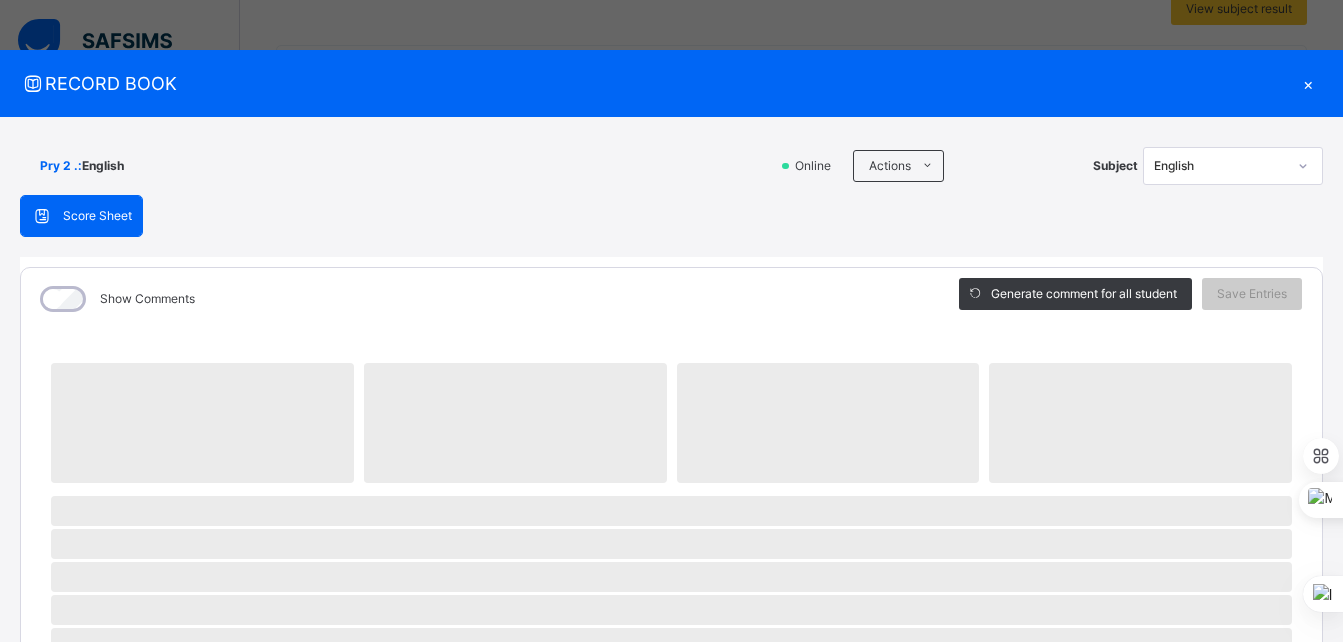 scroll, scrollTop: 293, scrollLeft: 0, axis: vertical 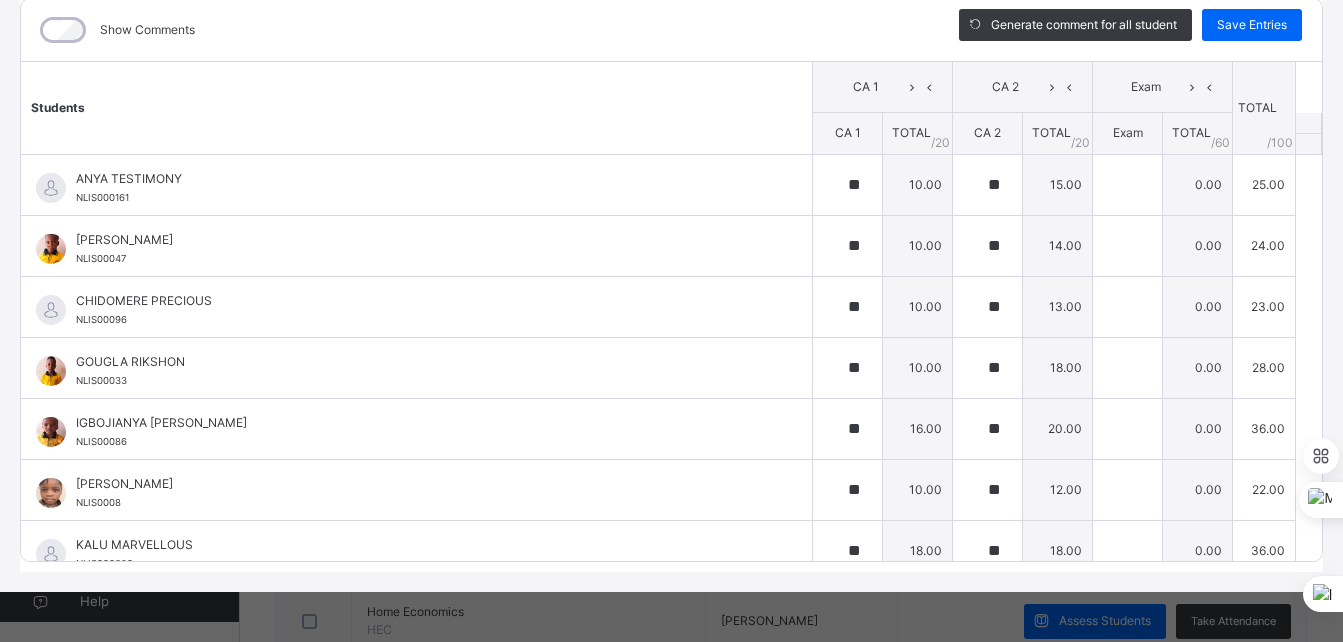 type on "**" 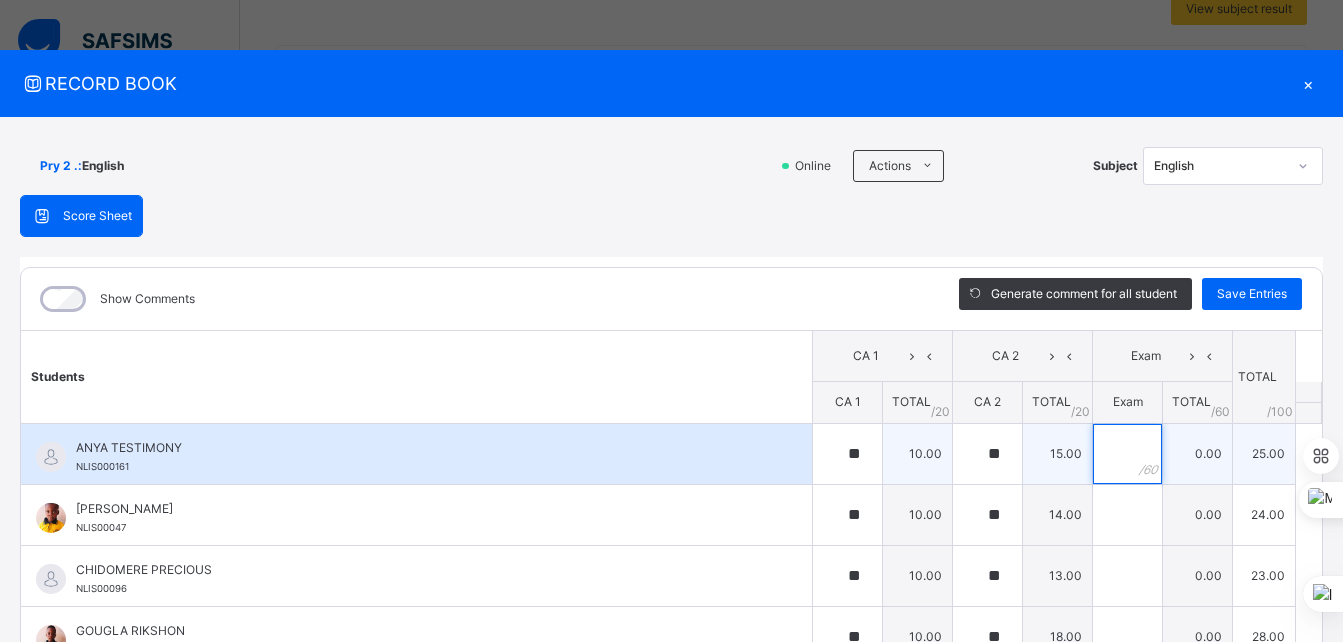 click at bounding box center (1127, 454) 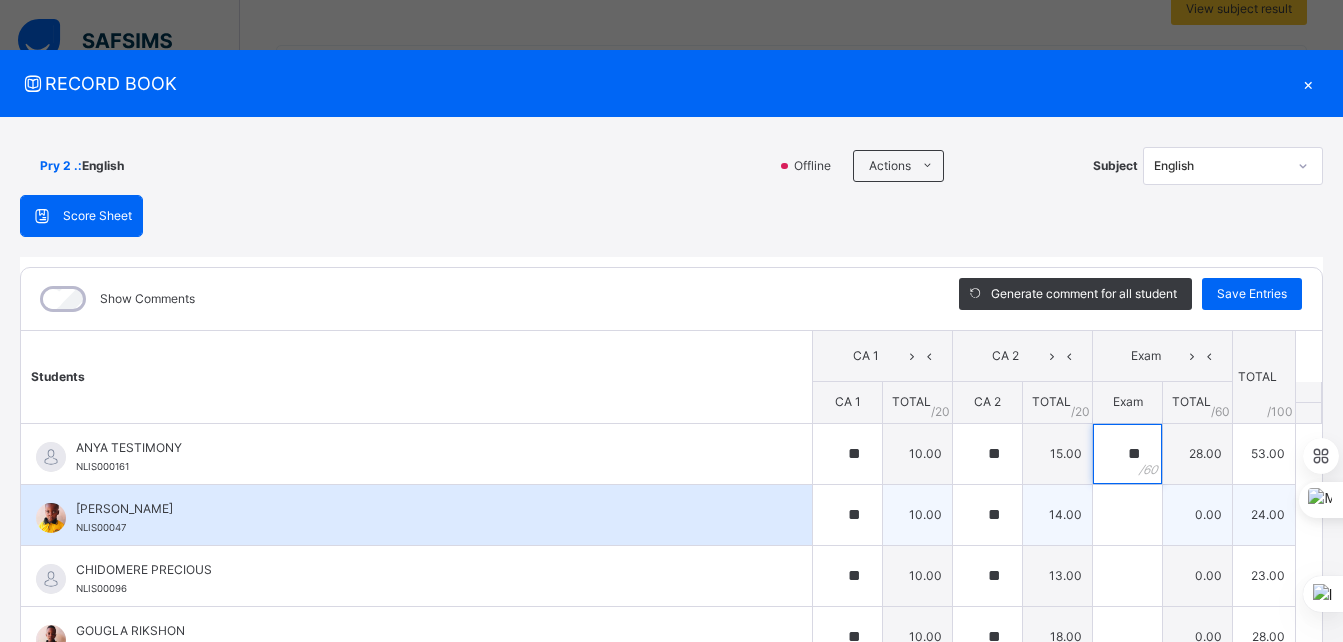type on "**" 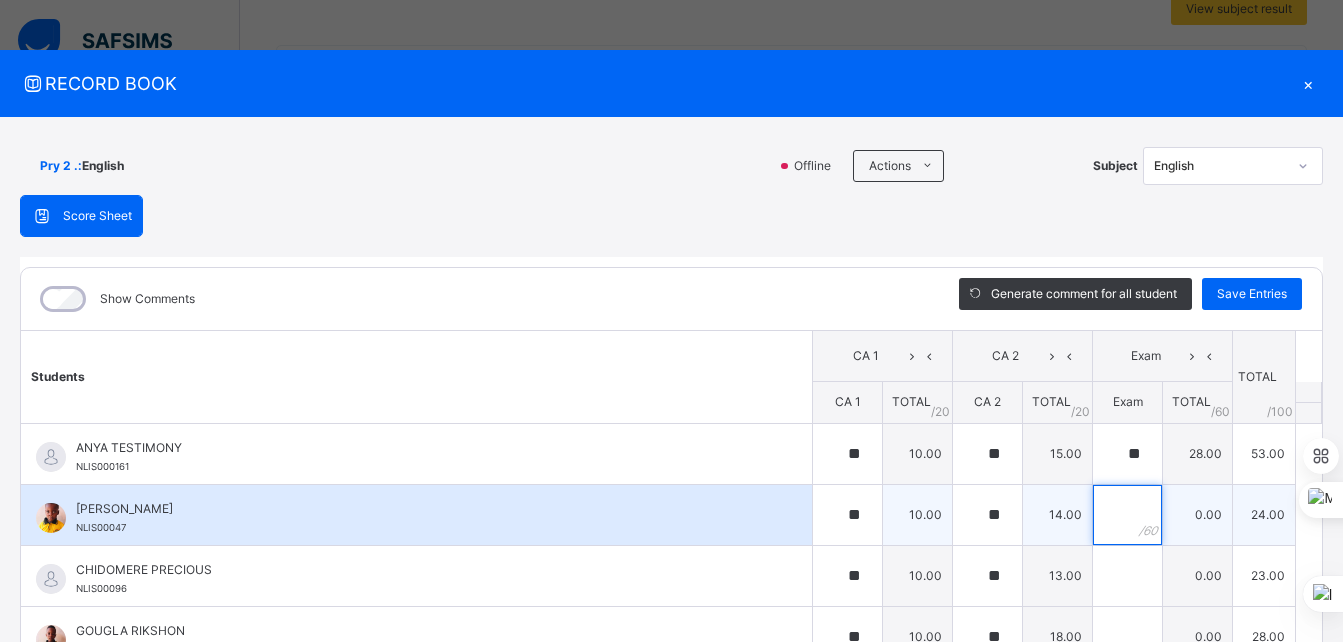 click at bounding box center [1127, 515] 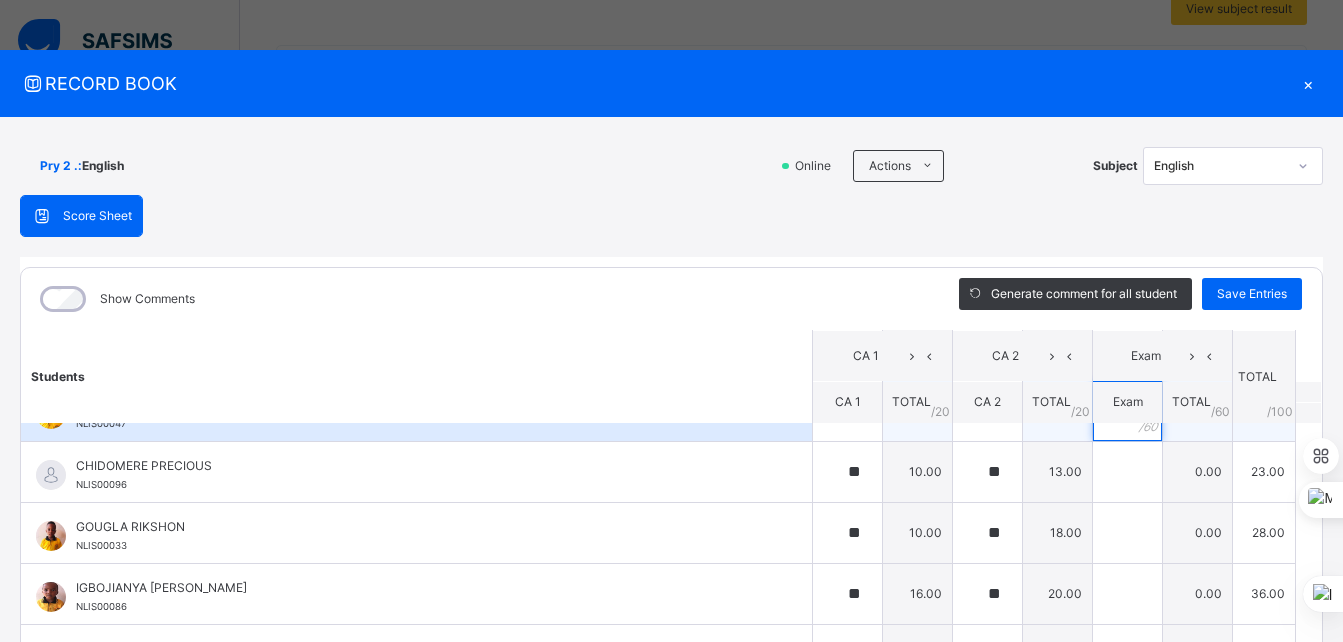 scroll, scrollTop: 104, scrollLeft: 0, axis: vertical 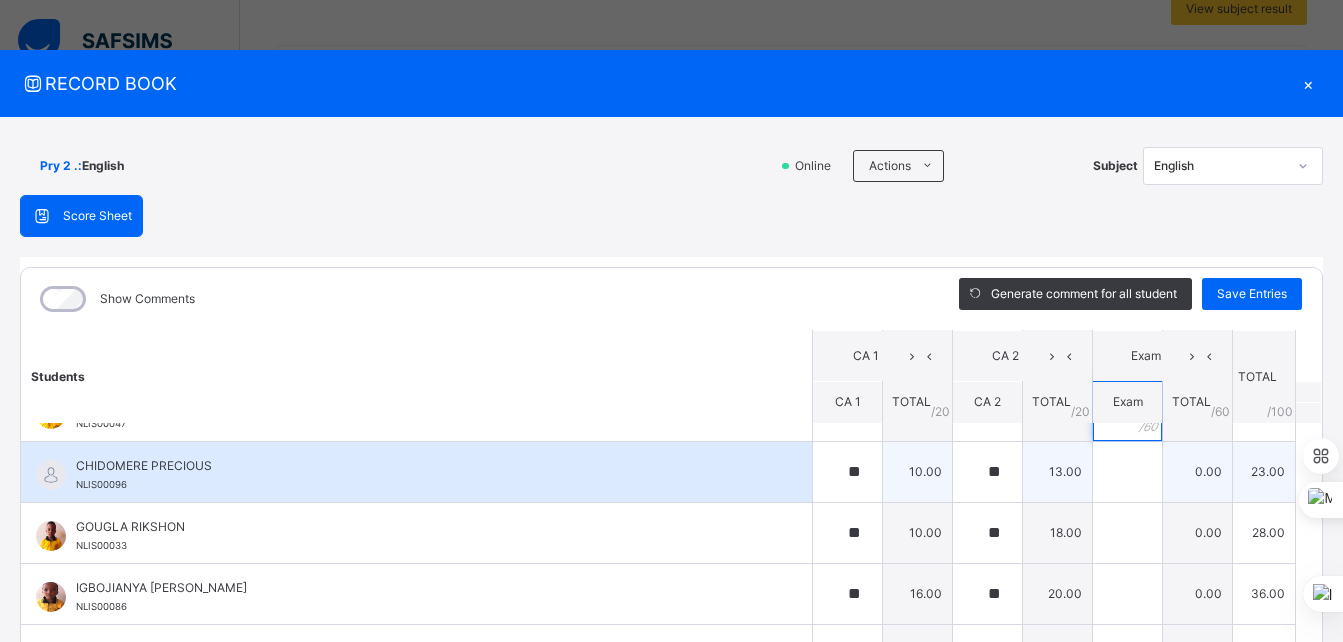 type on "****" 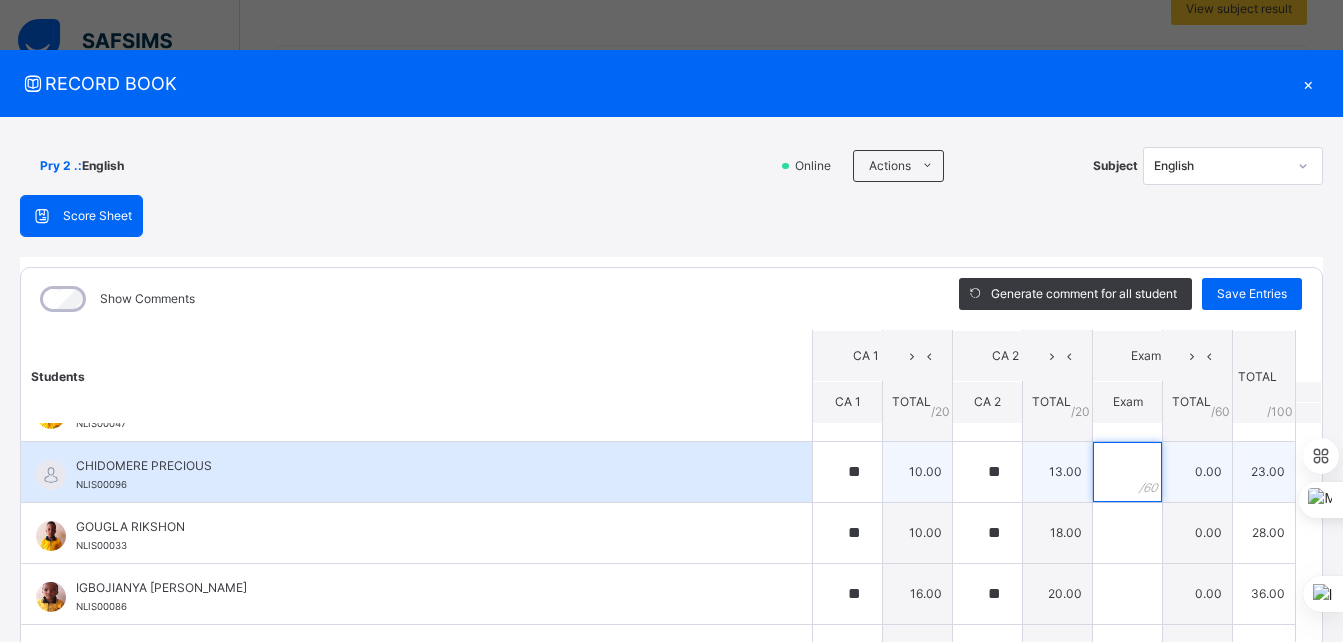 click at bounding box center [1127, 472] 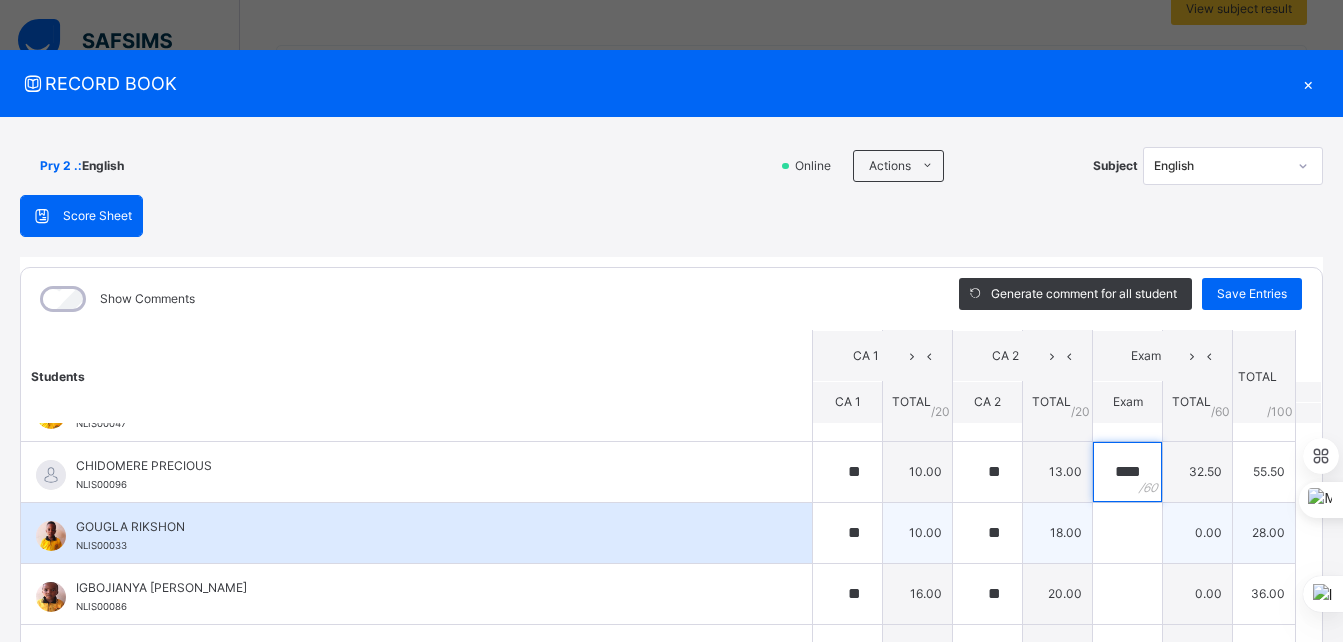 type on "****" 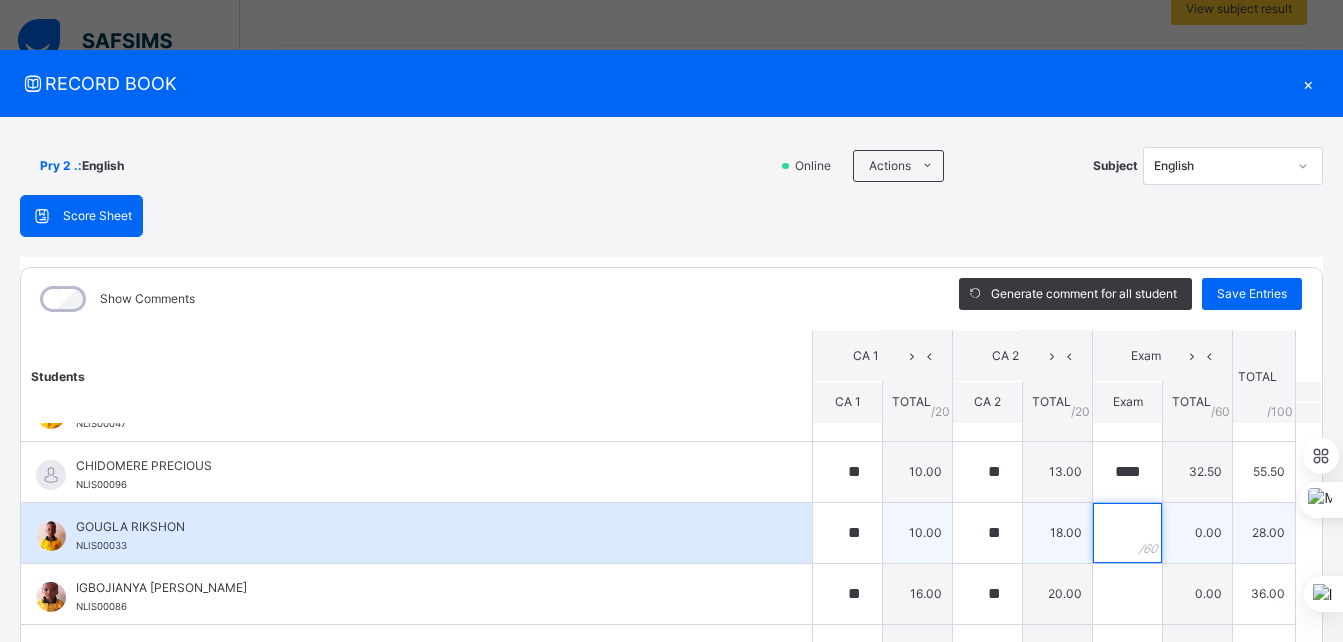 click at bounding box center (1127, 533) 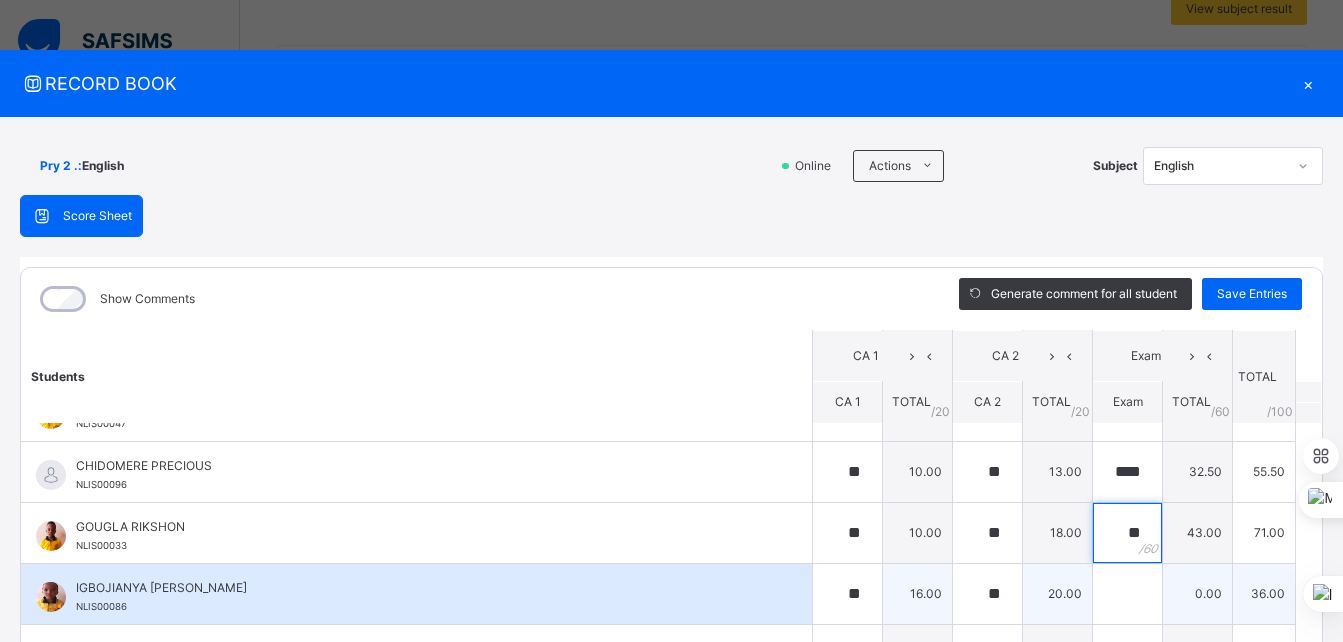 type on "**" 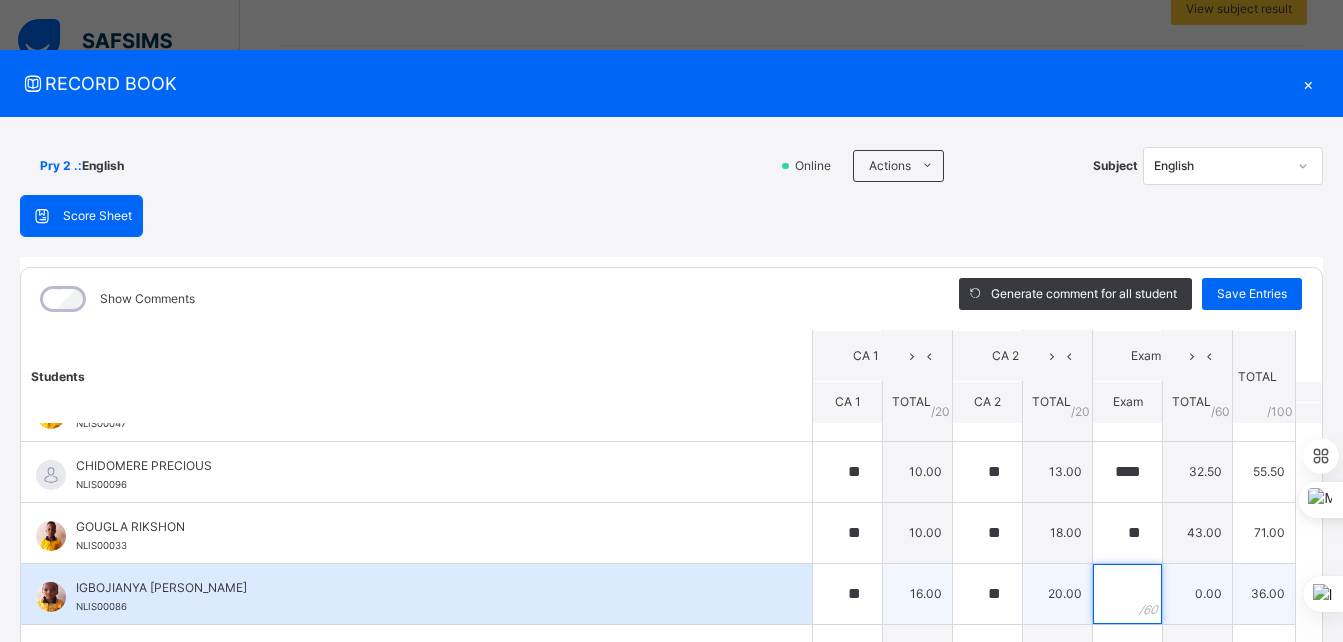 click at bounding box center [1127, 594] 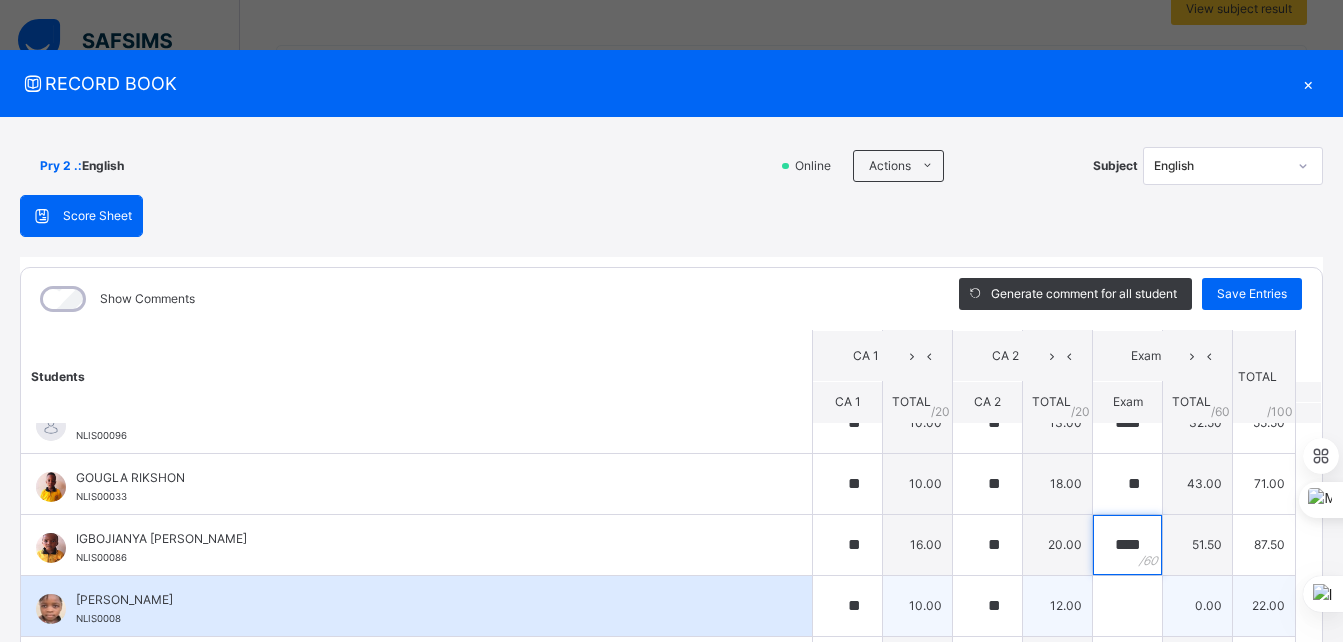 scroll, scrollTop: 160, scrollLeft: 0, axis: vertical 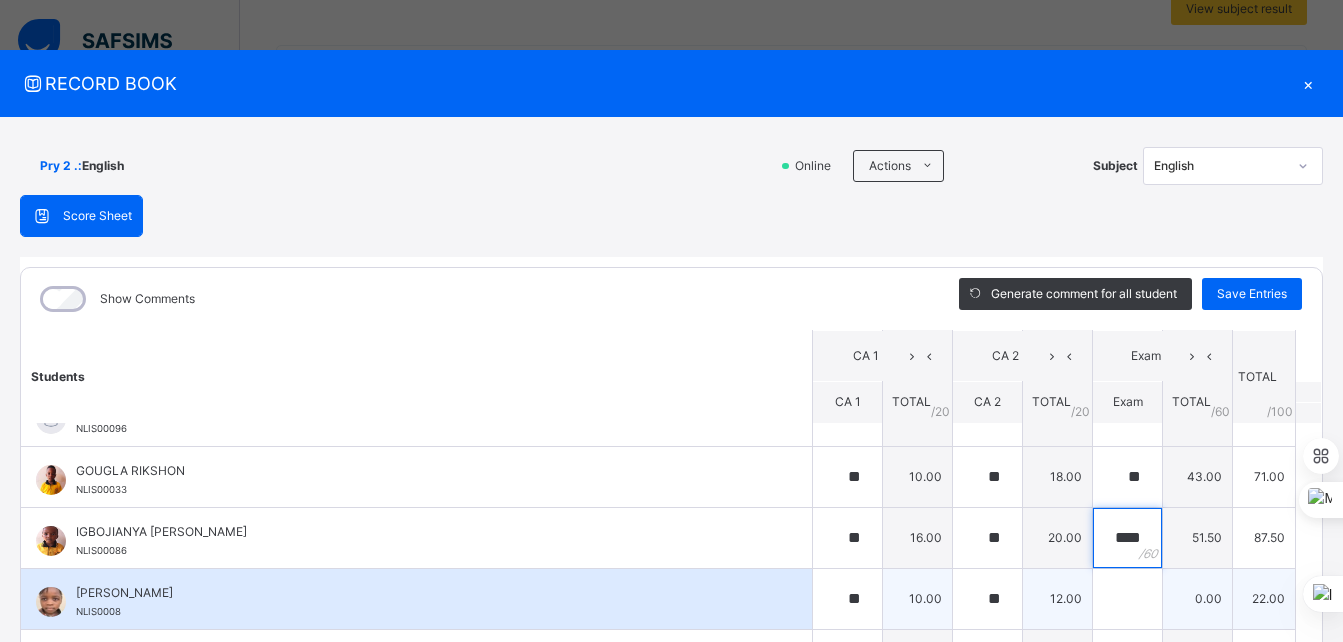 type on "****" 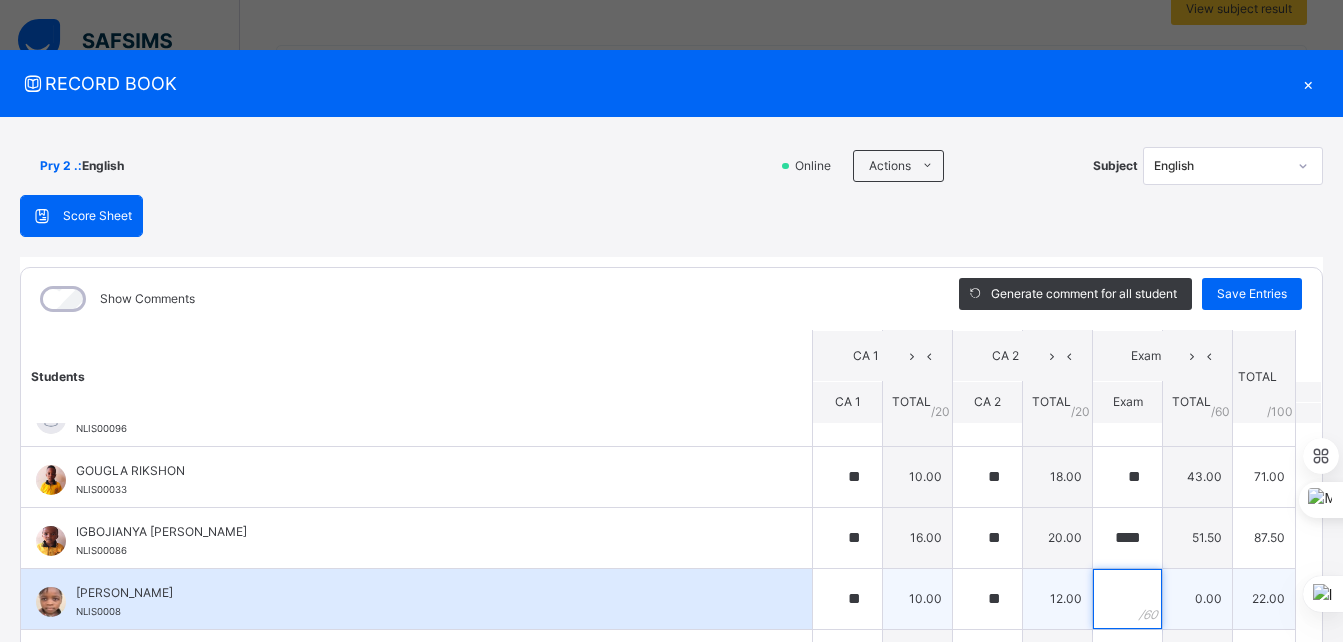 click at bounding box center [1127, 599] 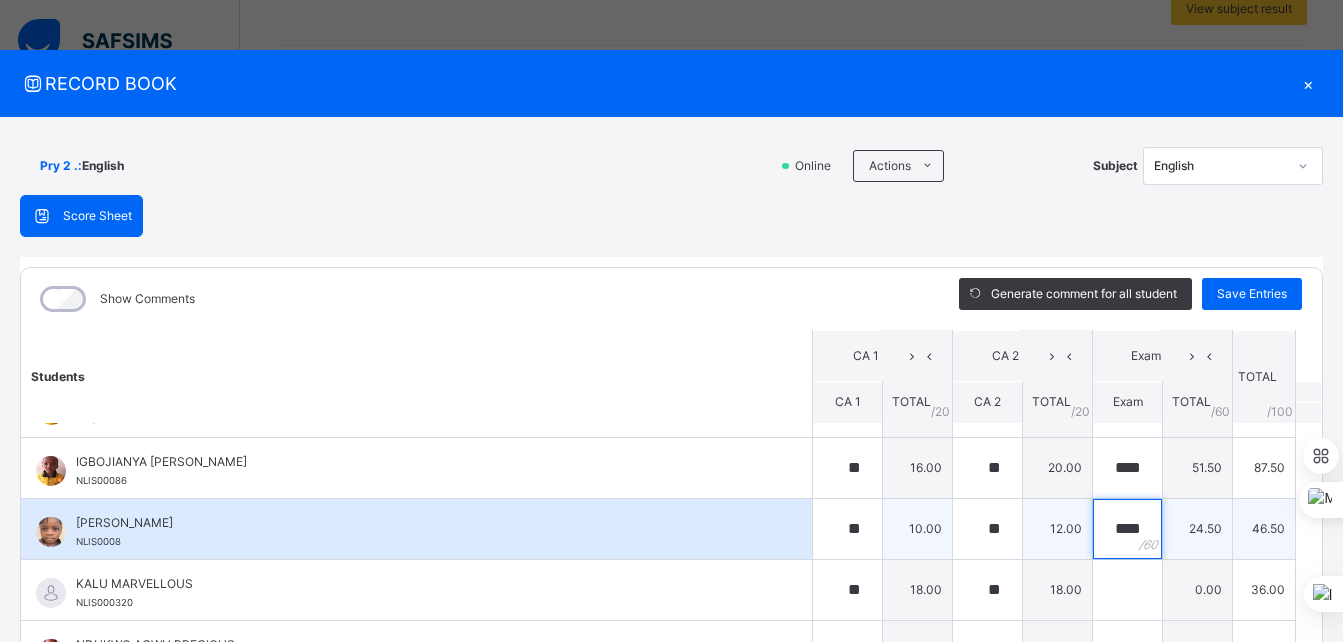 scroll, scrollTop: 233, scrollLeft: 0, axis: vertical 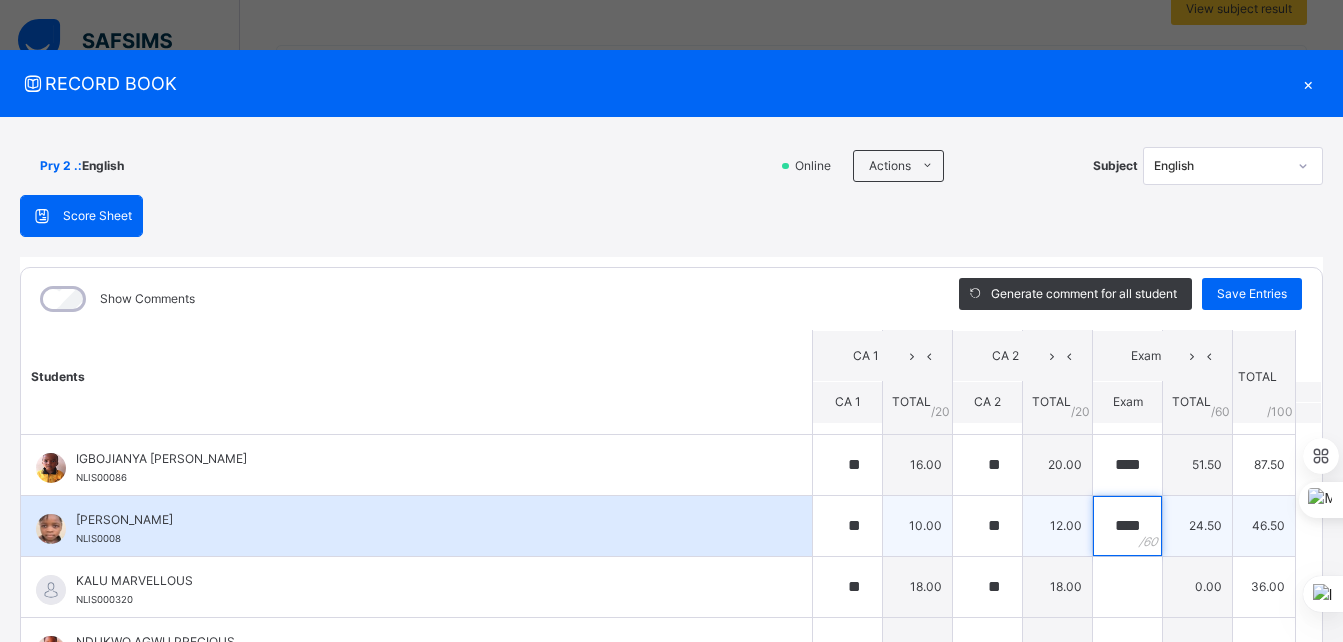 type on "****" 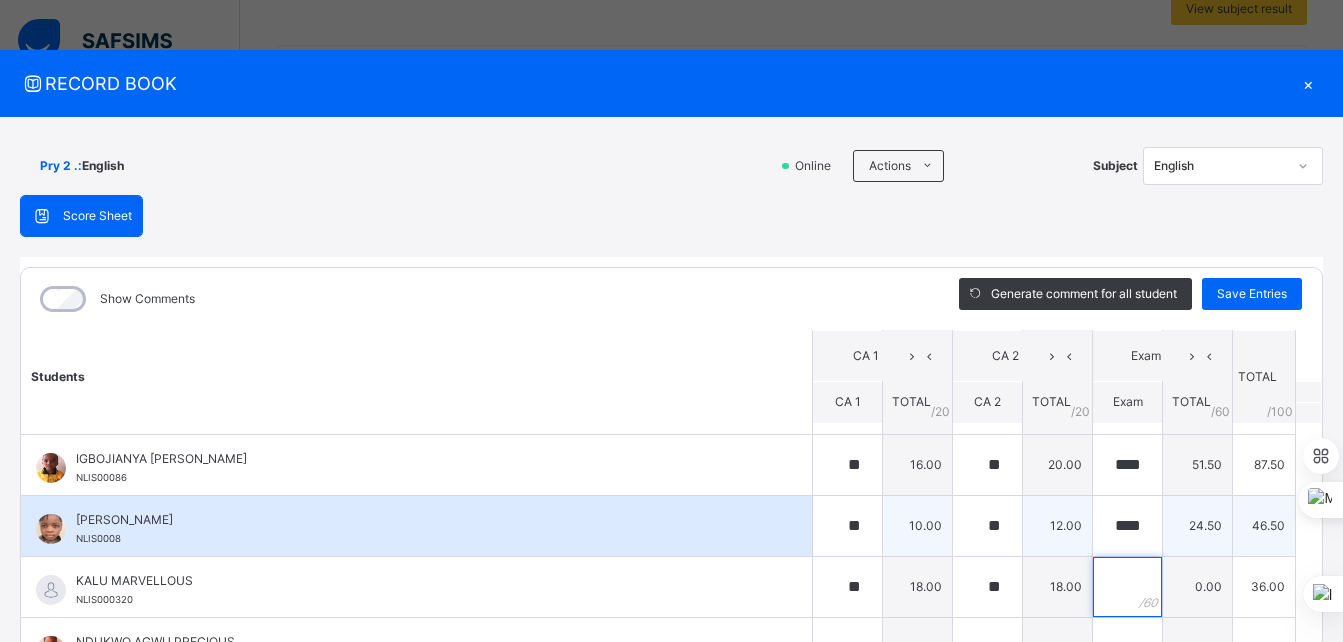 click at bounding box center (1127, 587) 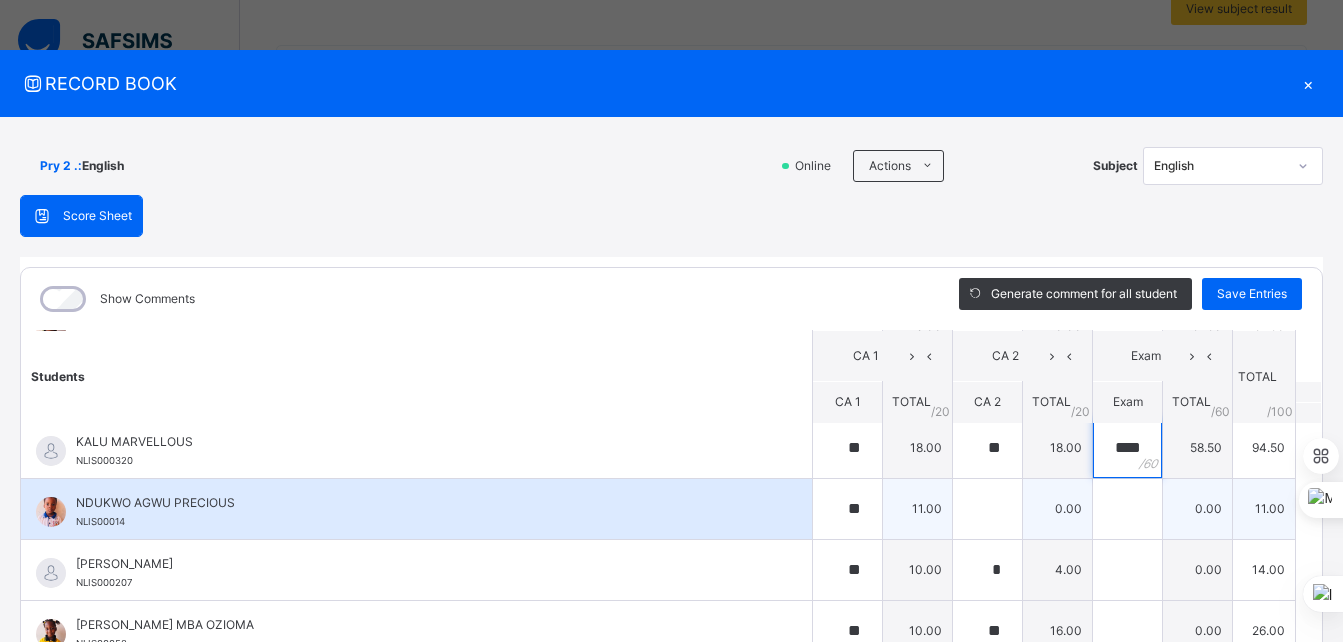 scroll, scrollTop: 392, scrollLeft: 0, axis: vertical 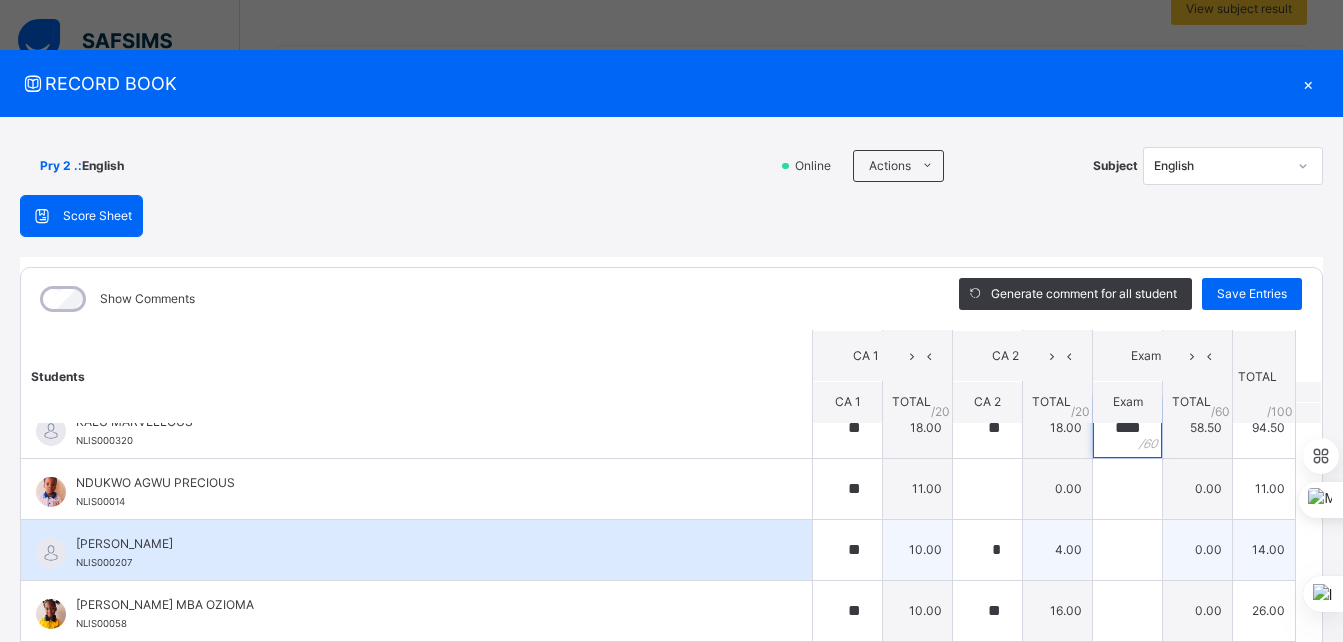 type on "****" 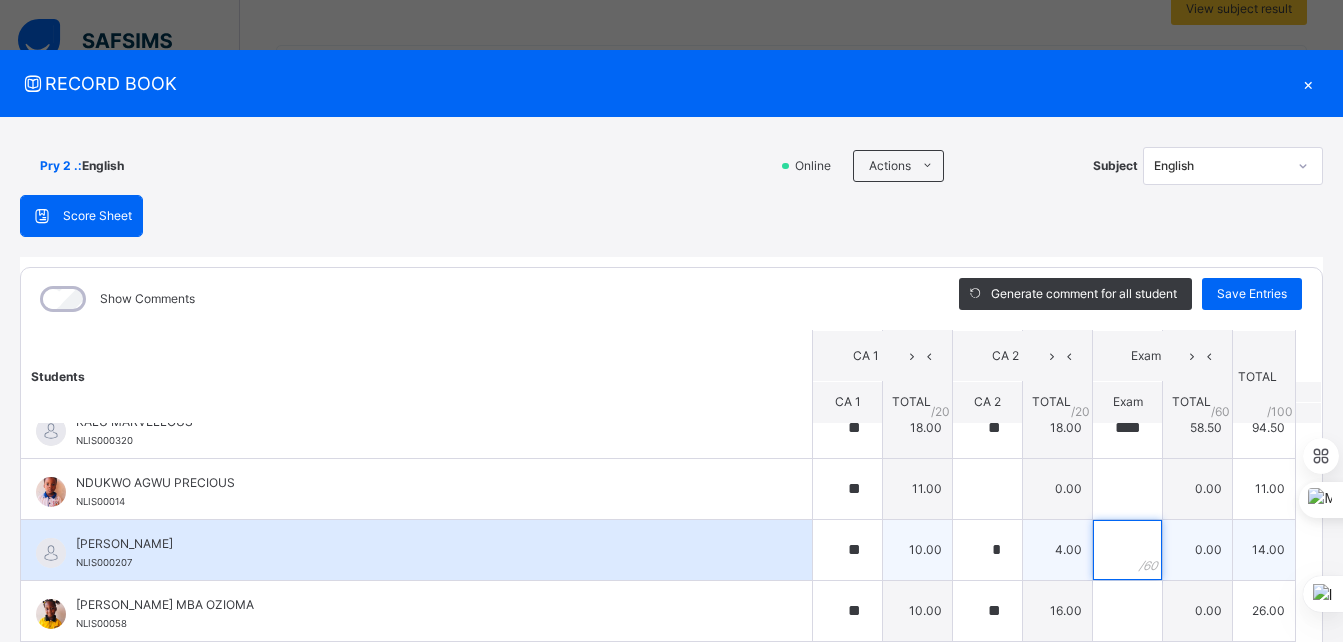 click at bounding box center (1127, 550) 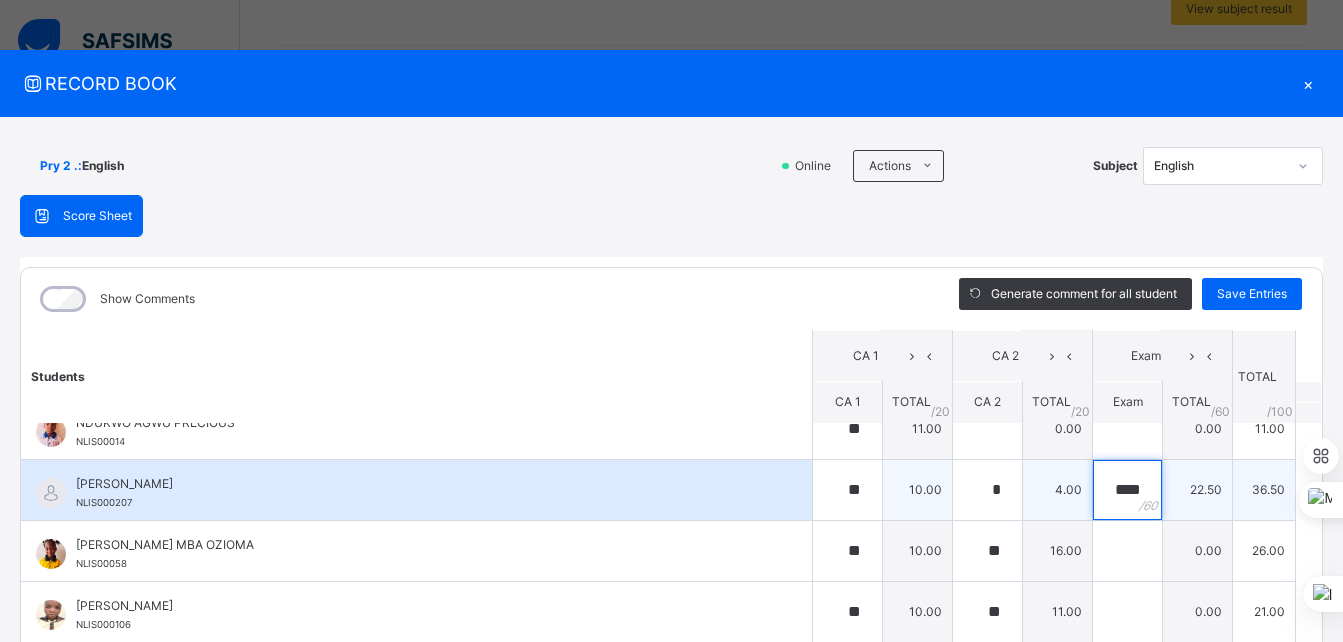 scroll, scrollTop: 453, scrollLeft: 0, axis: vertical 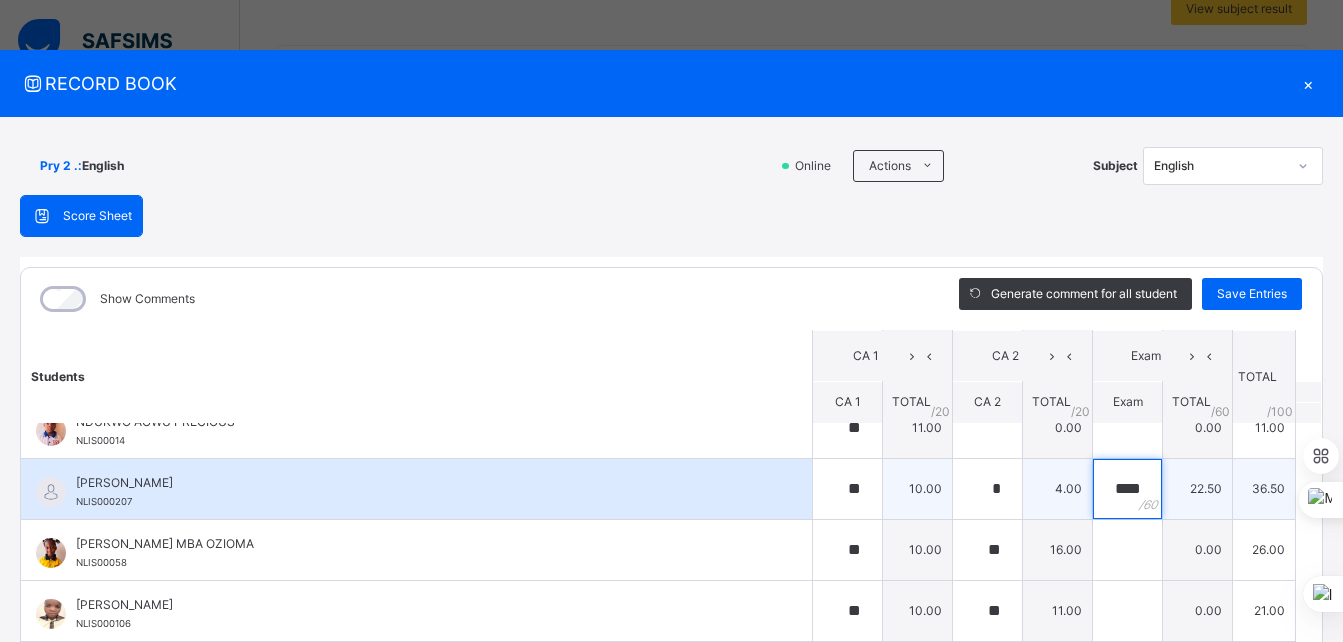 type on "****" 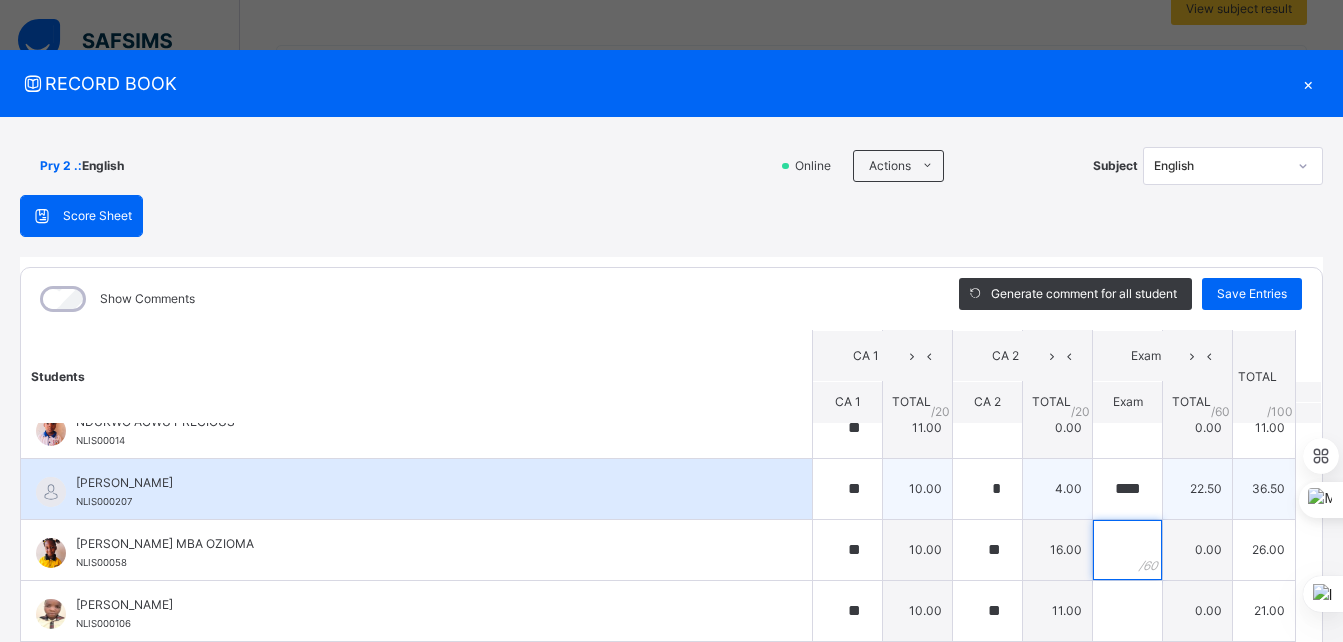 click at bounding box center (1127, 550) 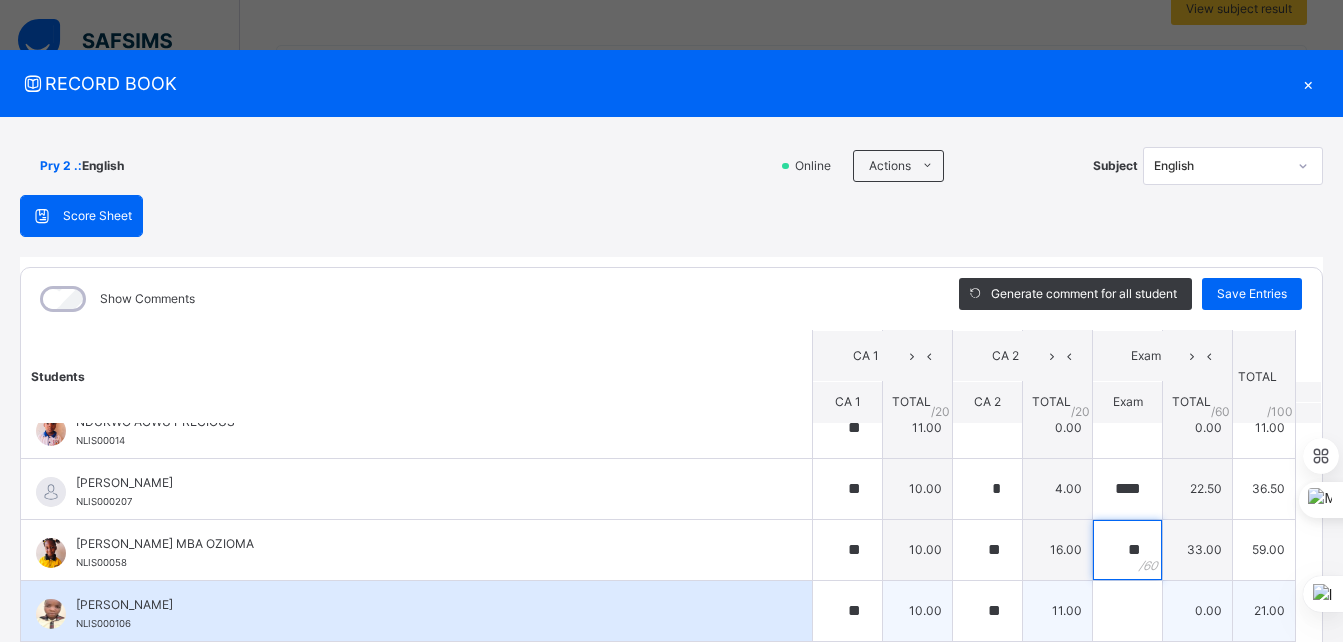 type on "**" 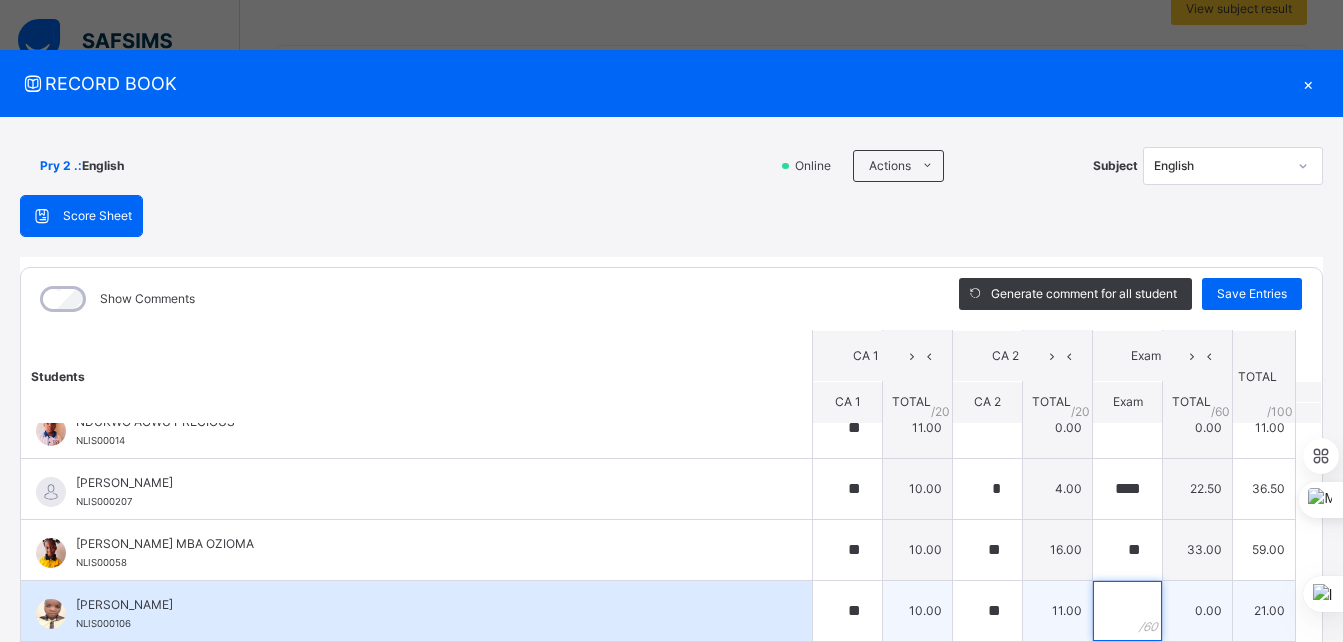 click at bounding box center [1127, 611] 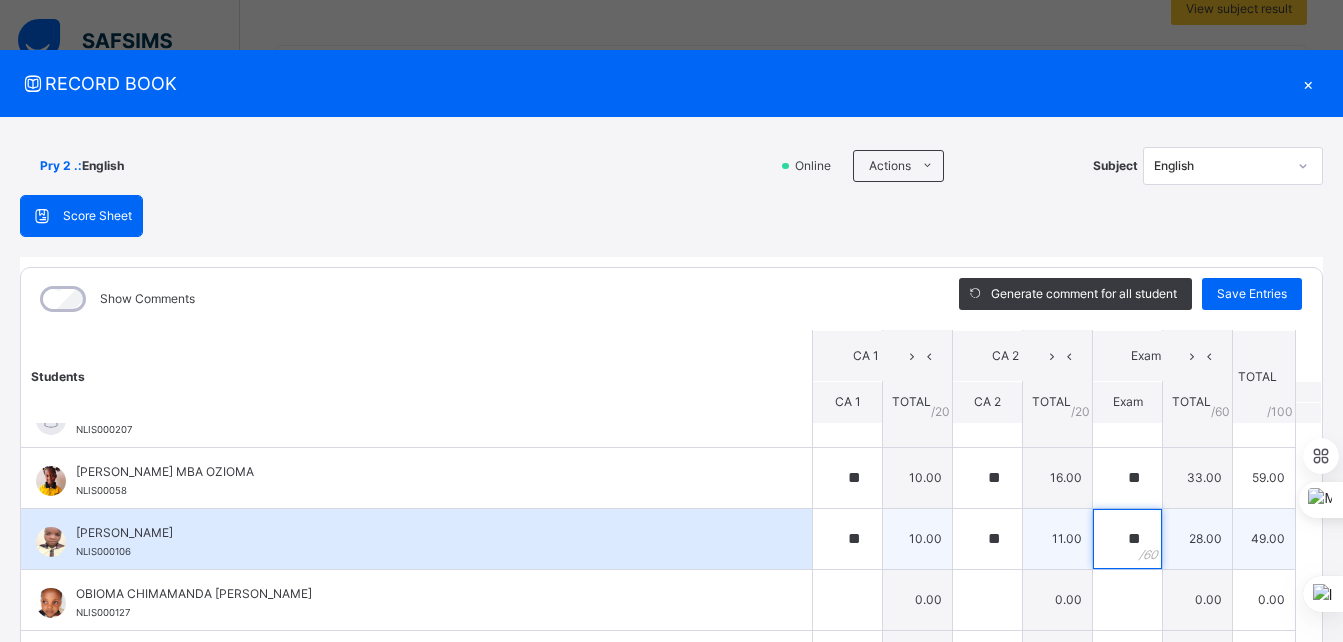 scroll, scrollTop: 526, scrollLeft: 0, axis: vertical 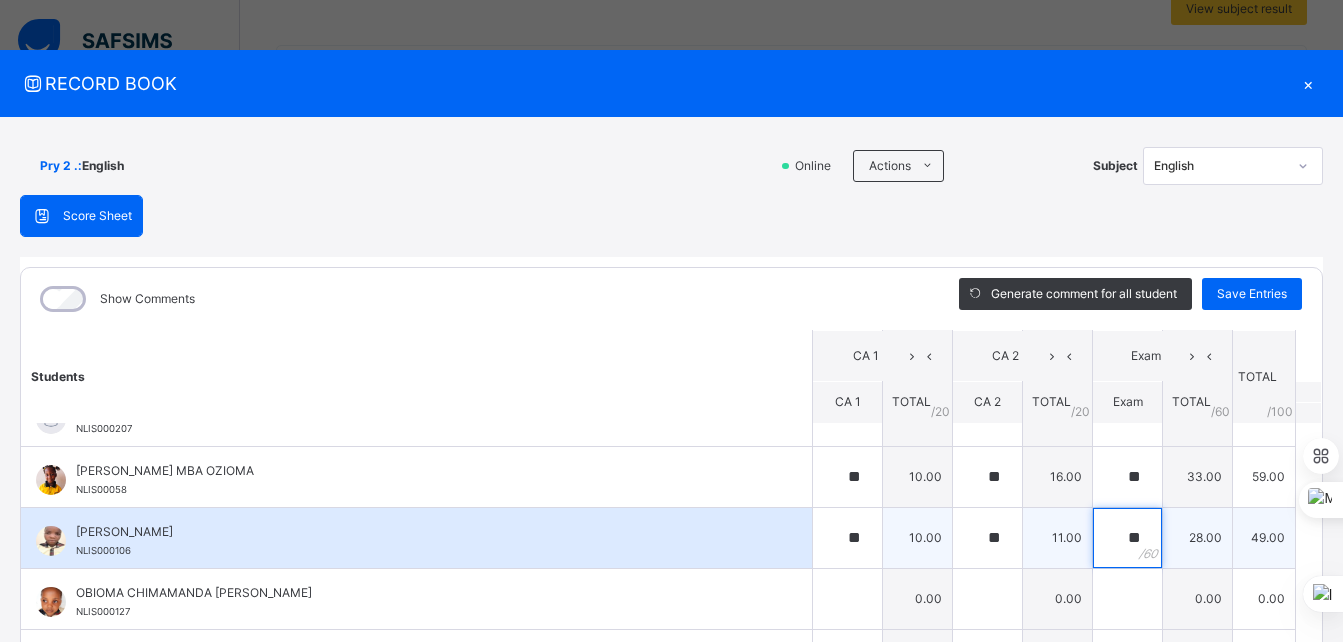 type on "**" 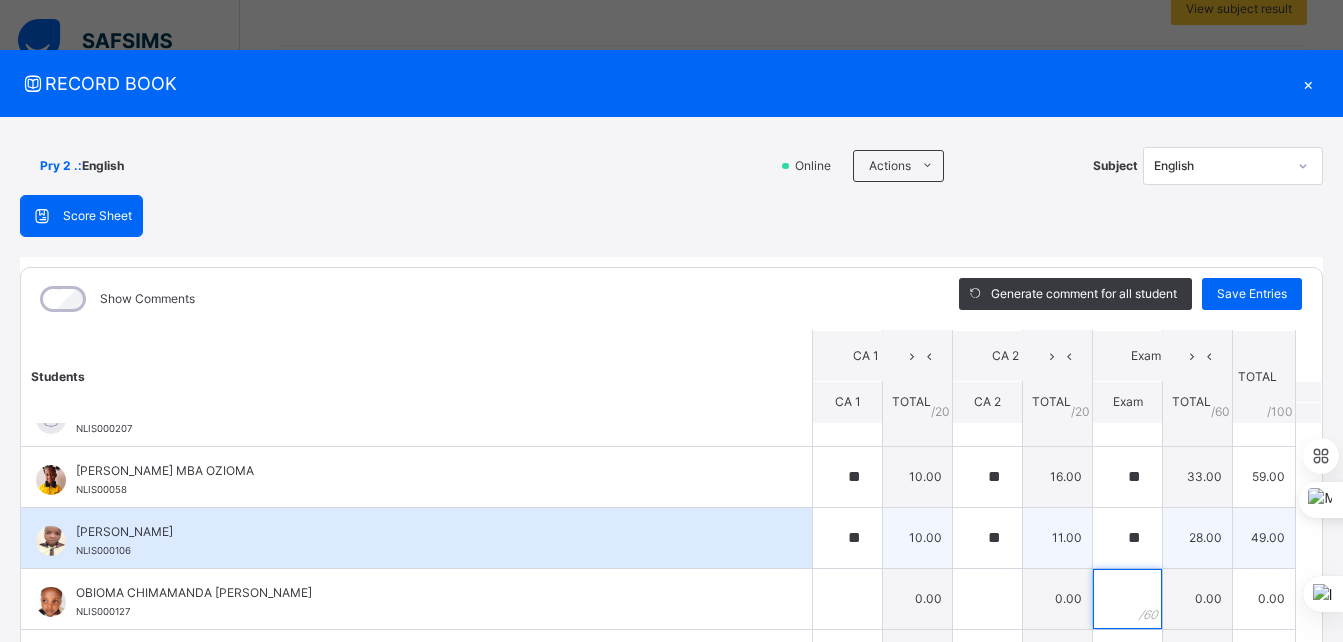 click at bounding box center (1127, 599) 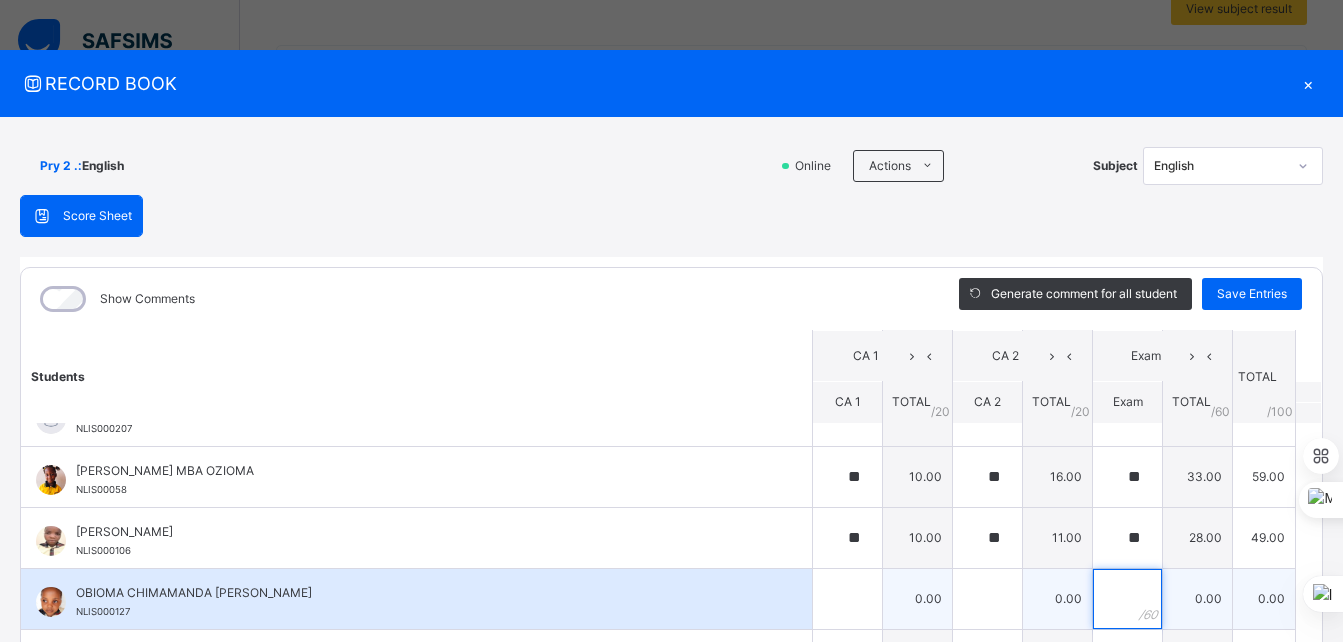 scroll, scrollTop: 570, scrollLeft: 0, axis: vertical 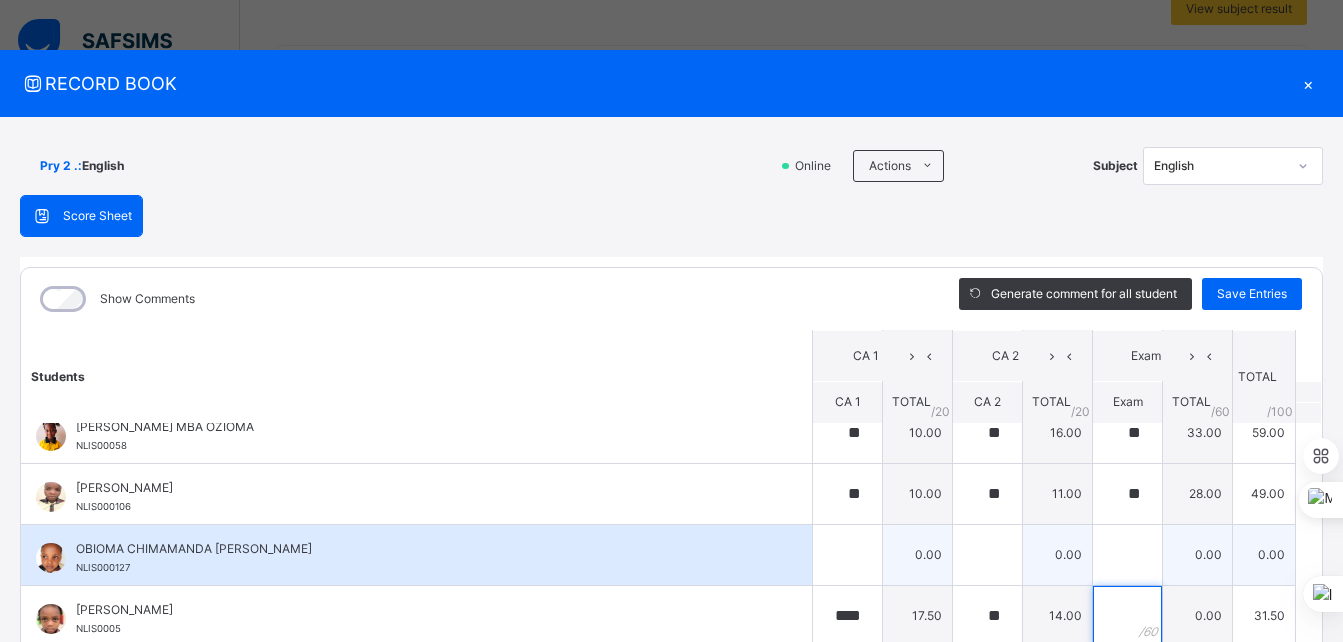 click at bounding box center (1127, 616) 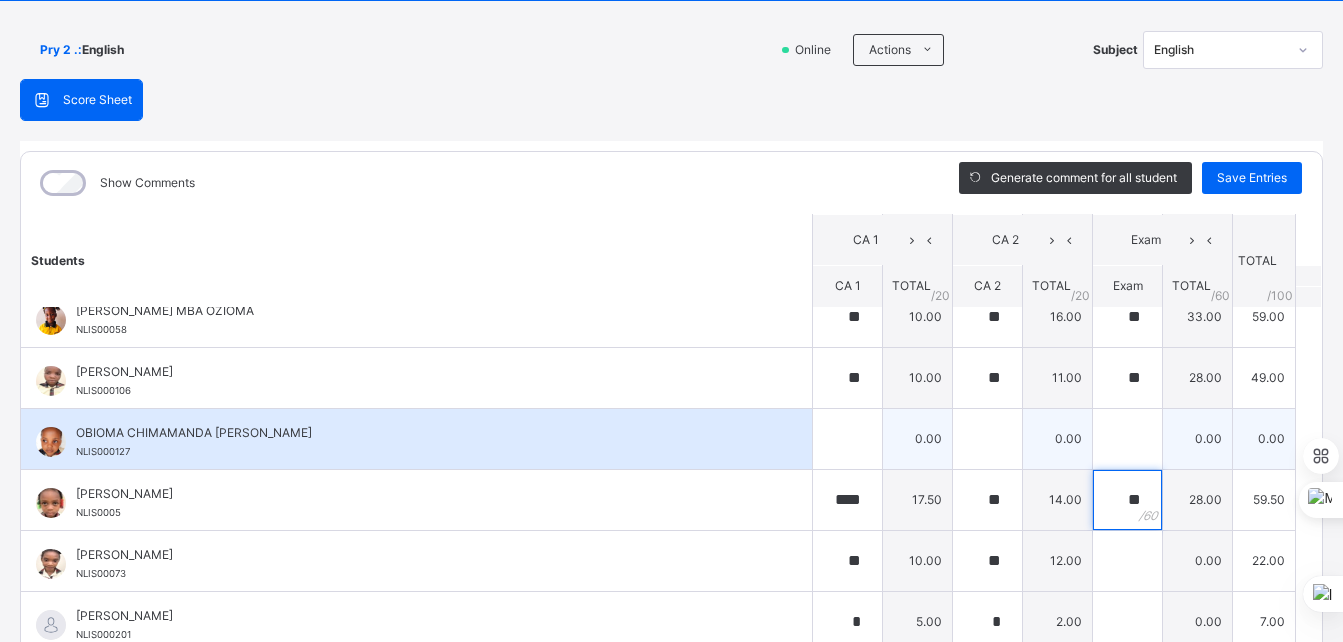 scroll, scrollTop: 117, scrollLeft: 0, axis: vertical 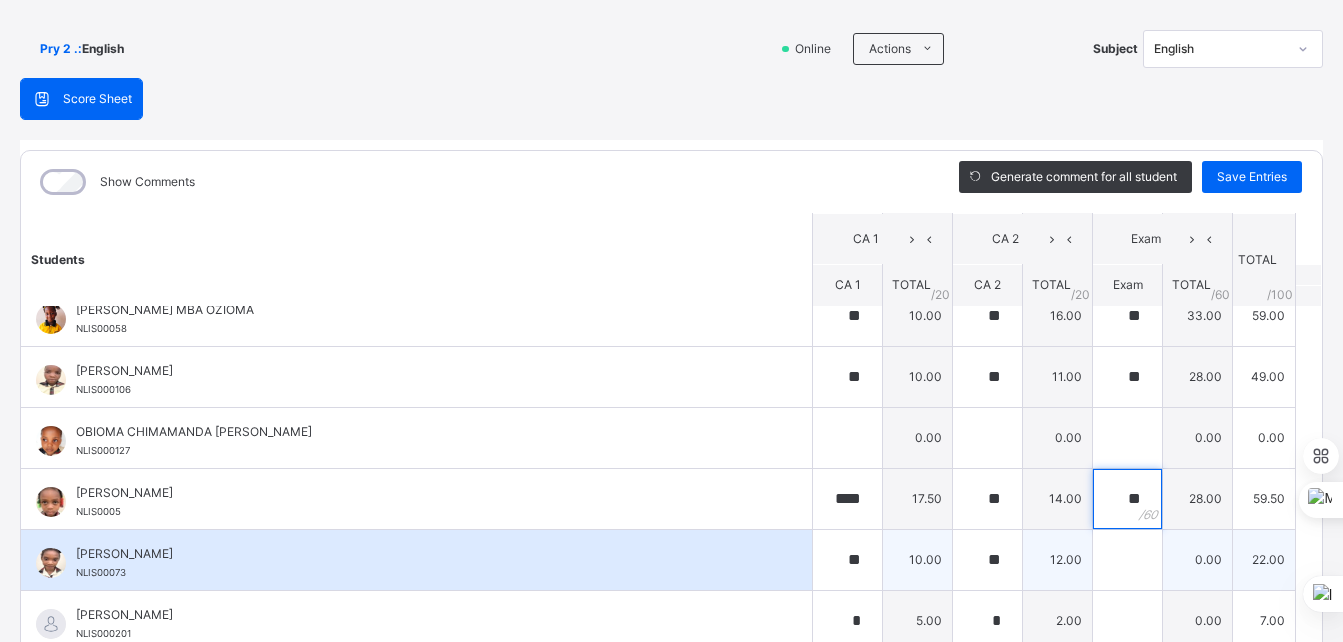 type on "**" 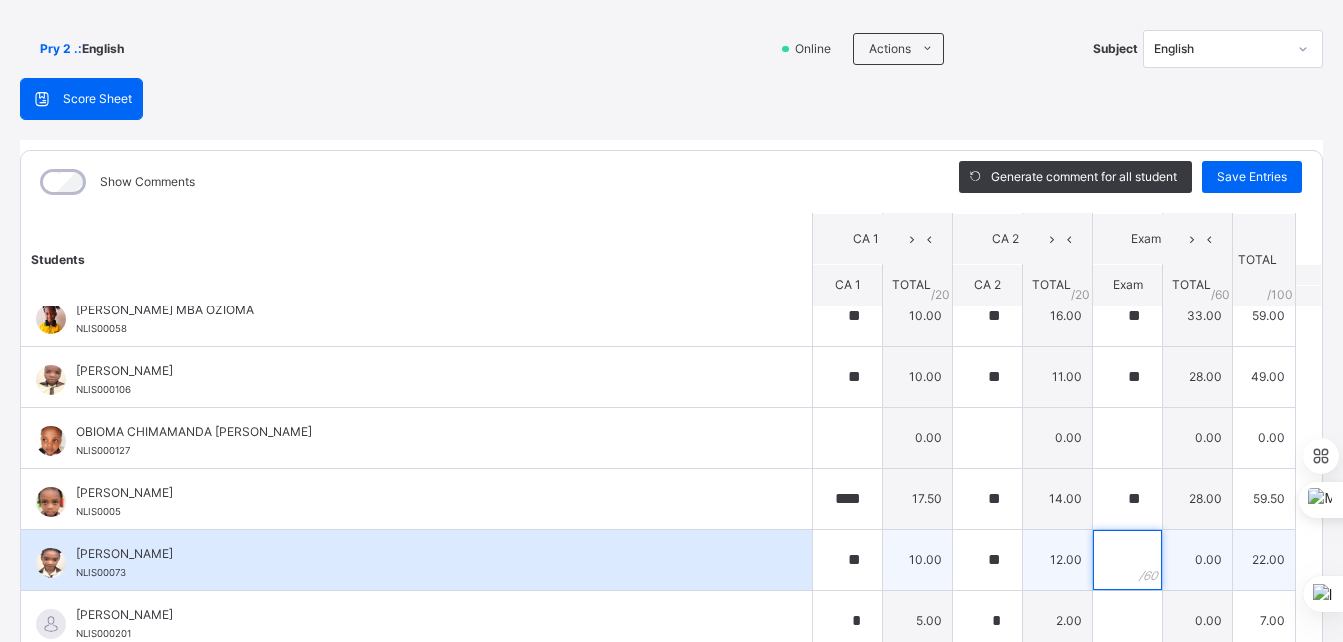 click at bounding box center [1127, 560] 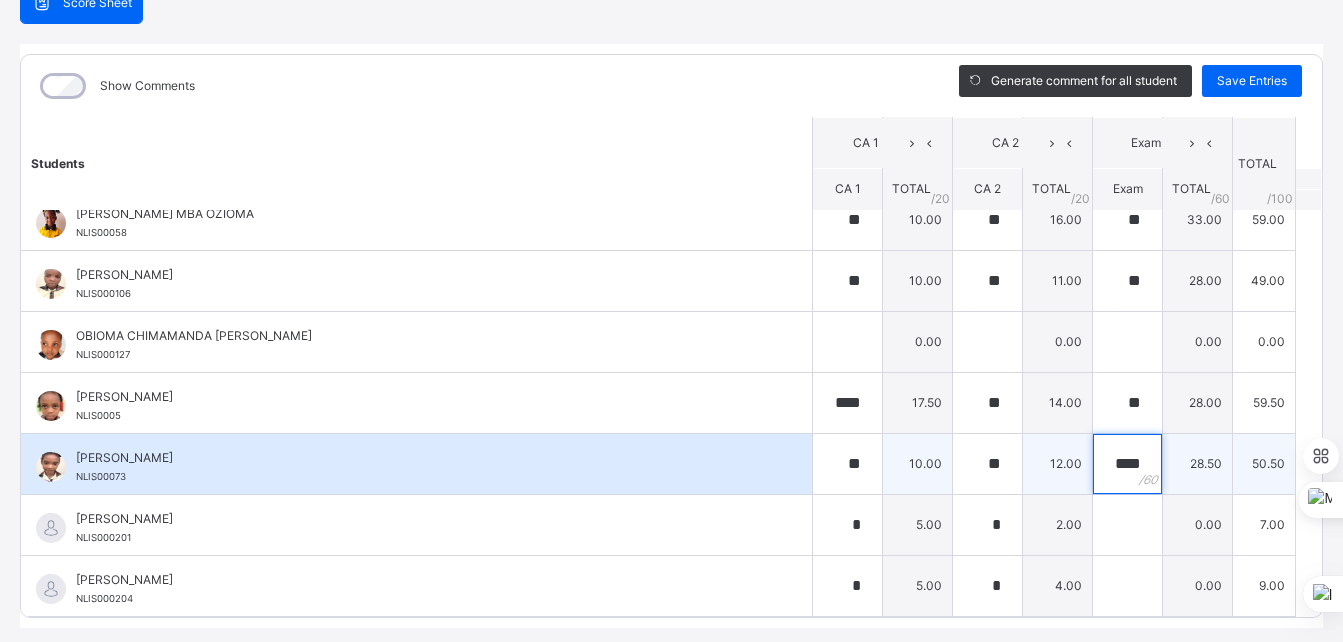 scroll, scrollTop: 214, scrollLeft: 0, axis: vertical 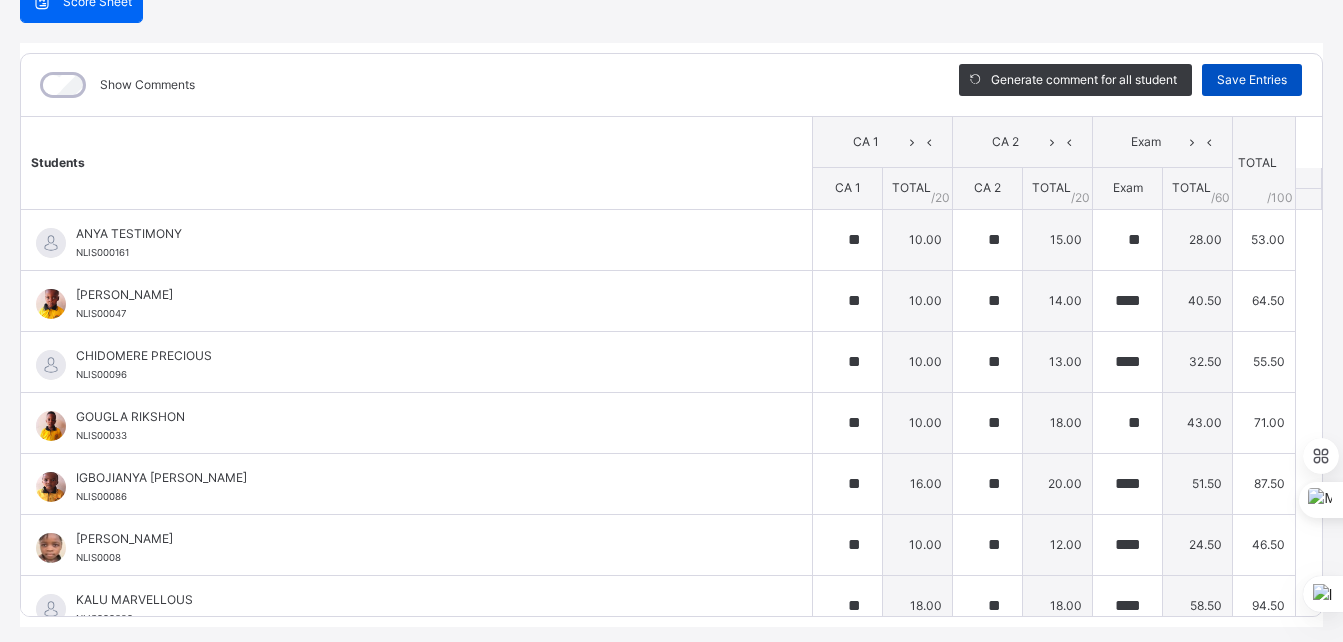 type on "****" 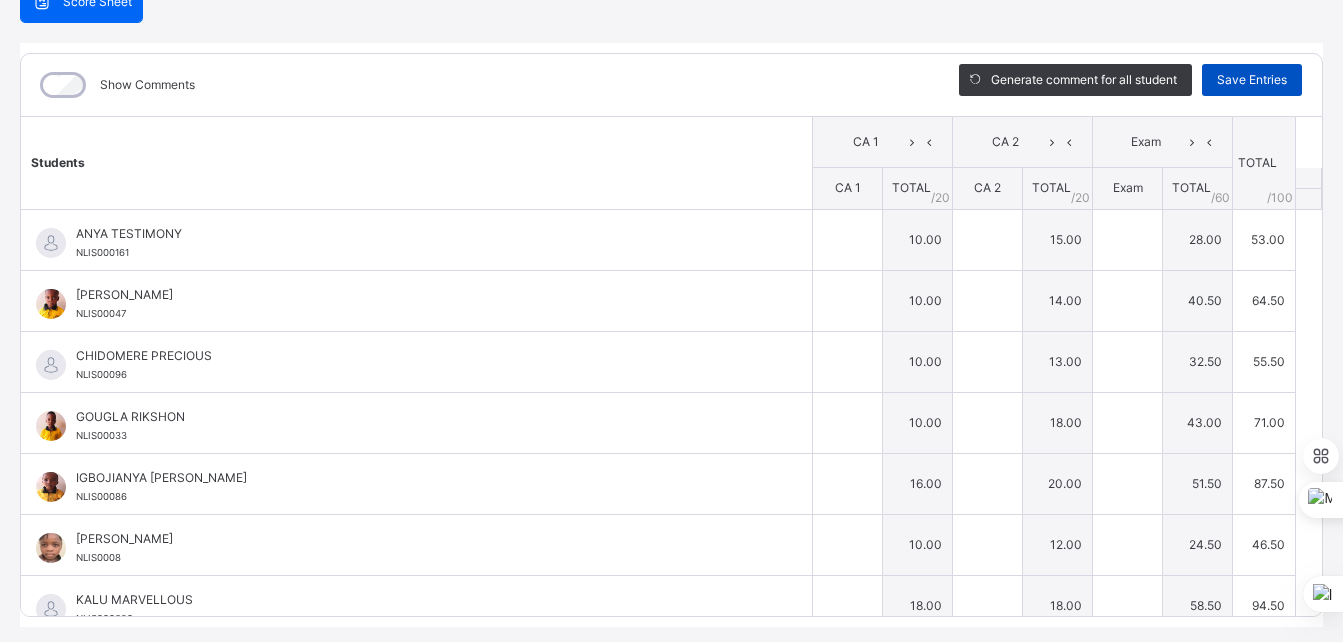 type on "**" 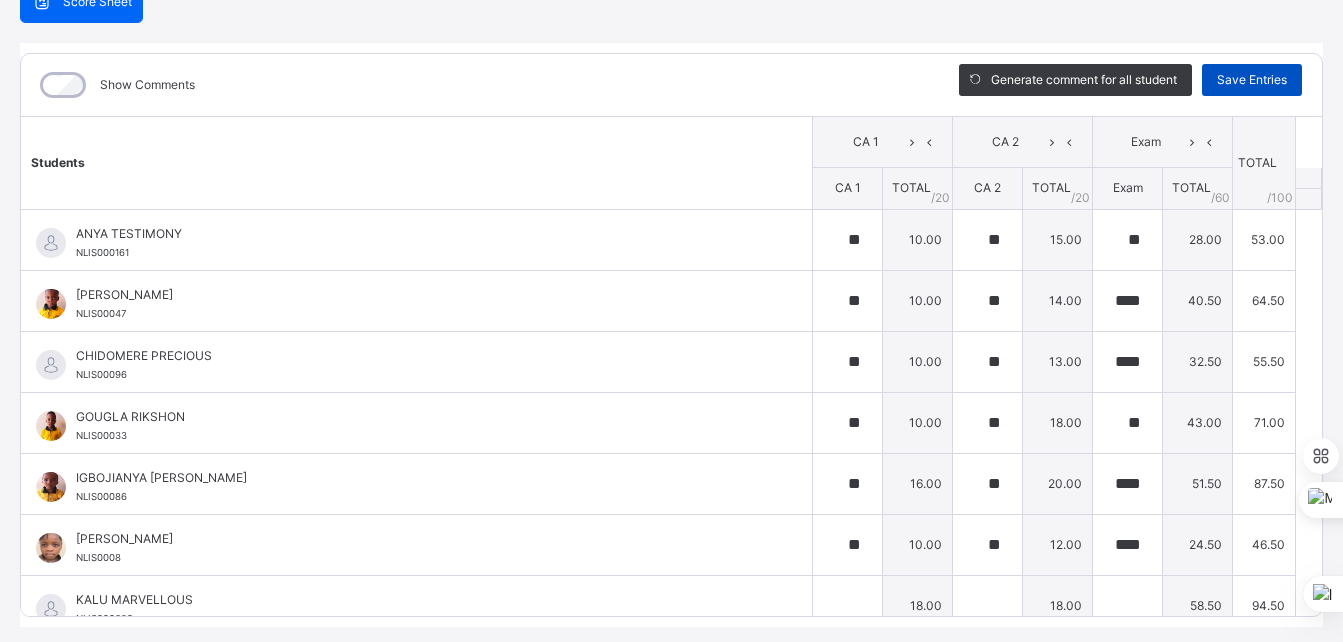 type on "**" 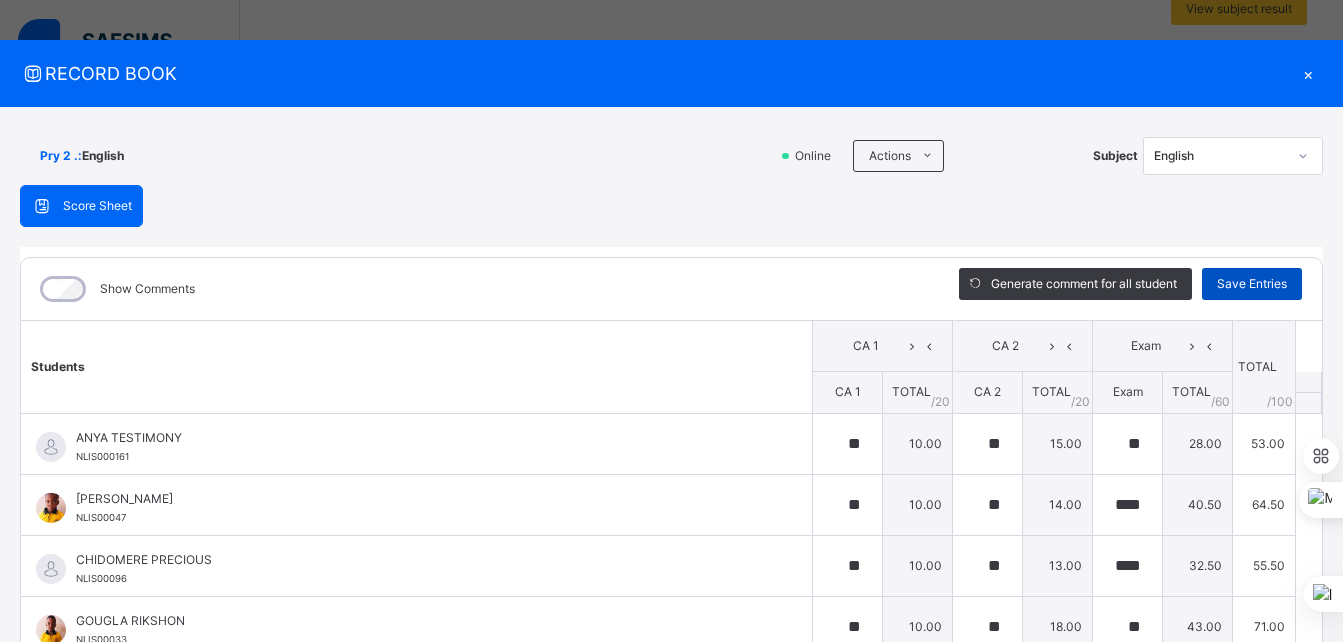 scroll, scrollTop: 0, scrollLeft: 0, axis: both 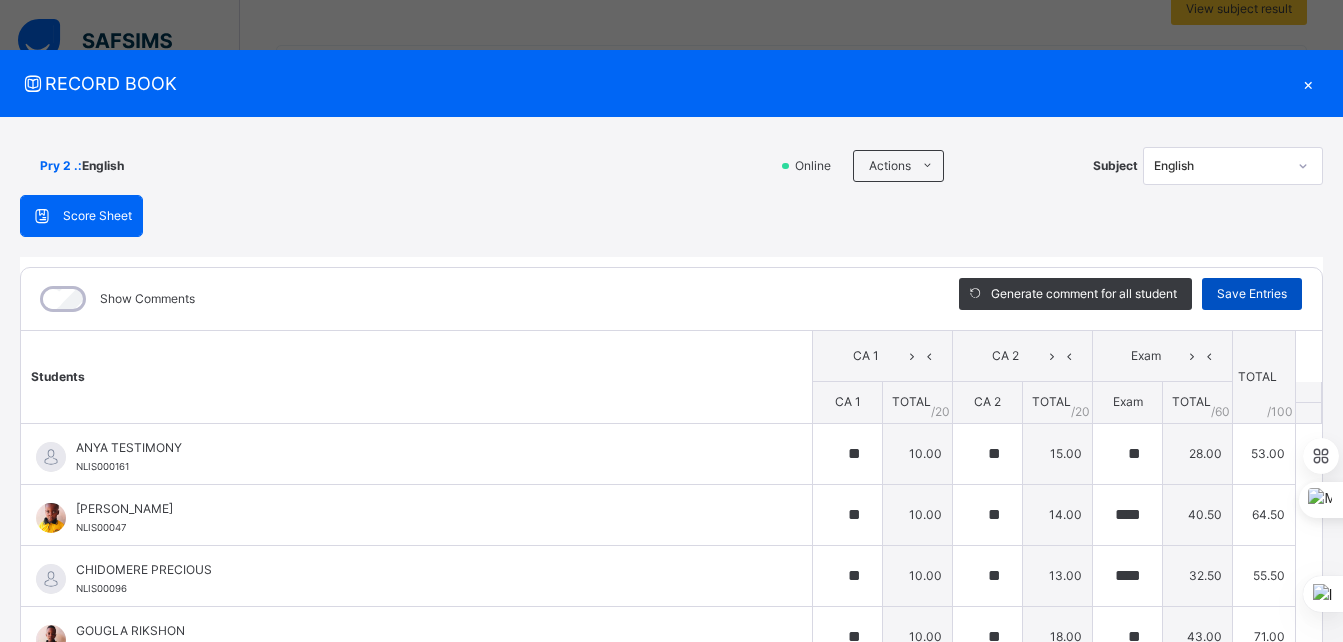 click on "Save Entries" at bounding box center [1252, 294] 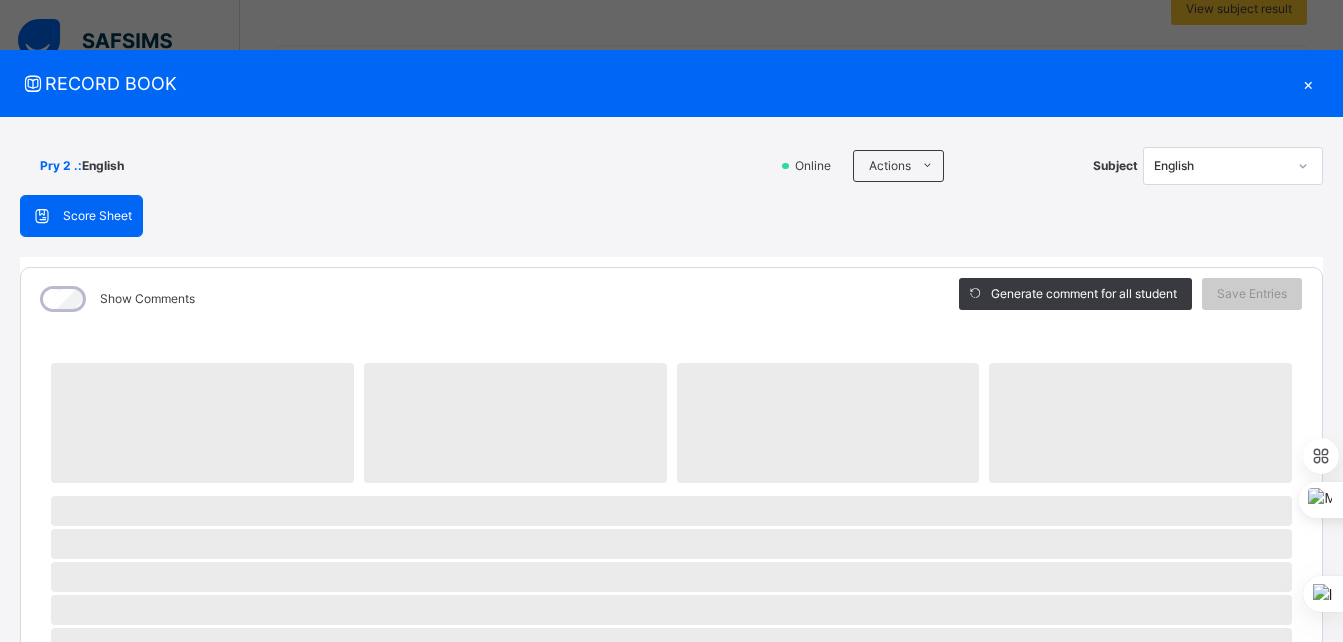 click on "×" at bounding box center [1308, 83] 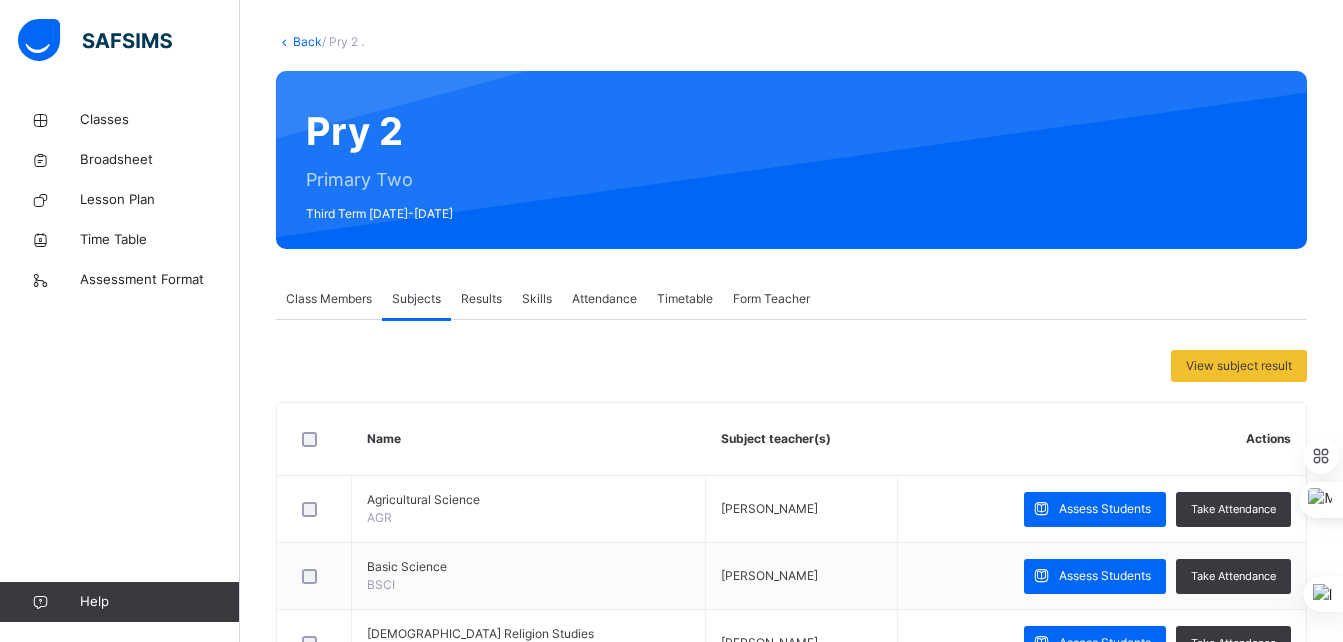 scroll, scrollTop: 0, scrollLeft: 0, axis: both 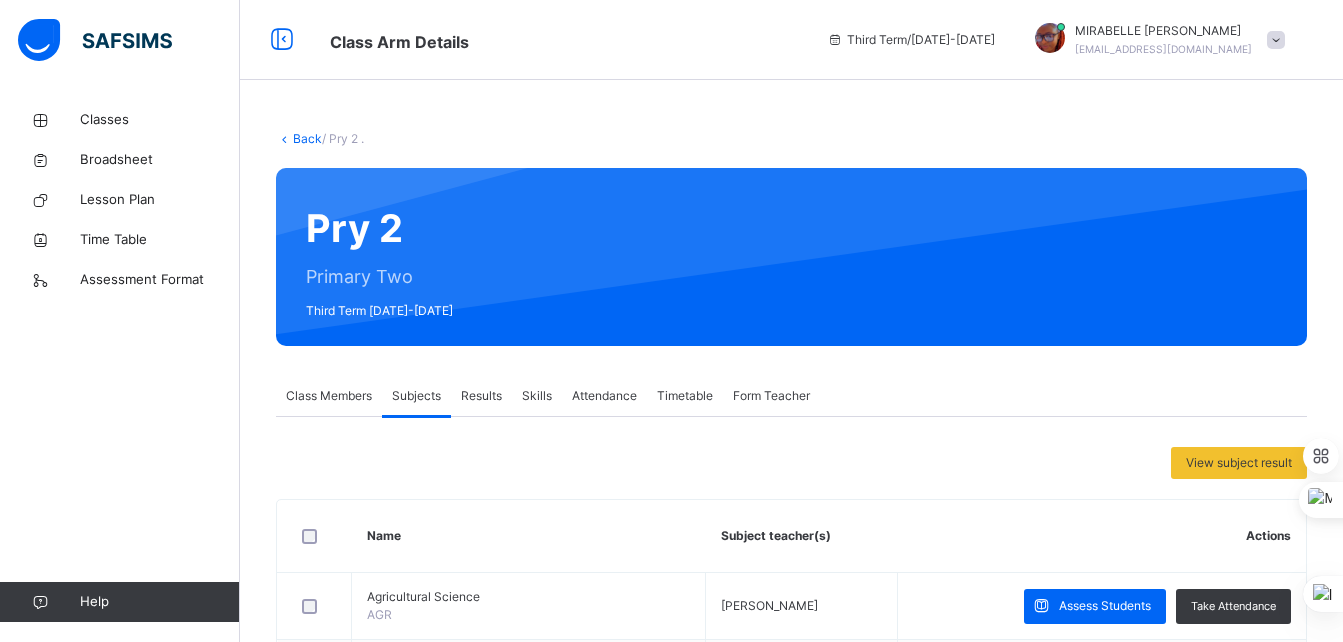 click on "Attendance" at bounding box center [604, 396] 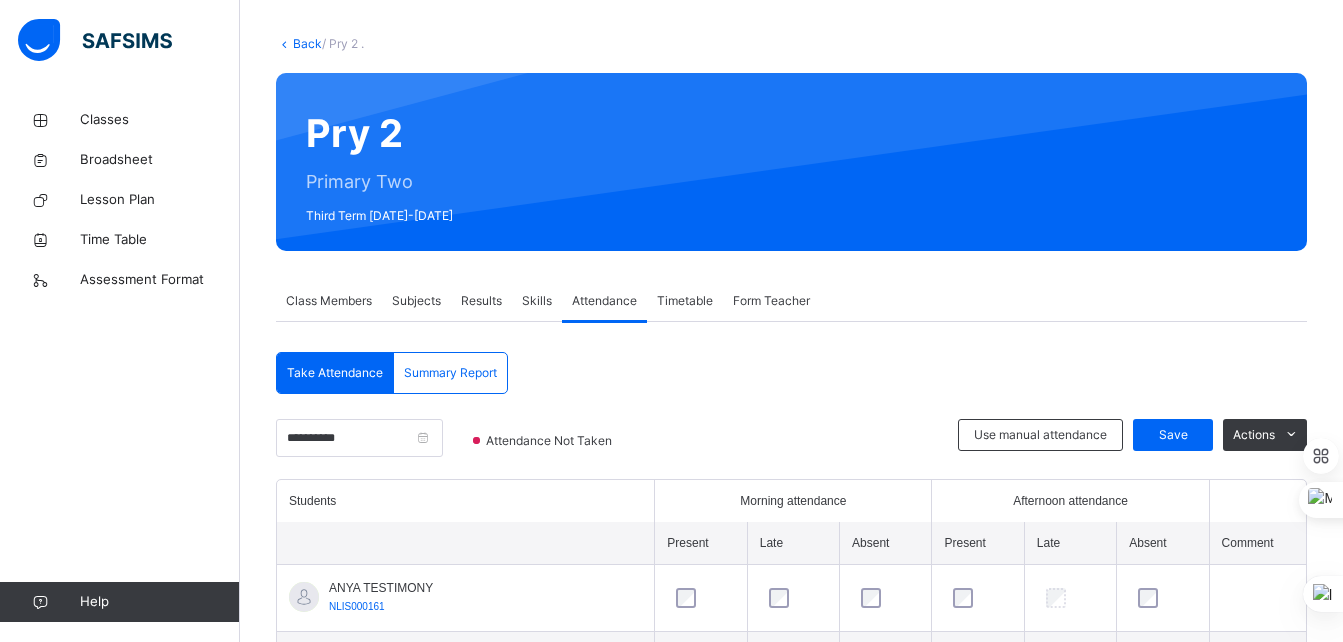 scroll, scrollTop: 96, scrollLeft: 0, axis: vertical 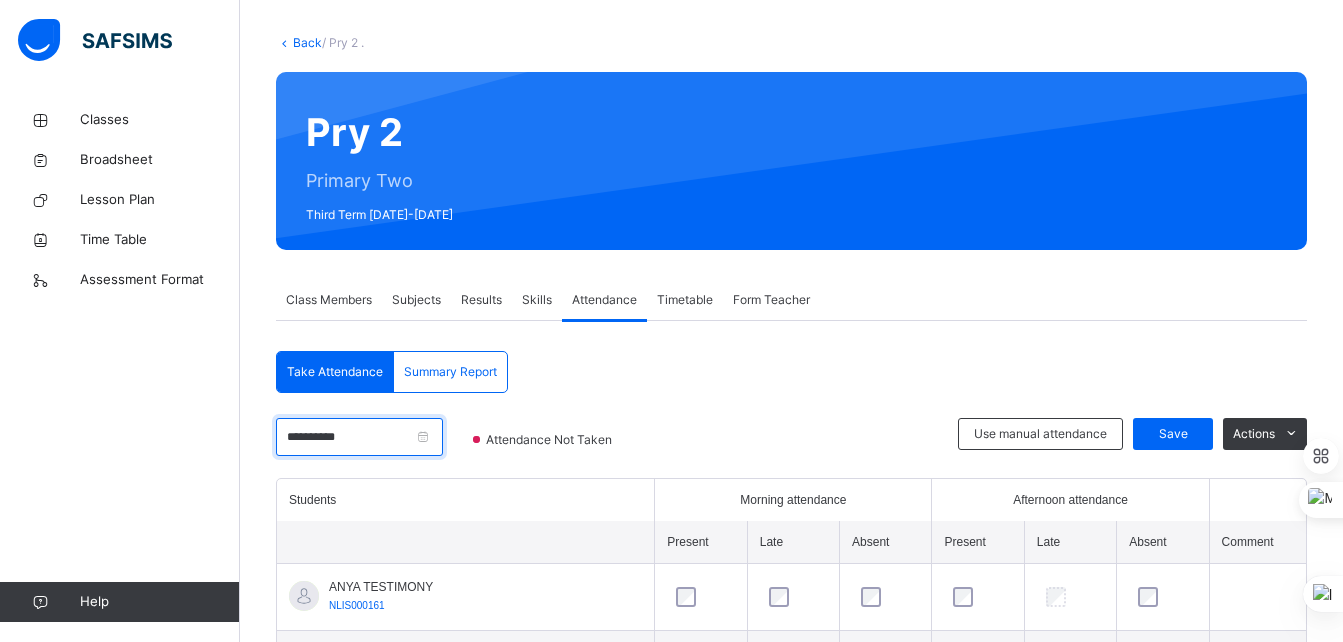 click on "**********" at bounding box center (359, 437) 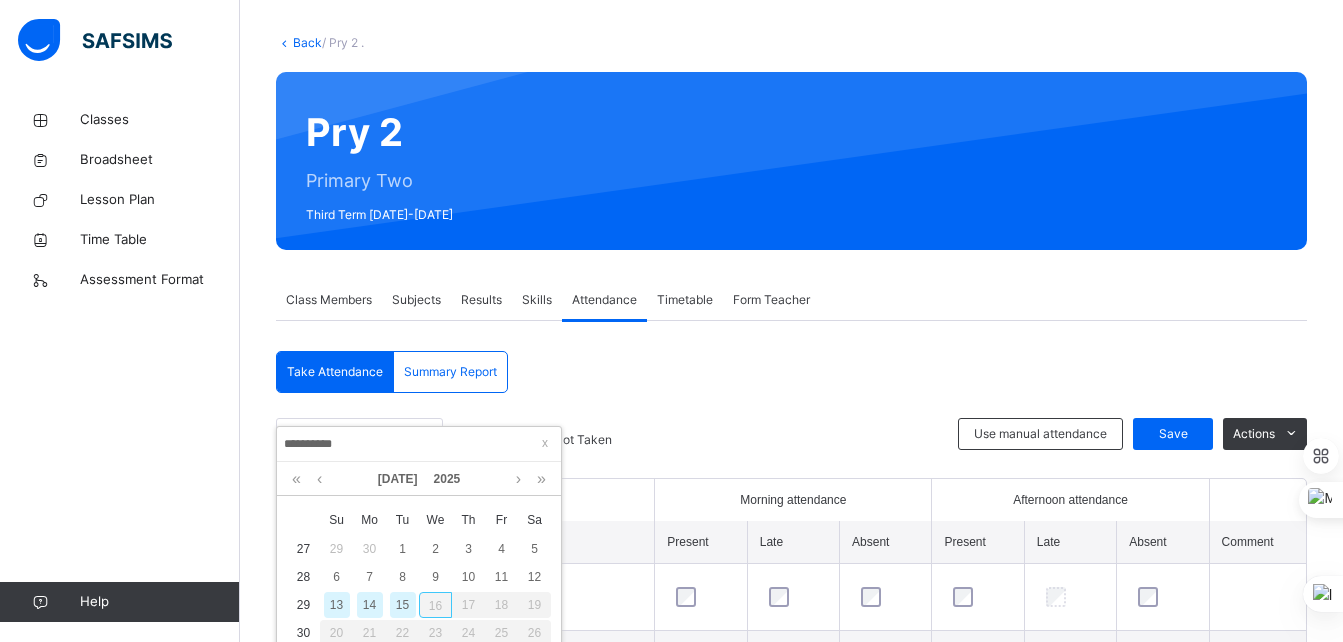 click on "15" at bounding box center [403, 605] 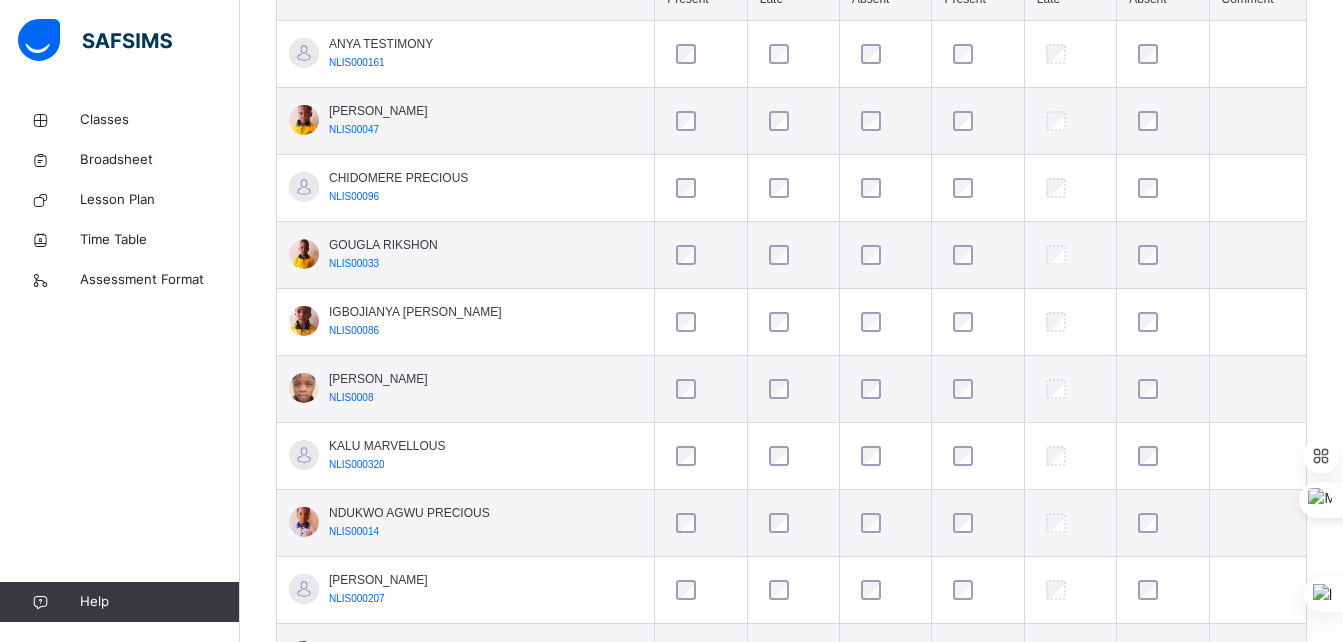 scroll, scrollTop: 641, scrollLeft: 0, axis: vertical 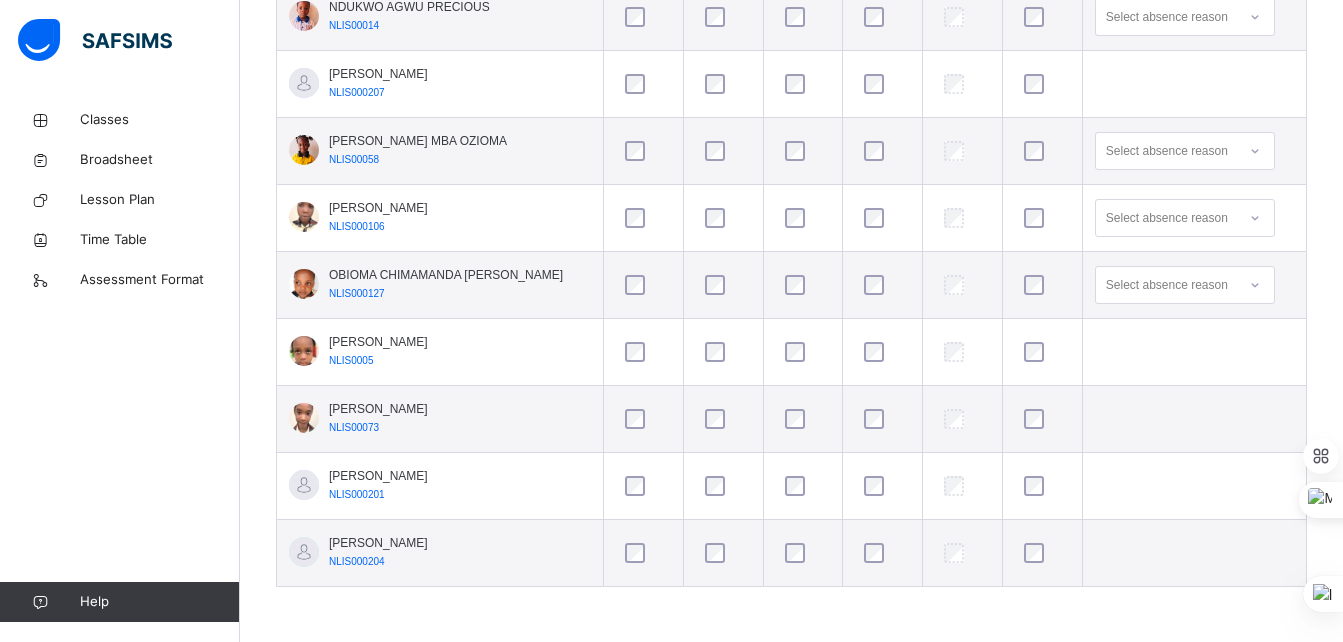 click on "[PERSON_NAME]  NLIS000201" at bounding box center [791, 486] 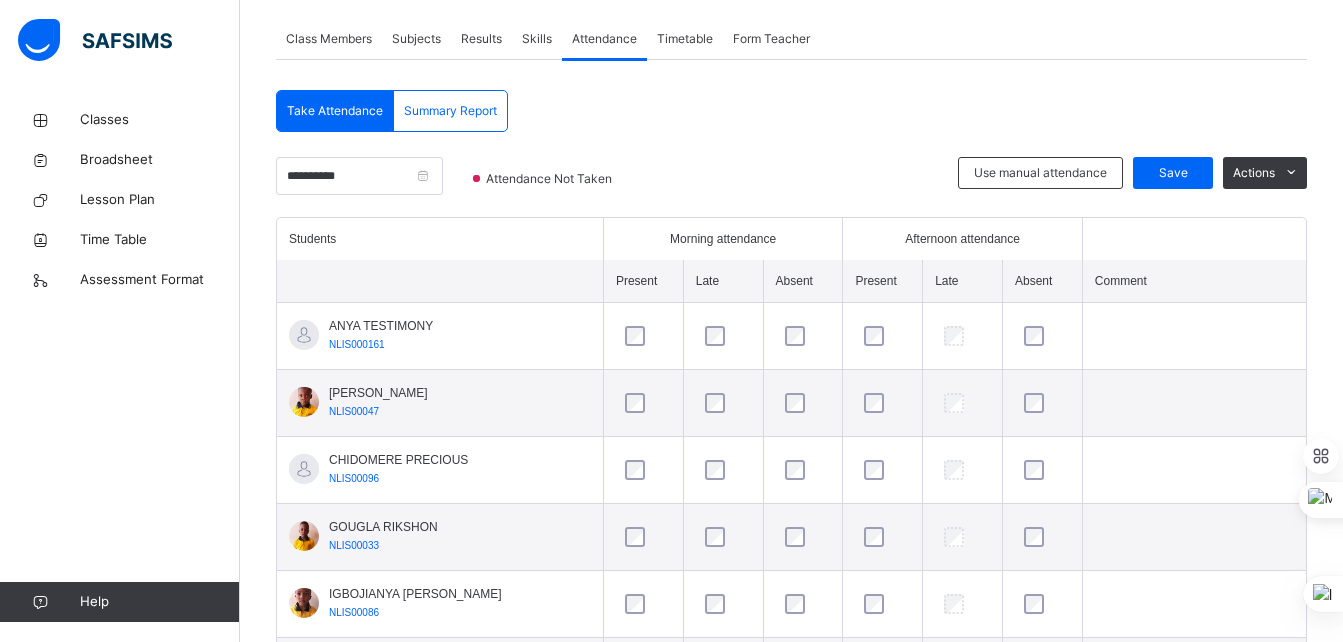 scroll, scrollTop: 356, scrollLeft: 0, axis: vertical 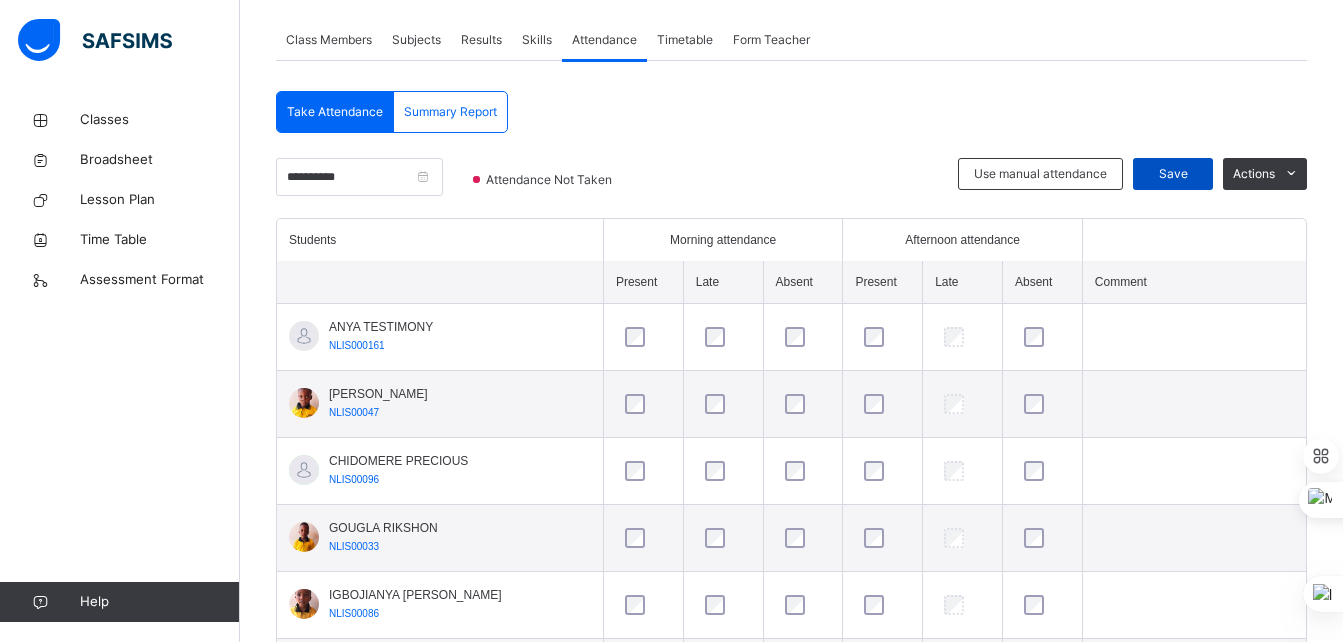 click on "Save" at bounding box center [1173, 174] 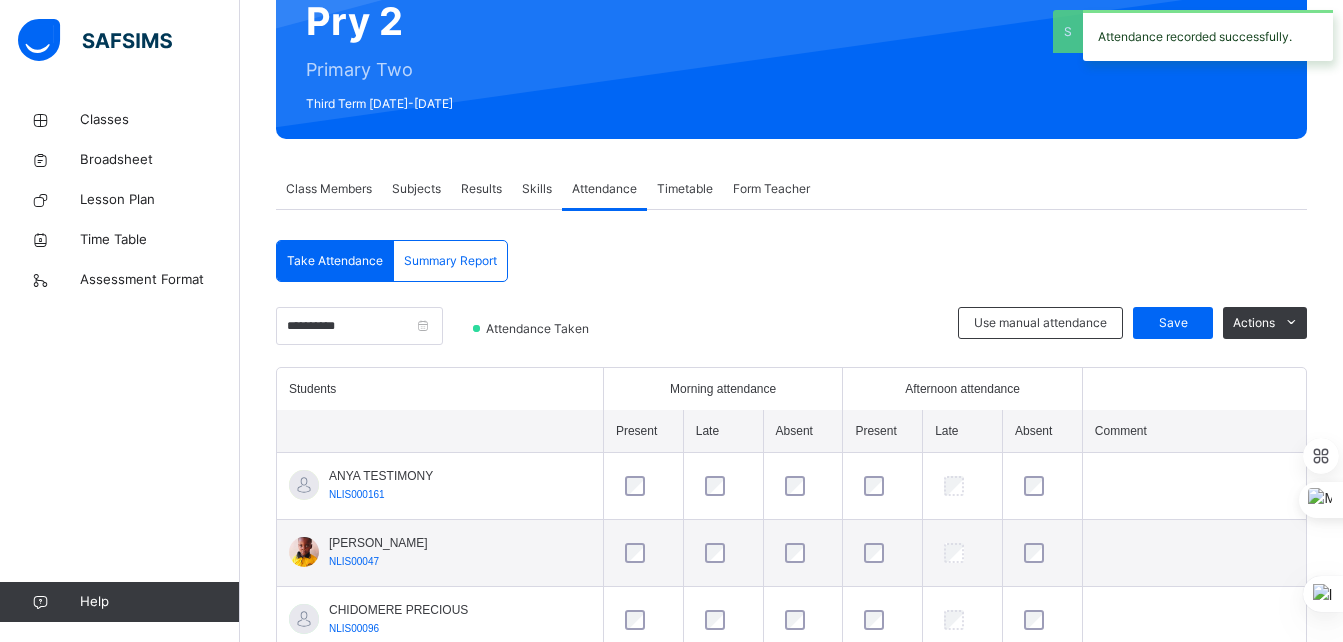 scroll, scrollTop: 356, scrollLeft: 0, axis: vertical 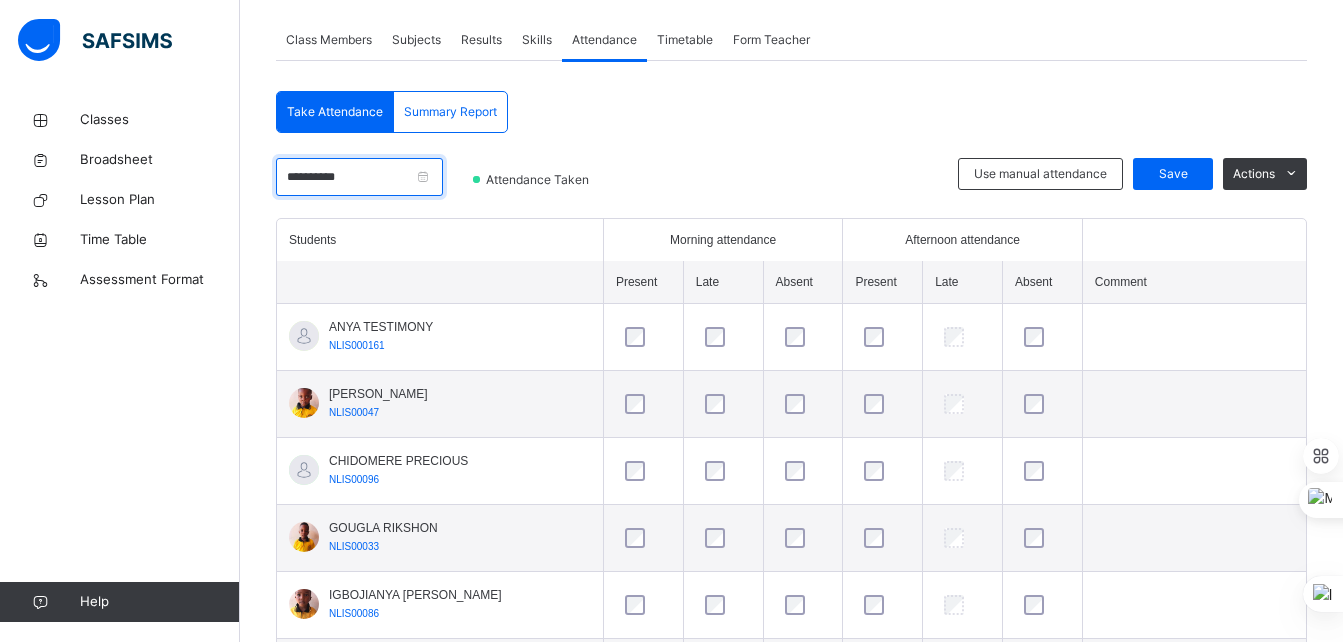 click on "**********" at bounding box center [359, 177] 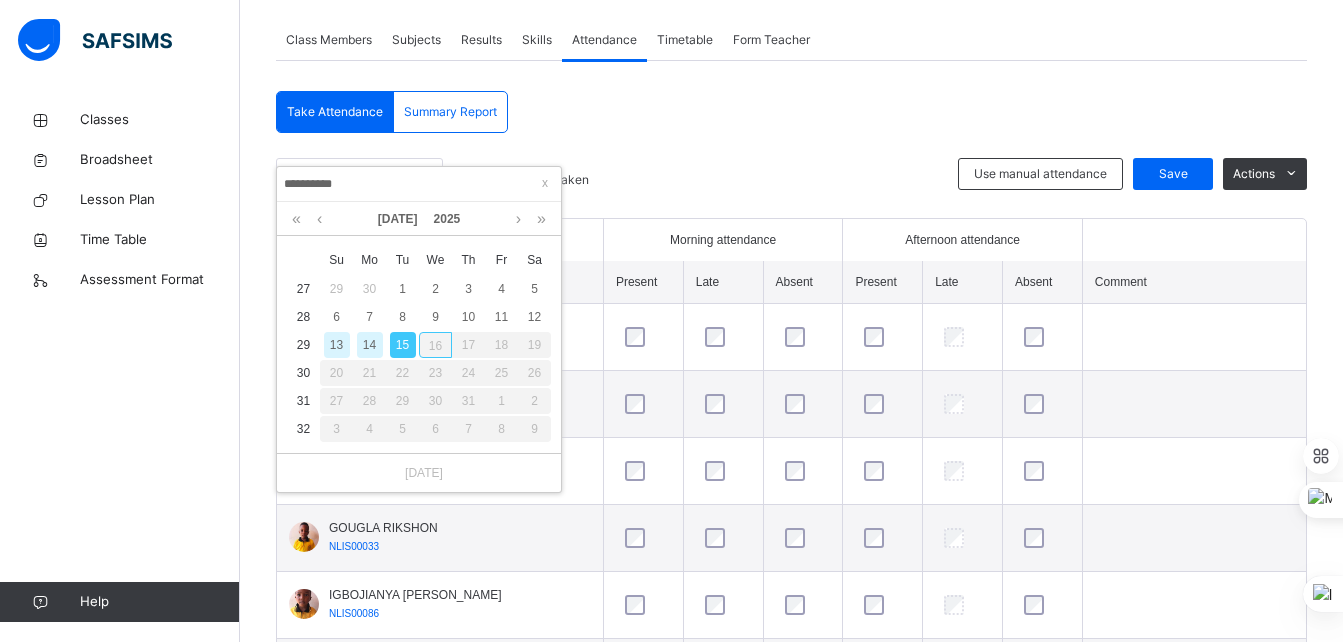 click on "11" at bounding box center (501, 317) 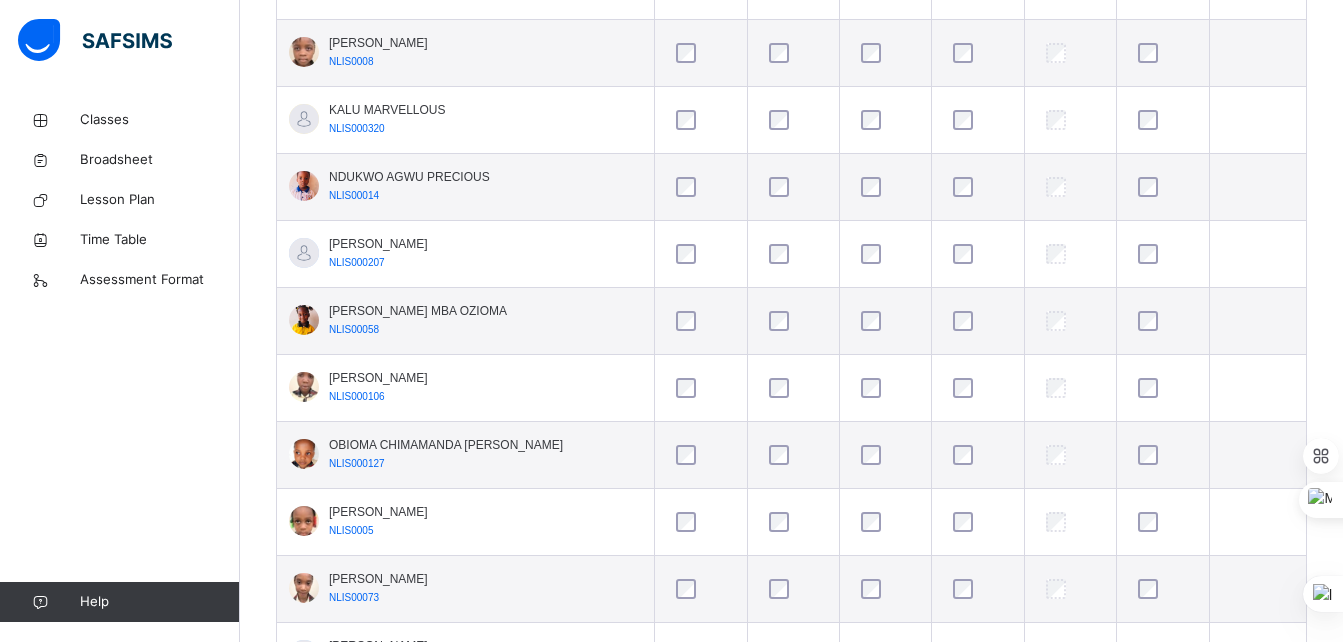 scroll, scrollTop: 974, scrollLeft: 0, axis: vertical 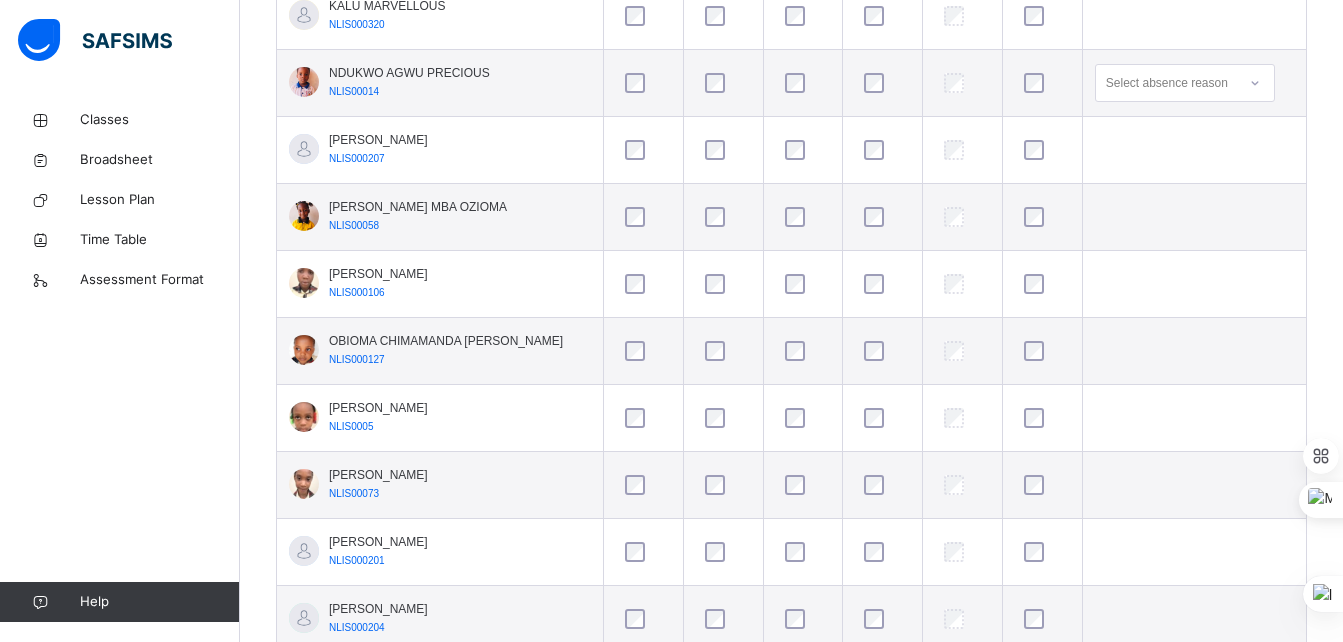 click on "OBIOMA CHIMAMANDA [PERSON_NAME]  NLIS000127" at bounding box center [791, 351] 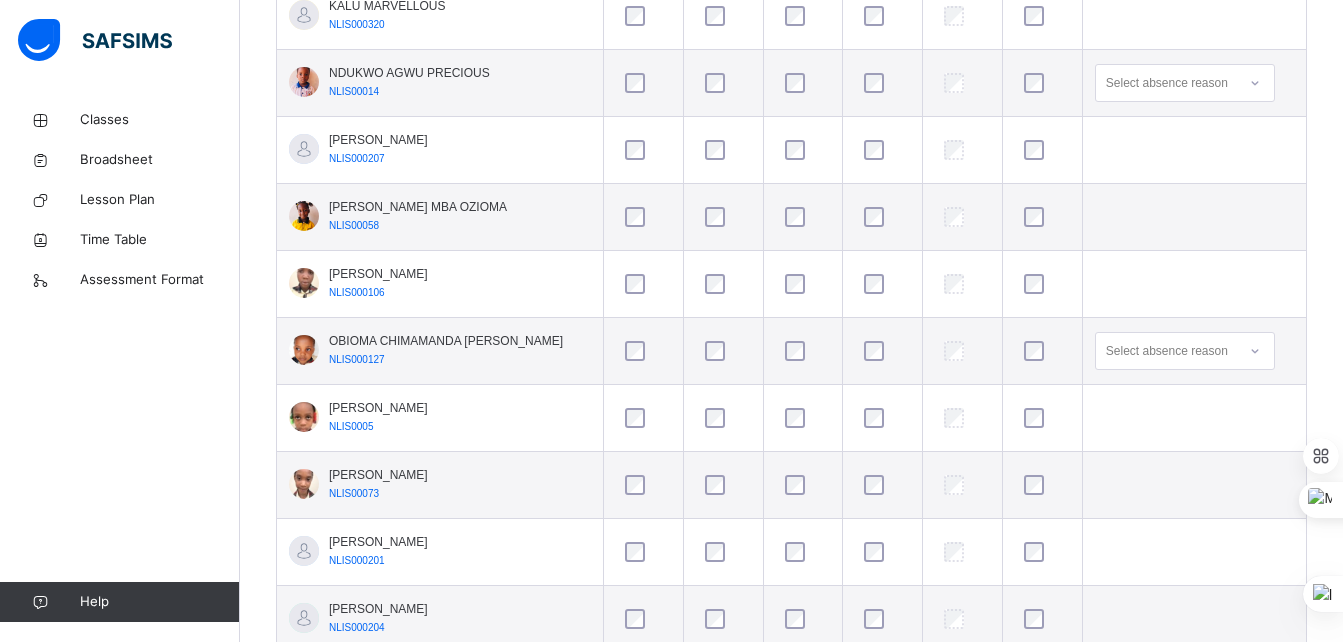 scroll, scrollTop: 1145, scrollLeft: 0, axis: vertical 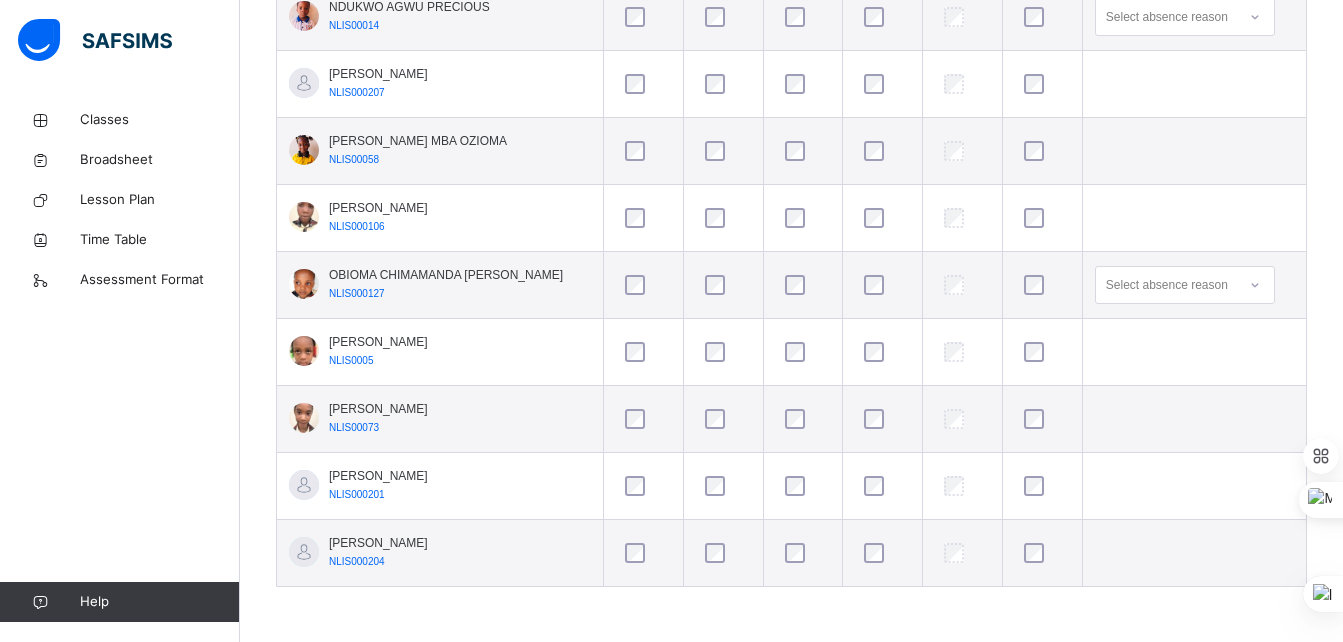 click on "ANYA TESTIMONY  NLIS000161 [PERSON_NAME]  NLIS00047 CHIDOMERE PRECIOUS  NLIS00096 GOUGLA RIKSHON  NLIS00033 IGBOJIANYA CHRISTIAN CONVENANTE  NLIS00086 [PERSON_NAME] NLIS0008 KALU MARVELLOUS  NLIS000320 NDUKWO AGWU PRECIOUS  NLIS00014 Select absence reason [PERSON_NAME]  NLIS000207 [PERSON_NAME] MBA OZIOMA  NLIS00058 [PERSON_NAME]  NLIS000106 [PERSON_NAME] [PERSON_NAME]  NLIS000127 Select absence reason [PERSON_NAME]  NLIS0005 [PERSON_NAME]  NLIS00073 [PERSON_NAME]  NLIS000201 [PERSON_NAME]  NLIS000204" at bounding box center (791, 51) 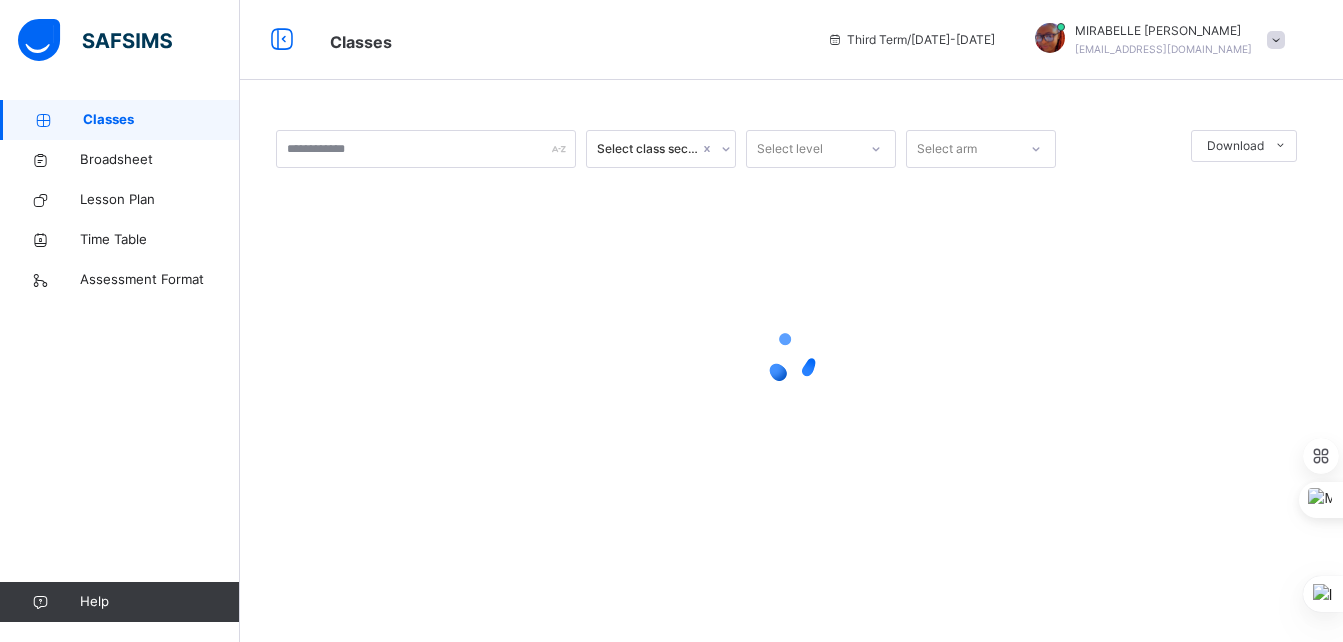 scroll, scrollTop: 0, scrollLeft: 0, axis: both 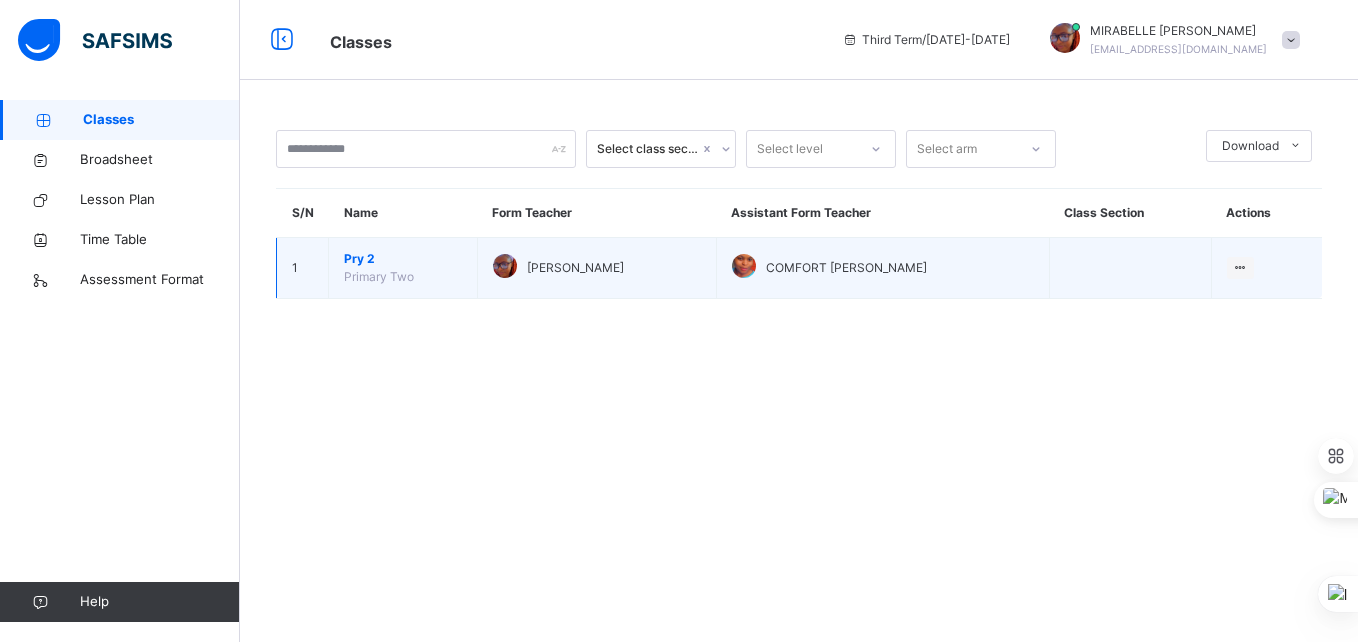 click on "Pry 2" at bounding box center (403, 259) 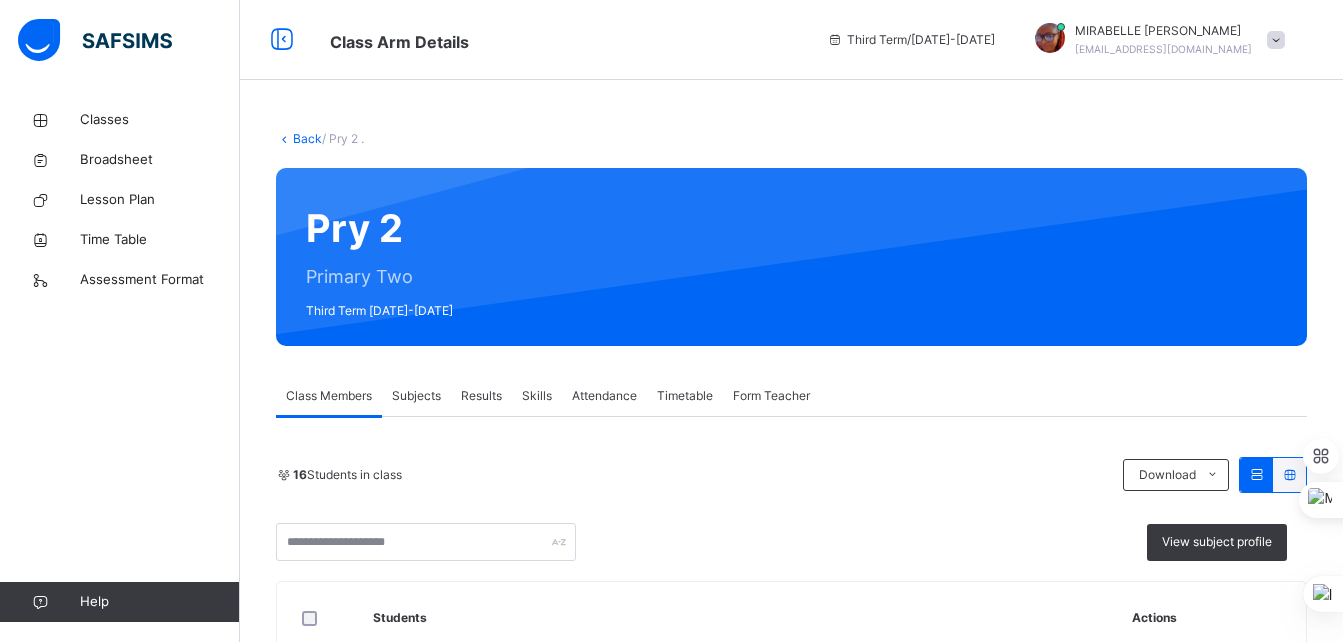 click on "Attendance" at bounding box center [604, 396] 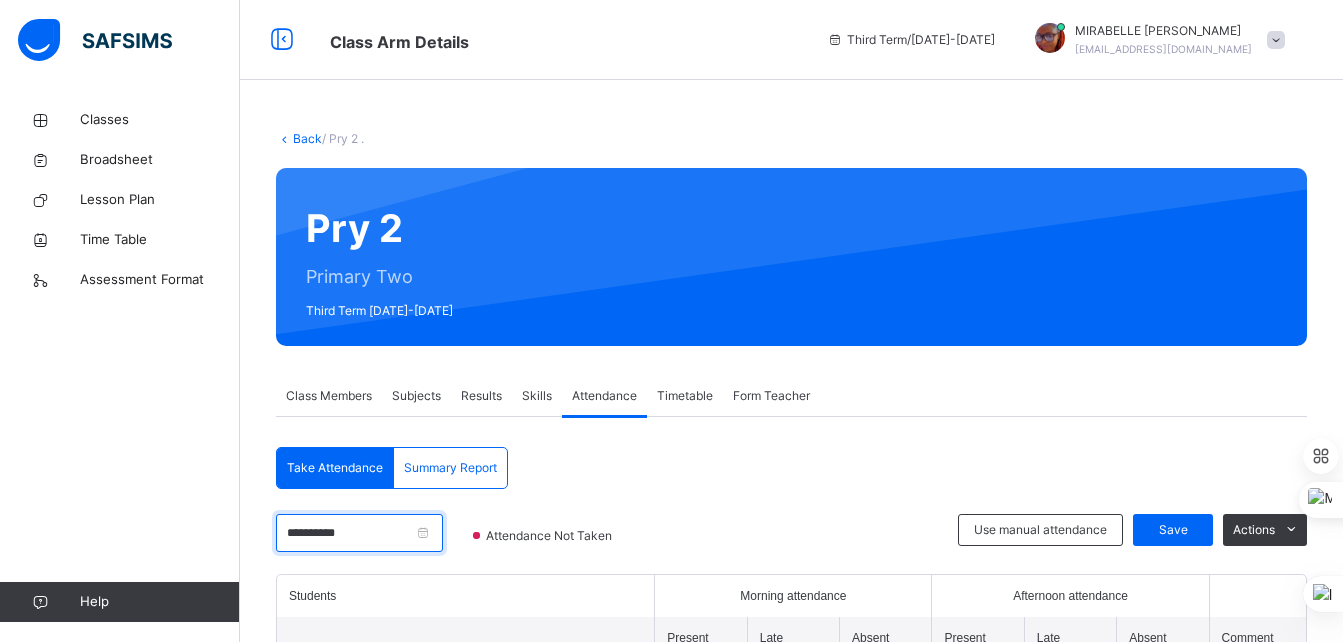 click on "**********" at bounding box center (359, 533) 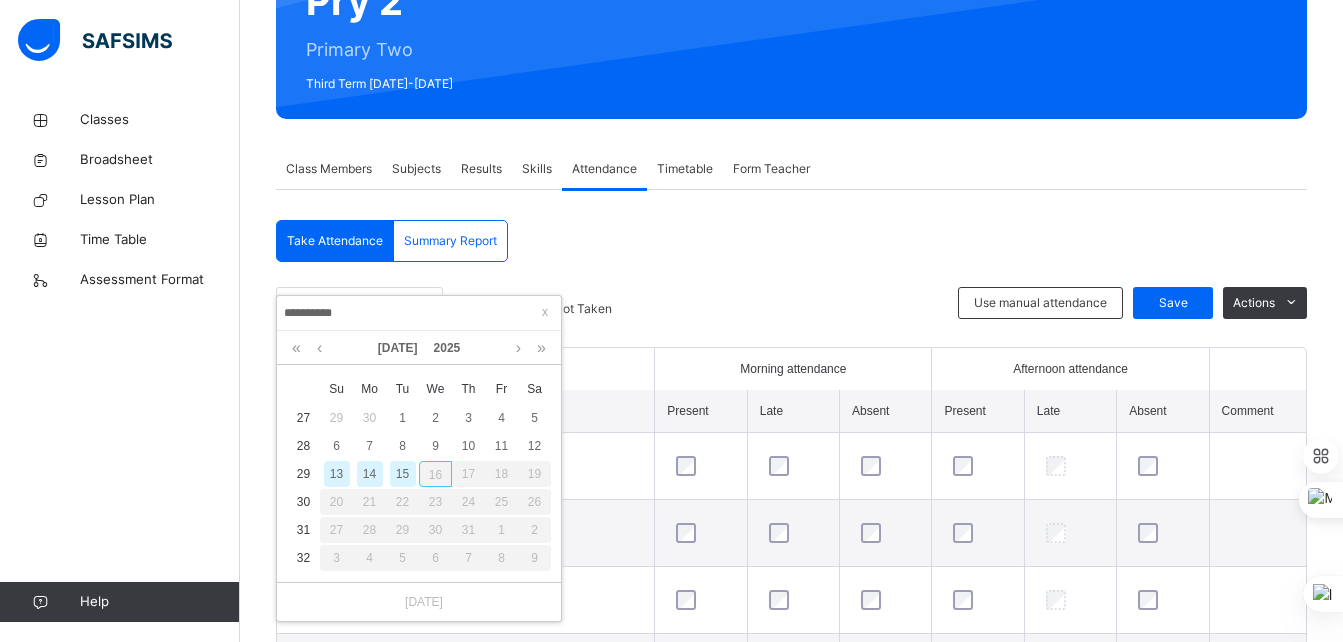 scroll, scrollTop: 228, scrollLeft: 0, axis: vertical 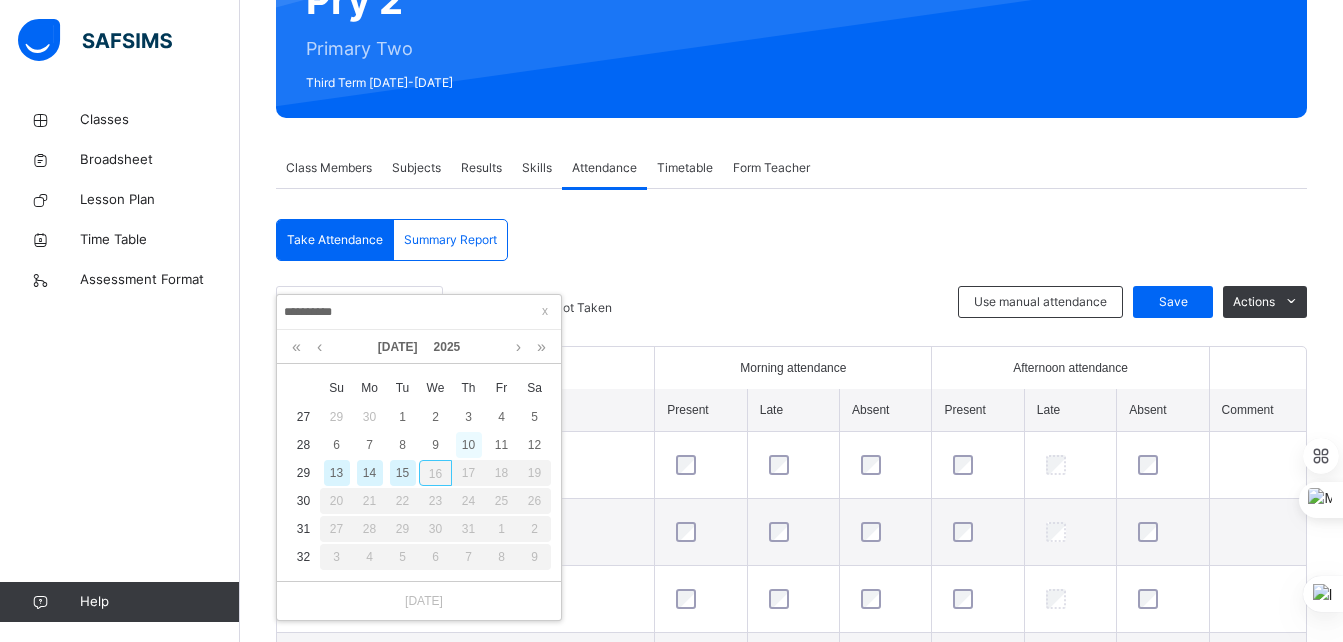 click on "10" at bounding box center [469, 445] 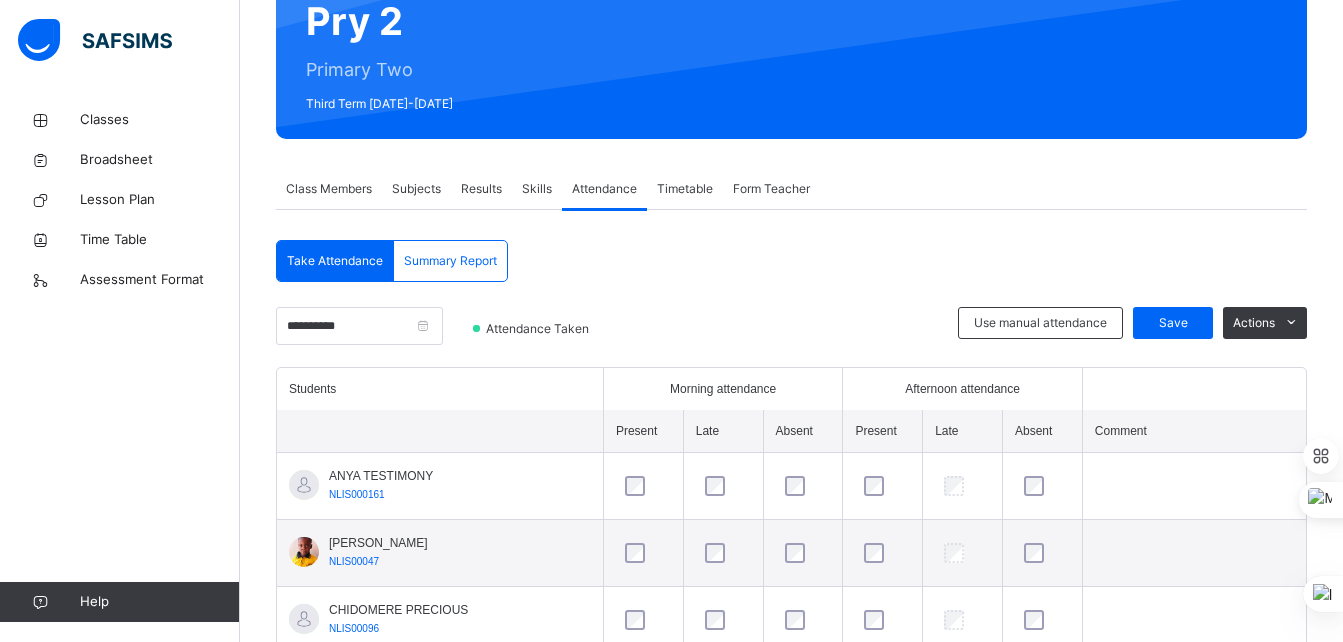 scroll, scrollTop: 228, scrollLeft: 0, axis: vertical 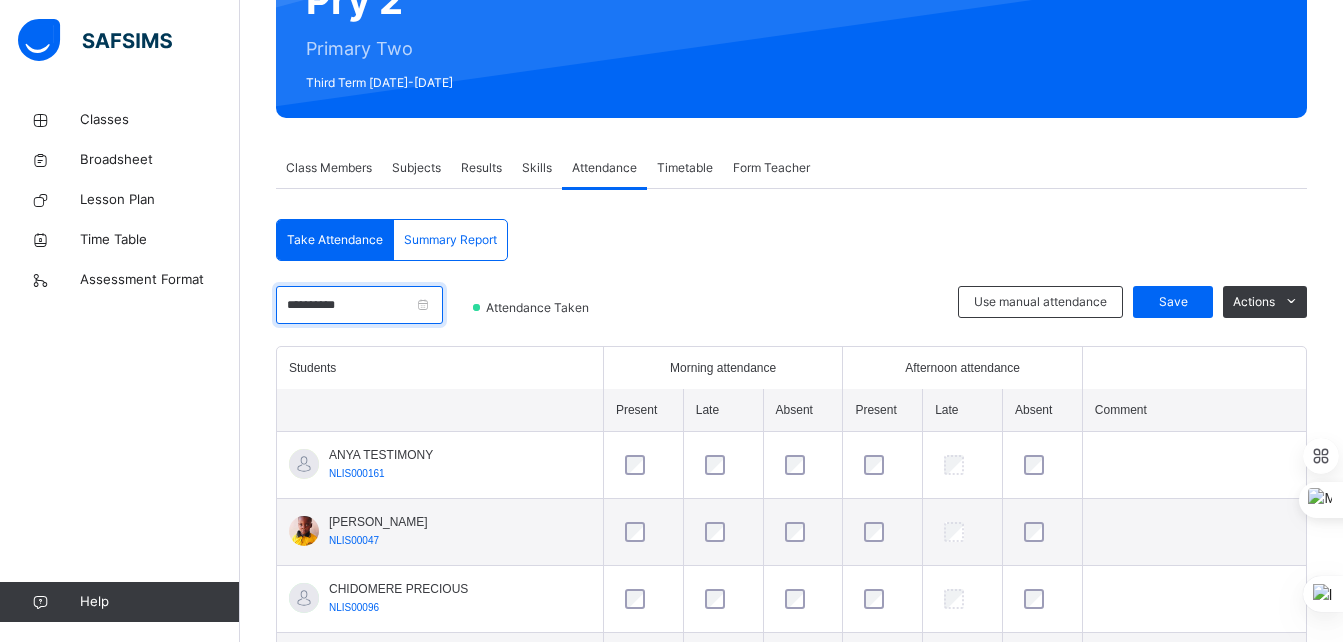 click on "**********" at bounding box center (359, 305) 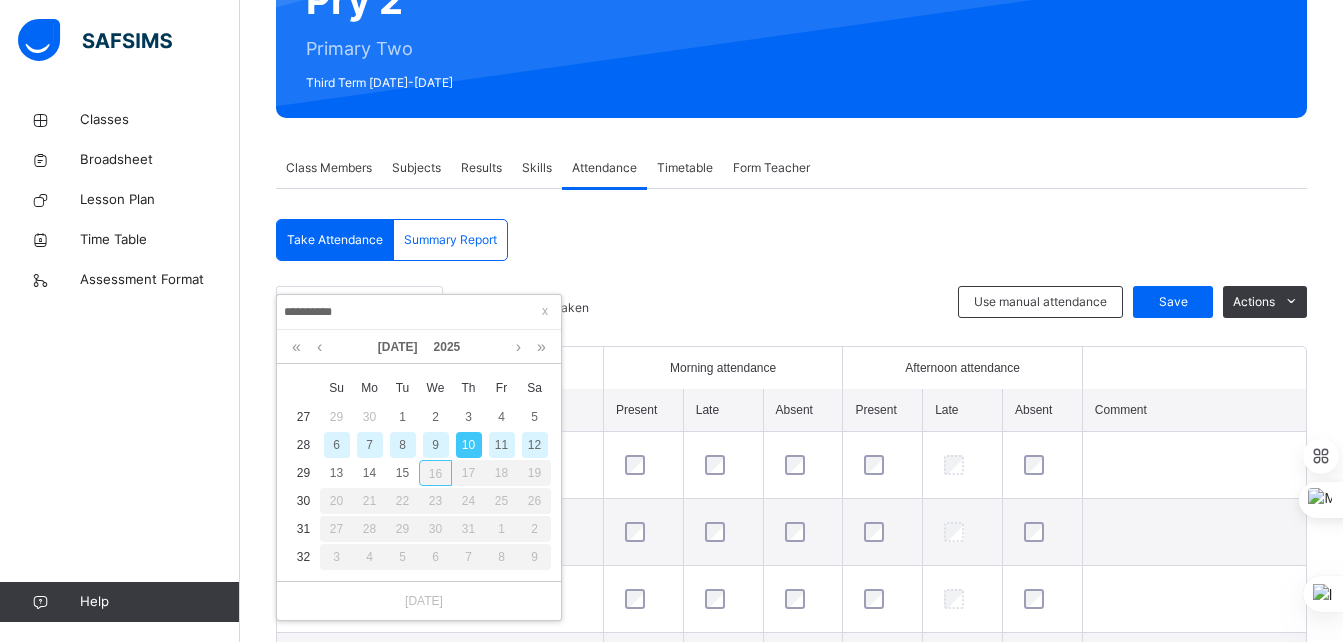 click on "11" at bounding box center (502, 445) 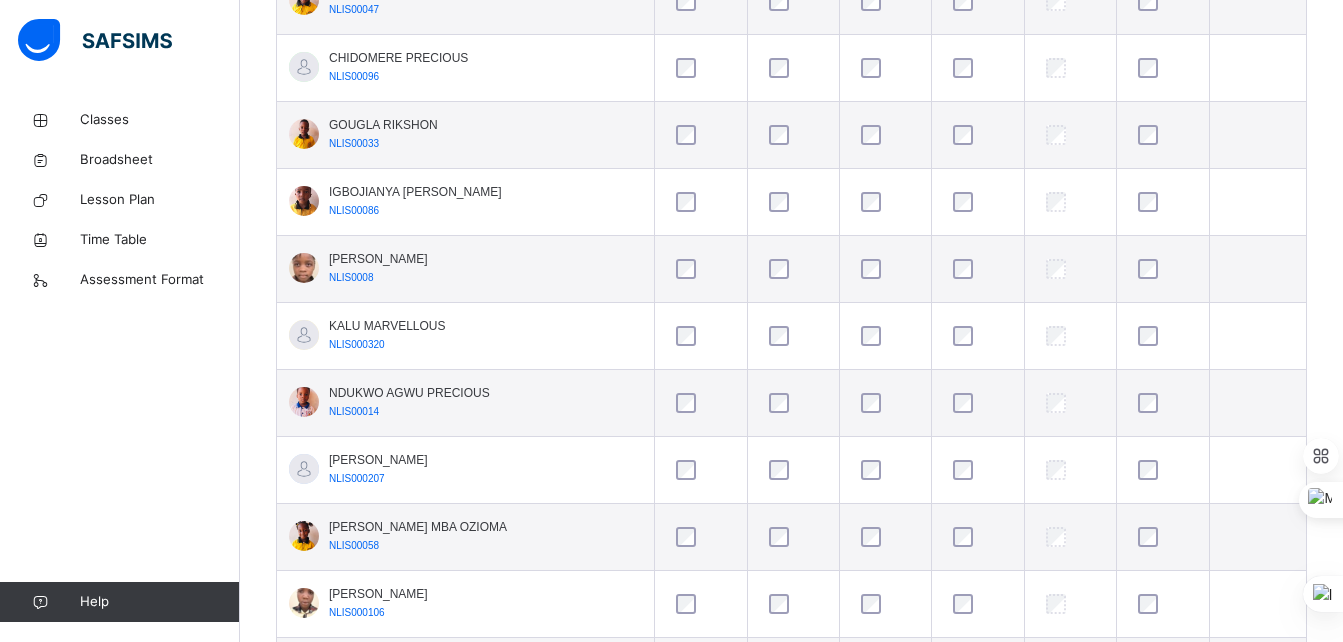 scroll, scrollTop: 760, scrollLeft: 0, axis: vertical 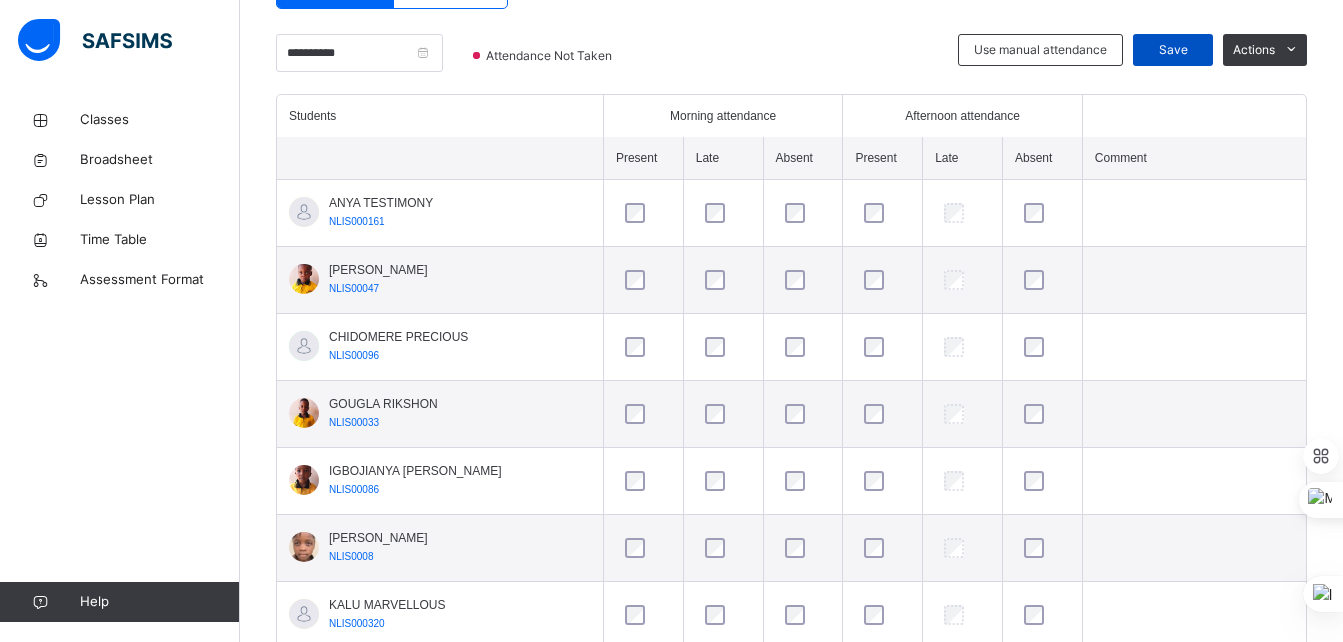 click on "Save" at bounding box center [1173, 50] 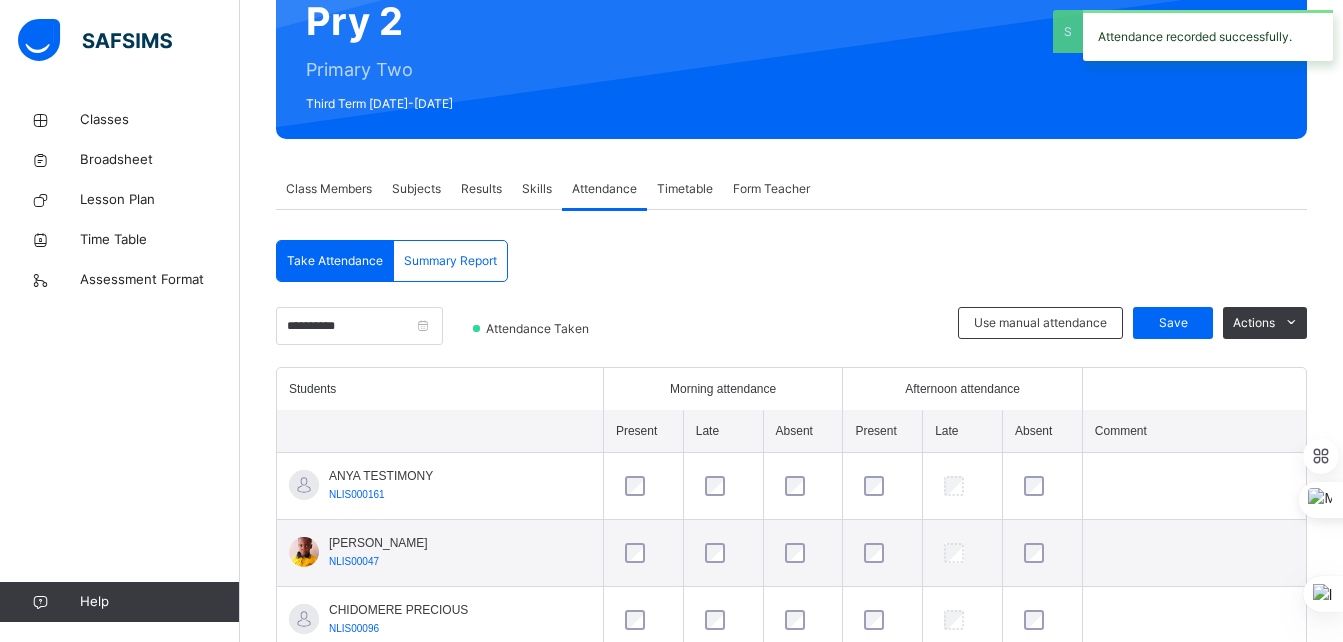 scroll, scrollTop: 480, scrollLeft: 0, axis: vertical 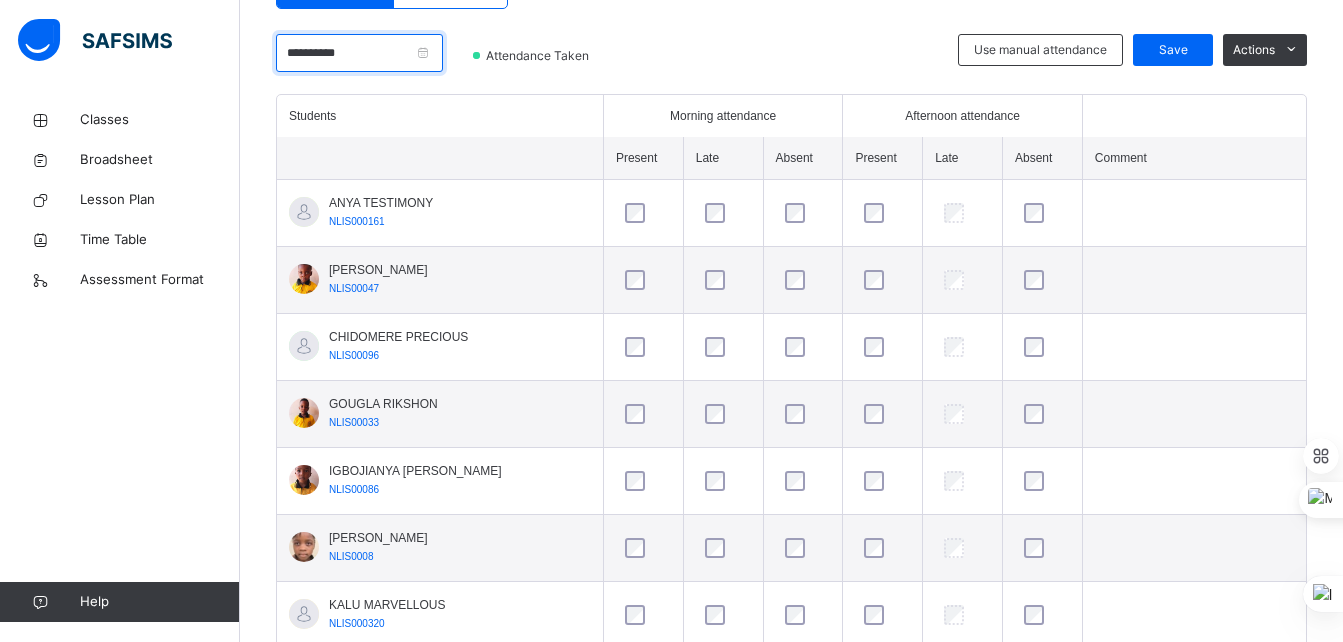 click on "**********" at bounding box center (359, 53) 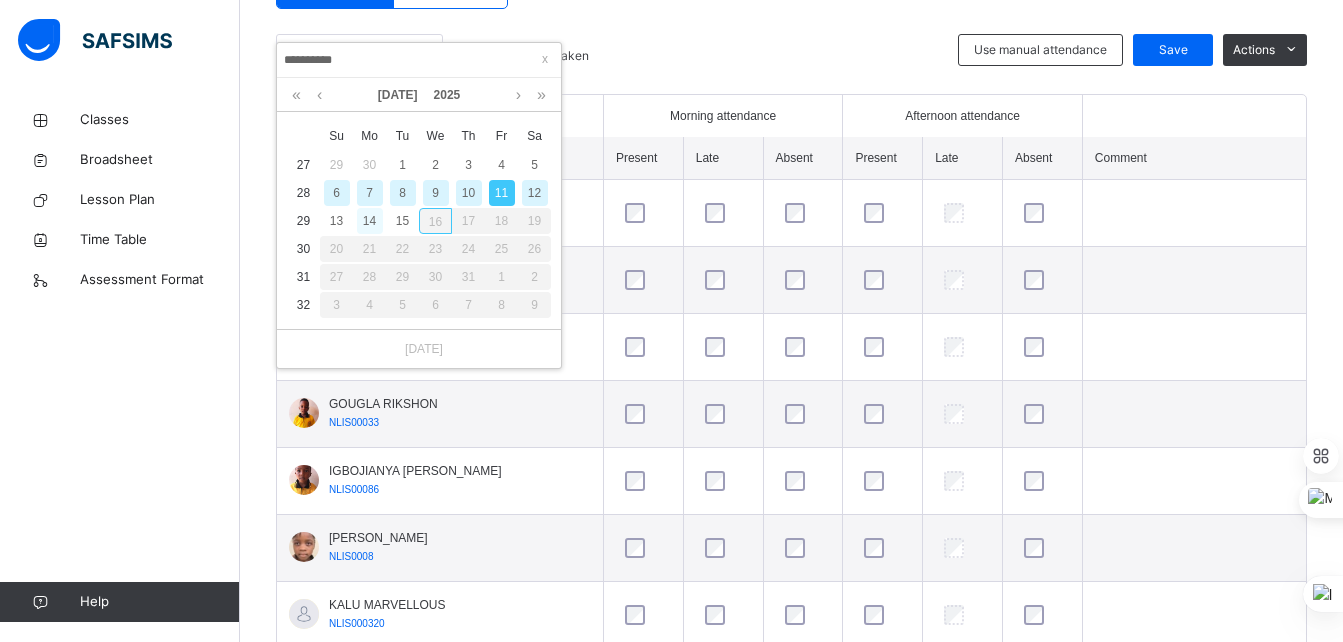 click on "14" at bounding box center (370, 221) 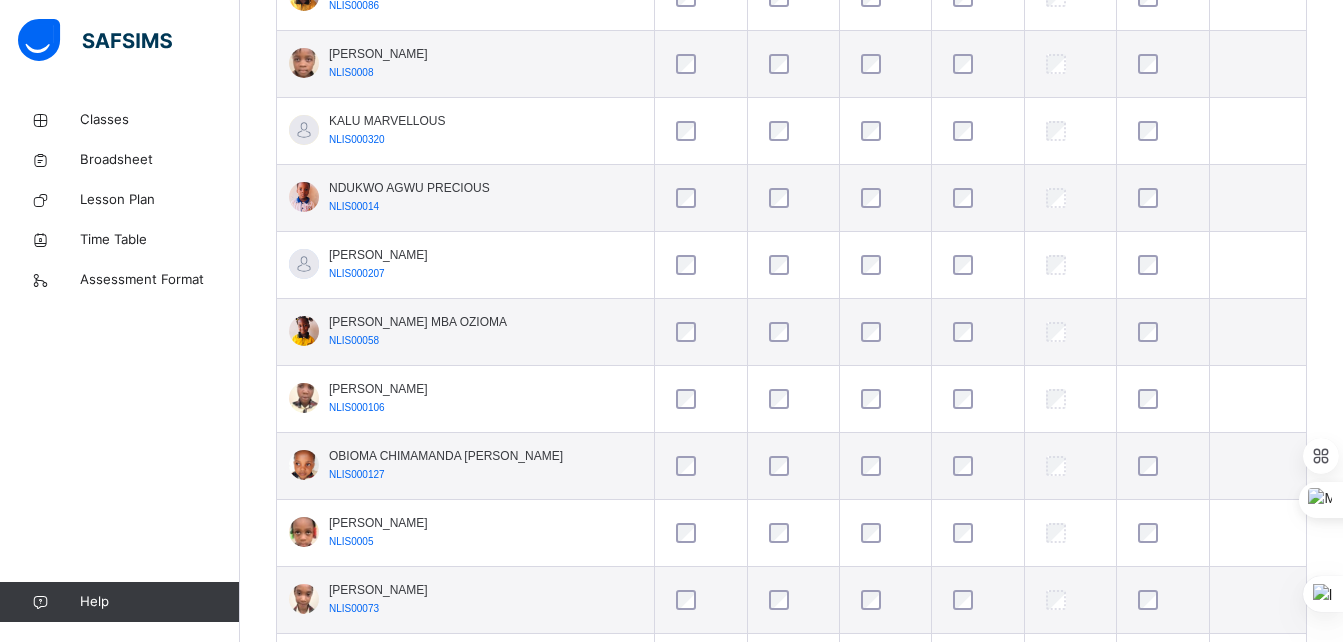 scroll, scrollTop: 965, scrollLeft: 0, axis: vertical 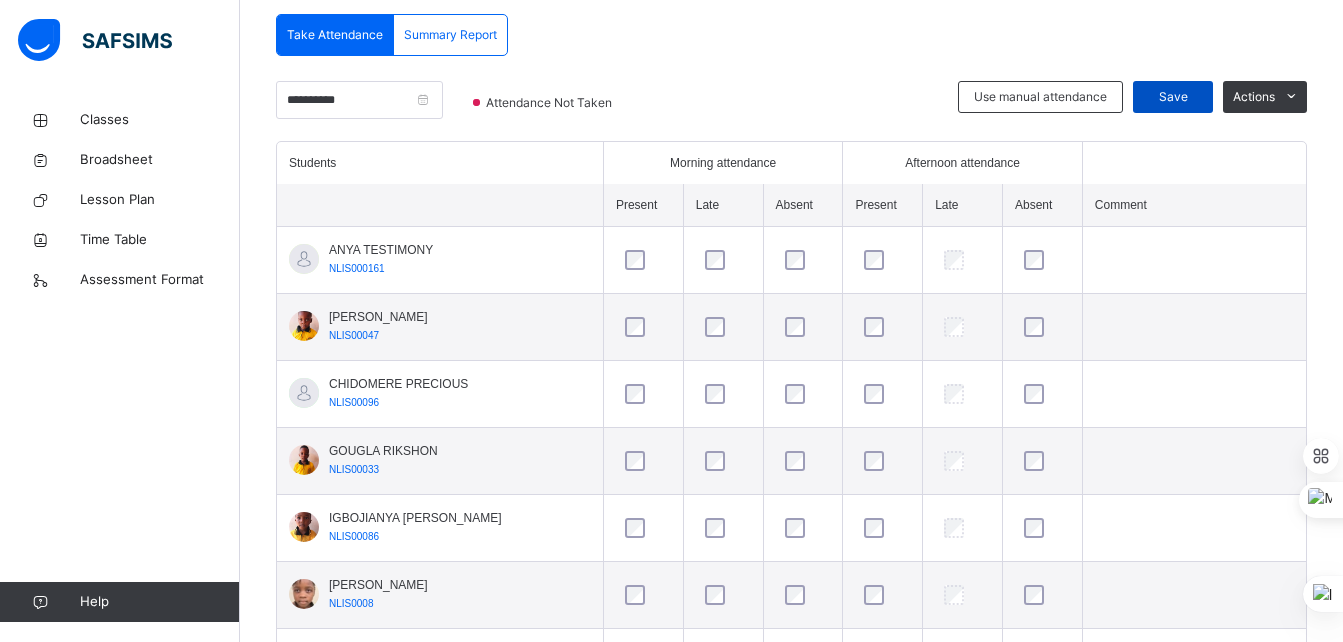 click on "Save" at bounding box center (1173, 97) 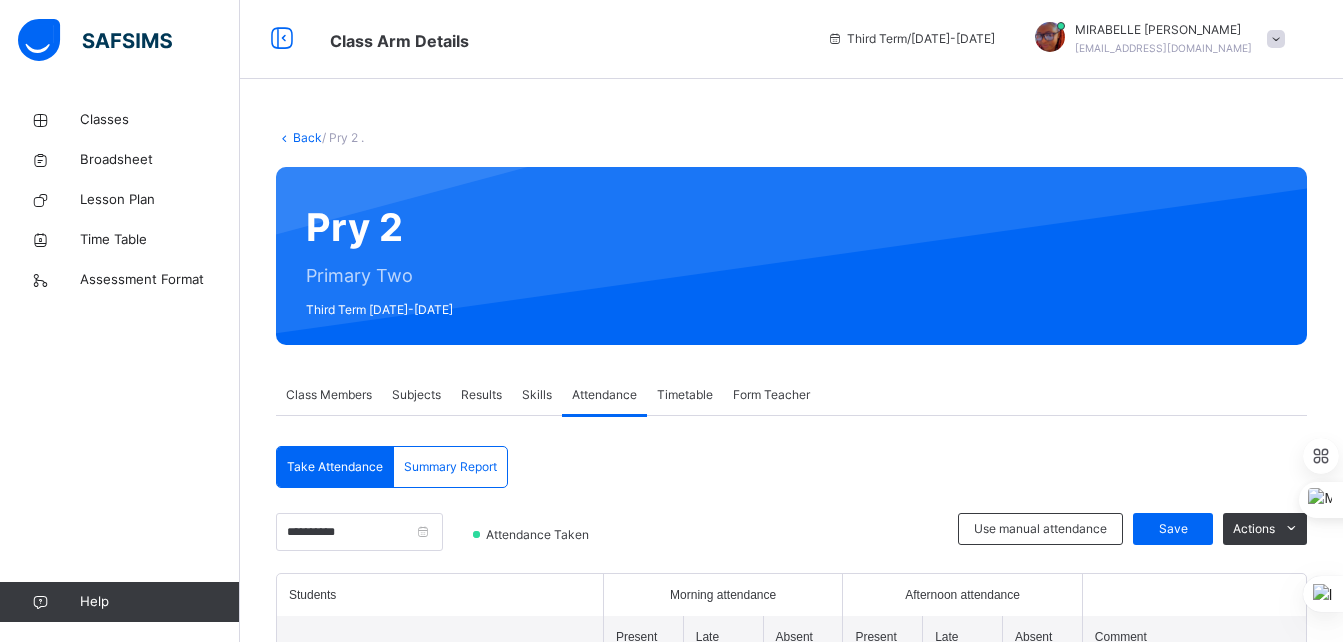 scroll, scrollTop: 0, scrollLeft: 0, axis: both 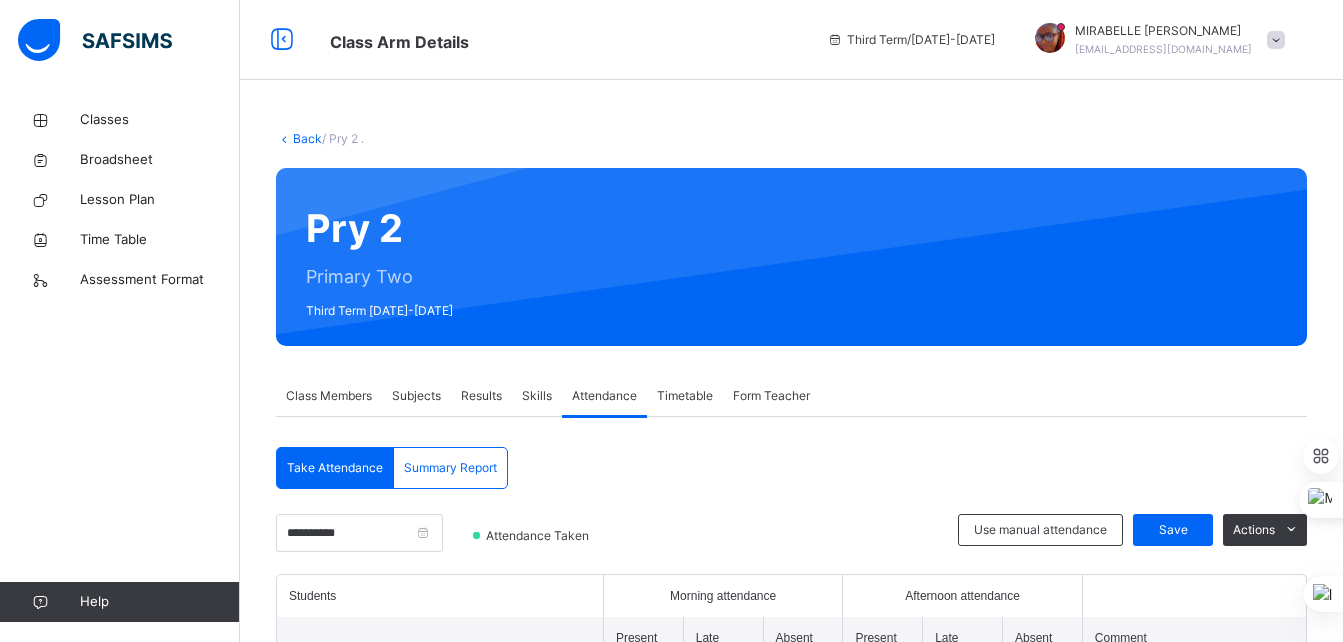 click on "Results" at bounding box center [481, 396] 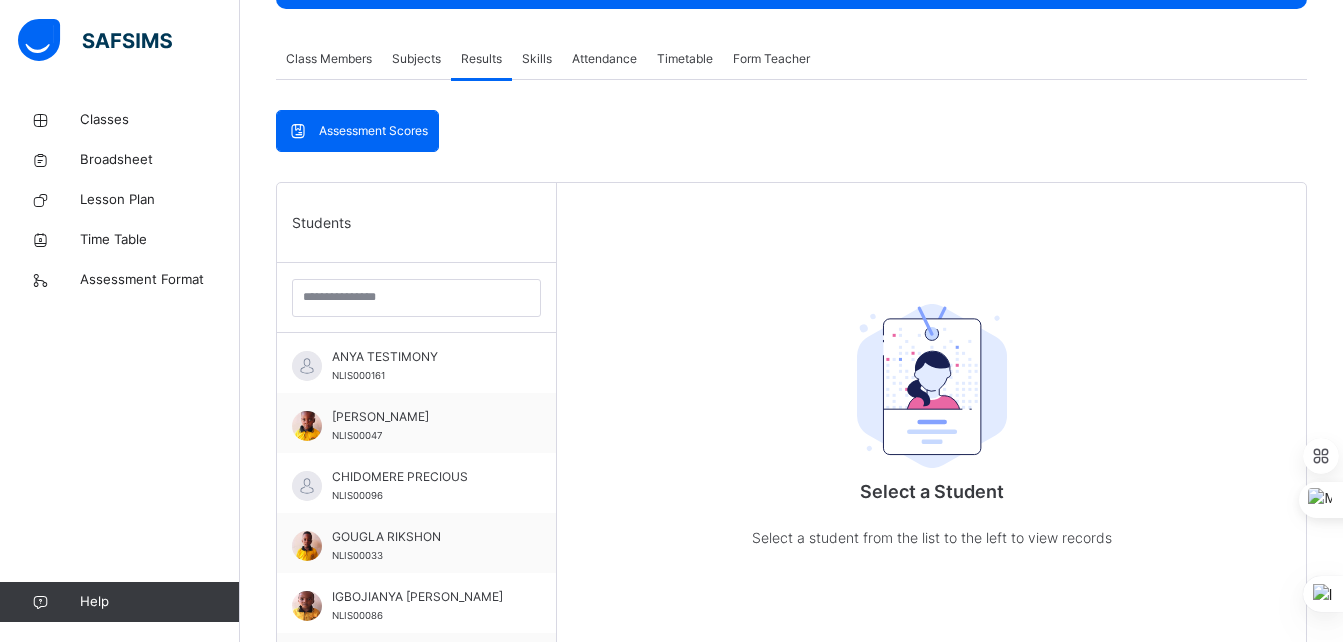 scroll, scrollTop: 348, scrollLeft: 0, axis: vertical 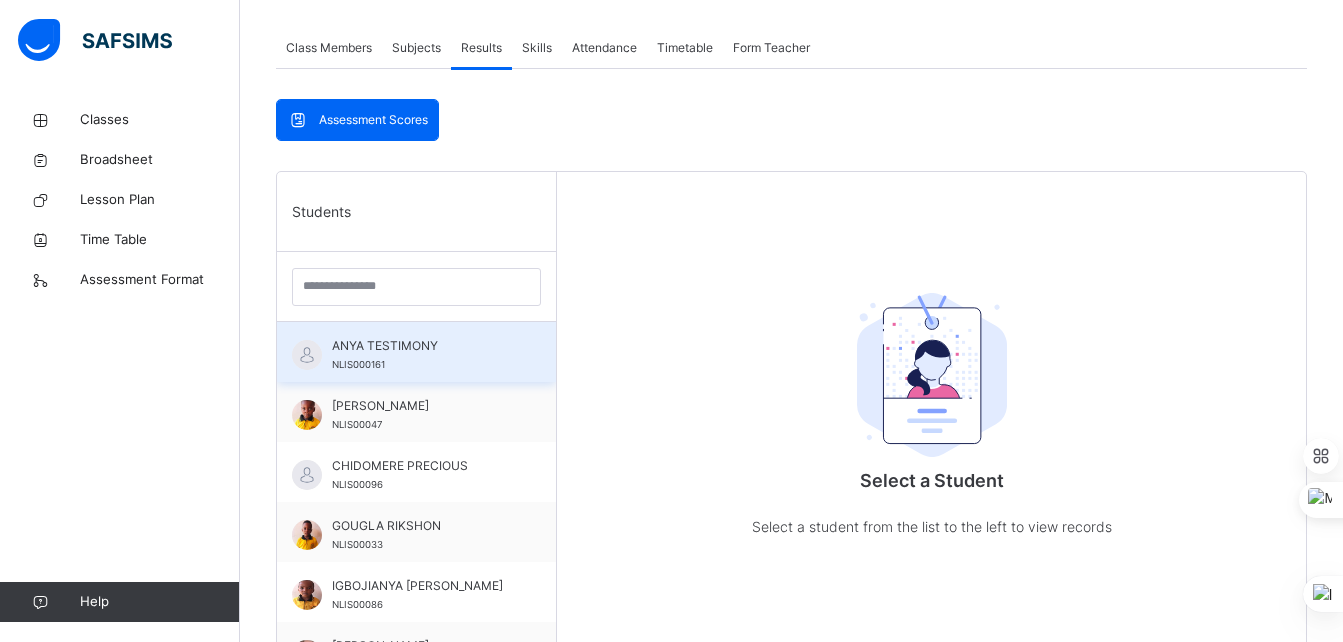 click on "ANYA TESTIMONY  NLIS000161" at bounding box center [416, 352] 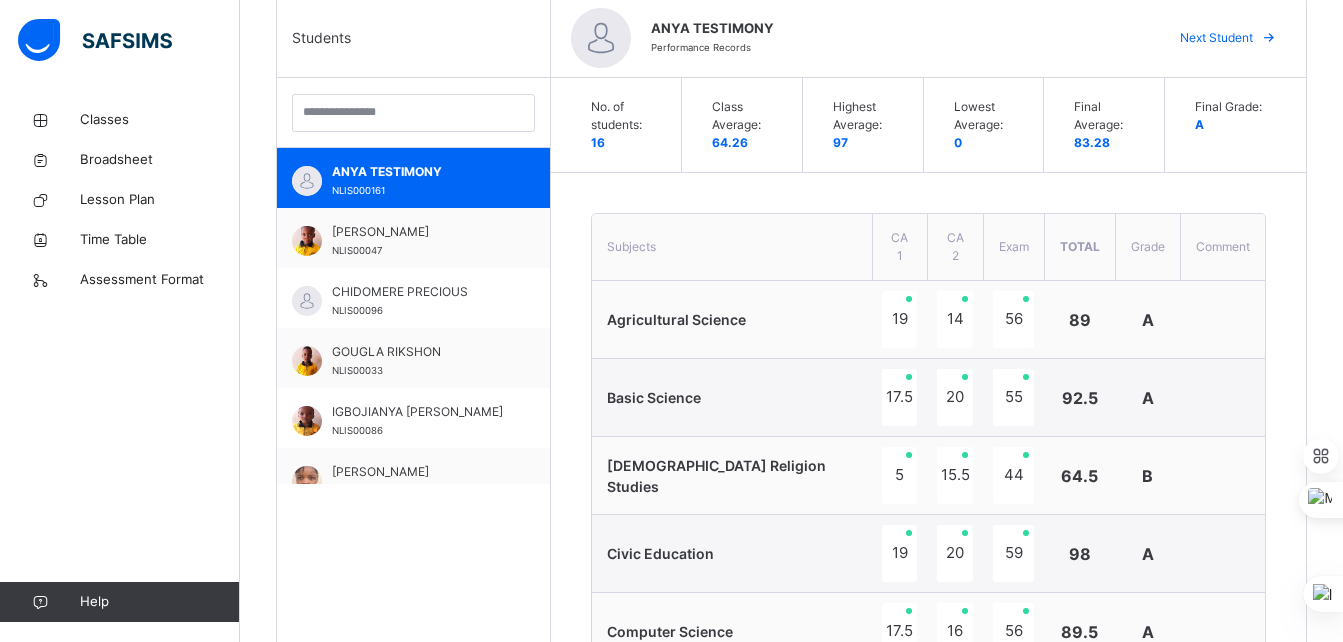 scroll, scrollTop: 523, scrollLeft: 0, axis: vertical 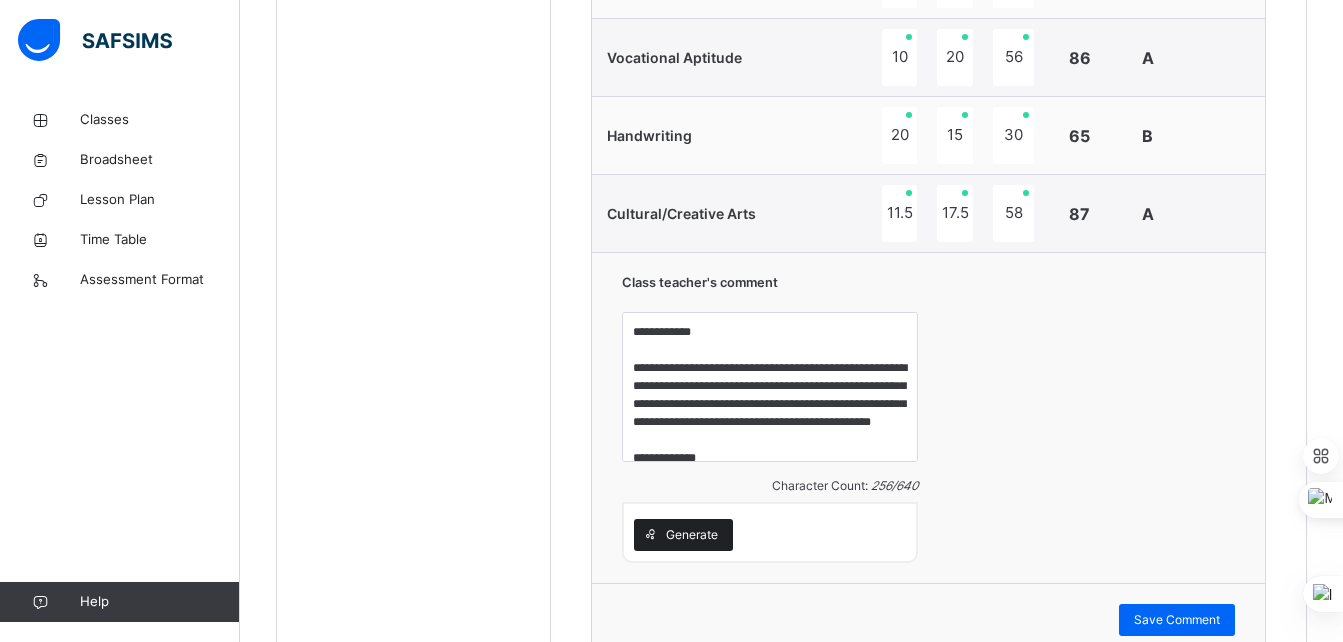 click on "Generate" at bounding box center [692, 535] 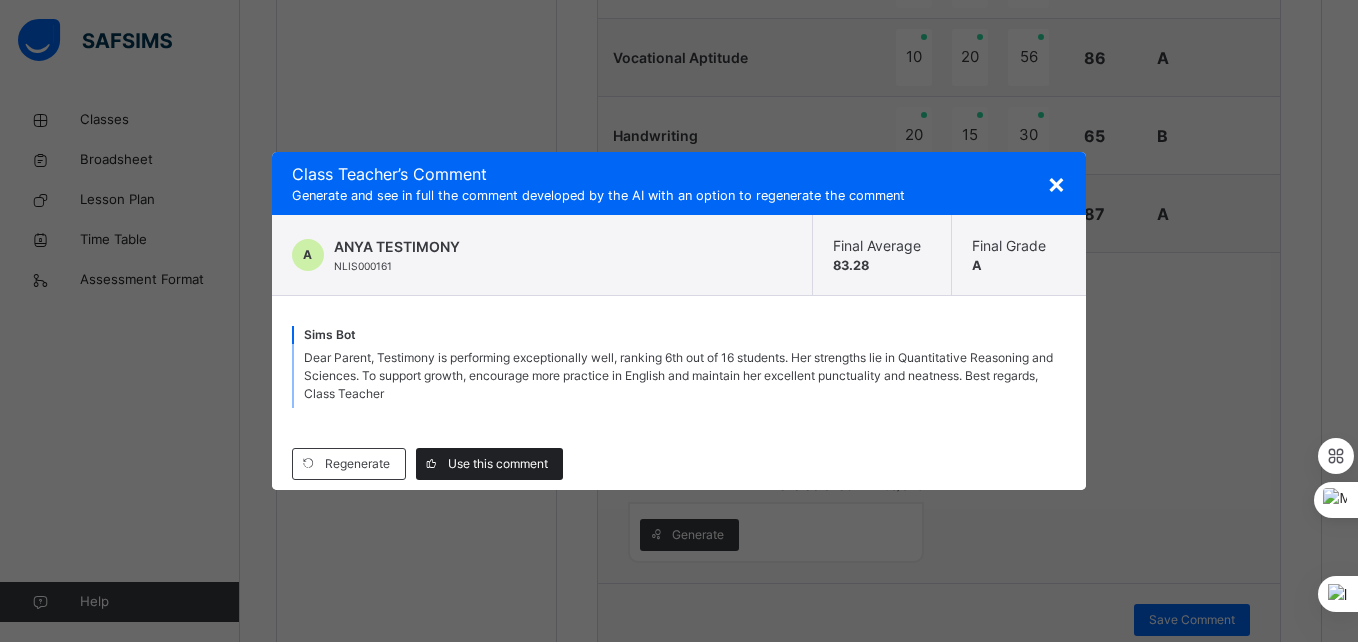 click on "Use this comment" at bounding box center (498, 464) 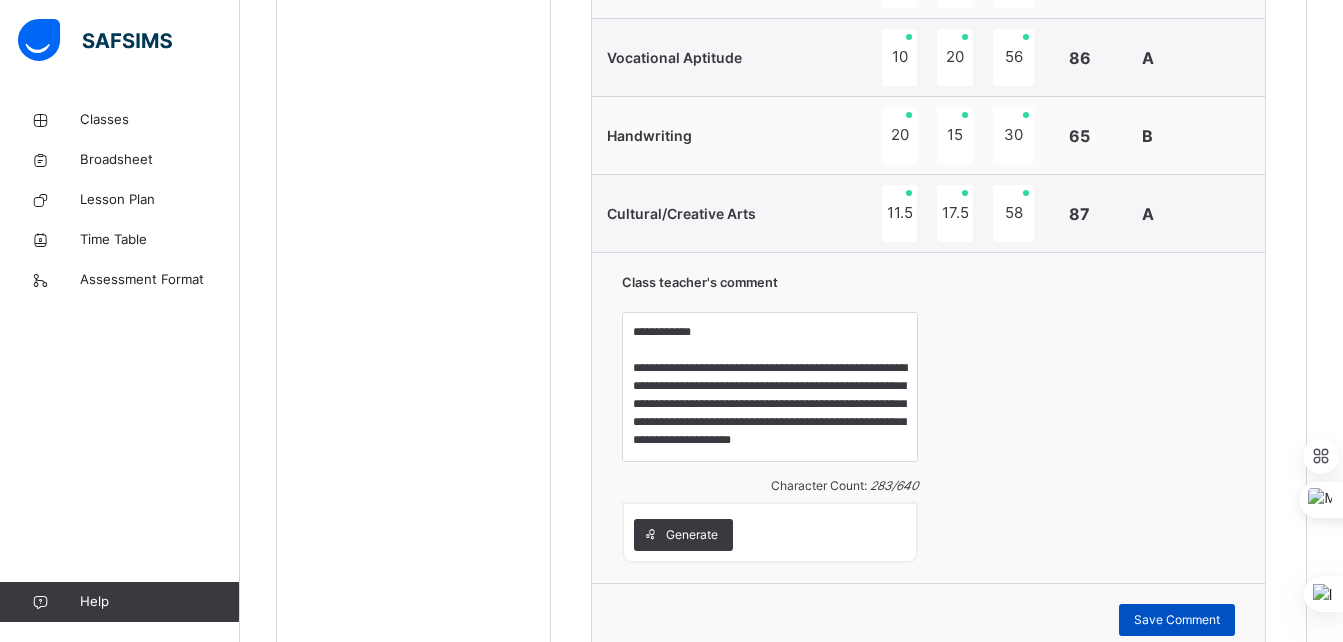 click on "Save Comment" at bounding box center (1177, 620) 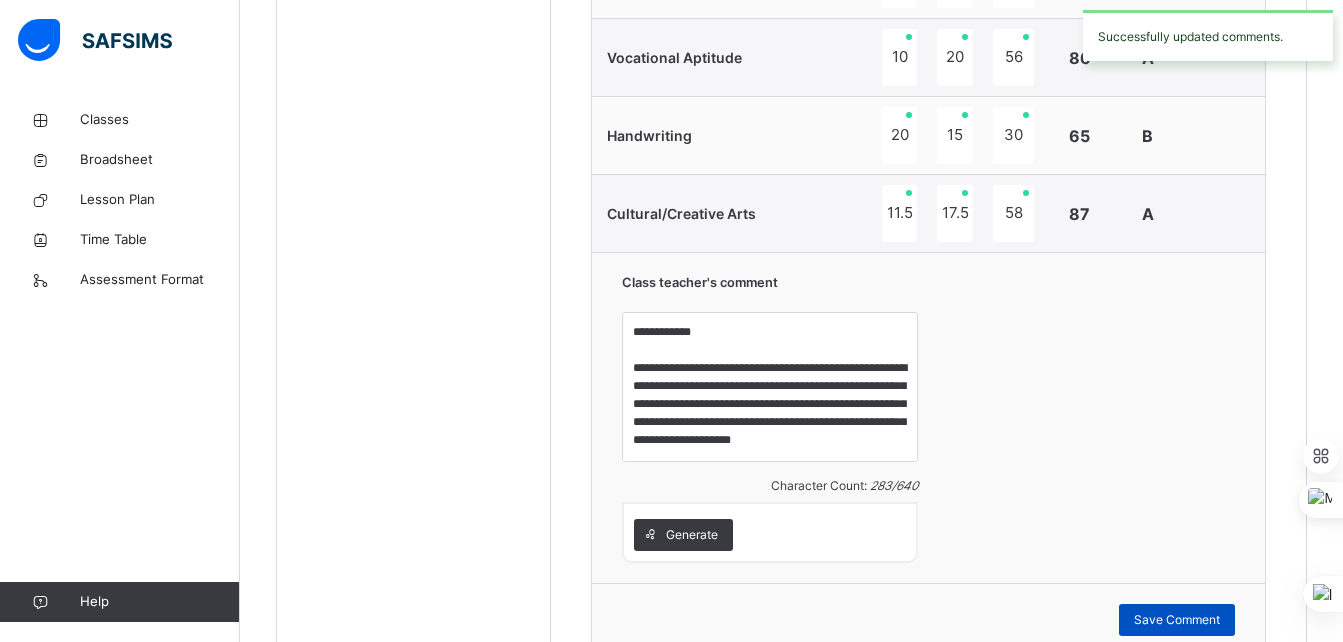 click on "Save Comment" at bounding box center [1177, 620] 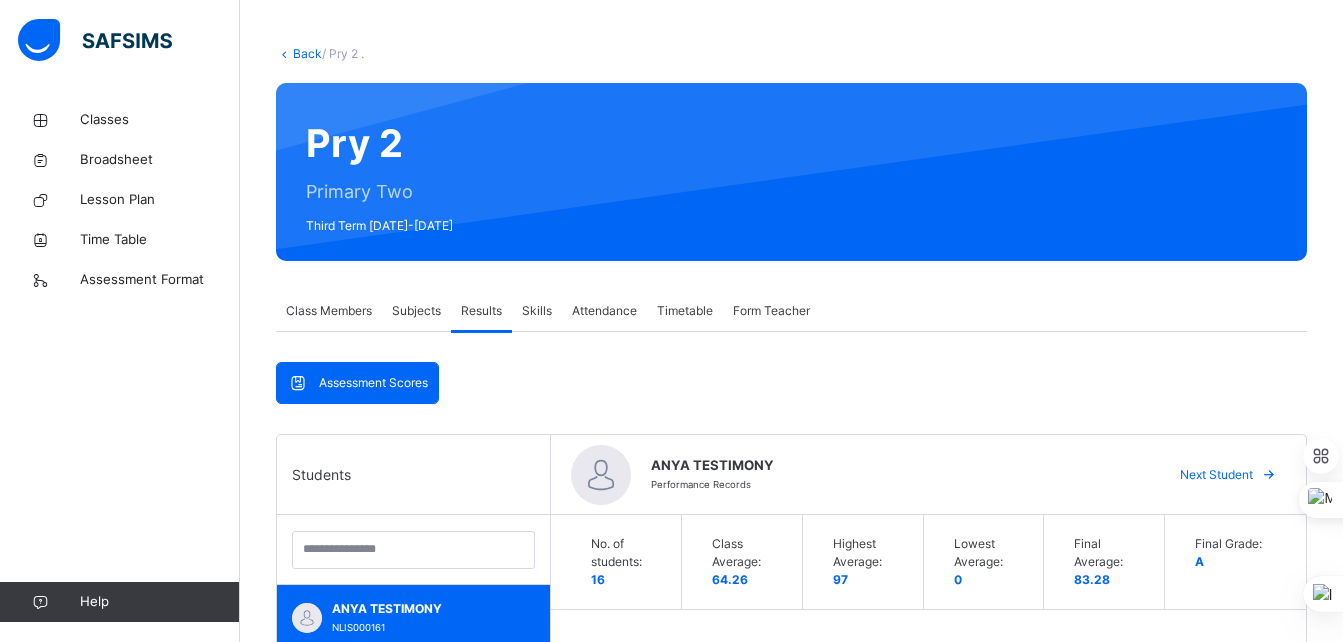scroll, scrollTop: 0, scrollLeft: 0, axis: both 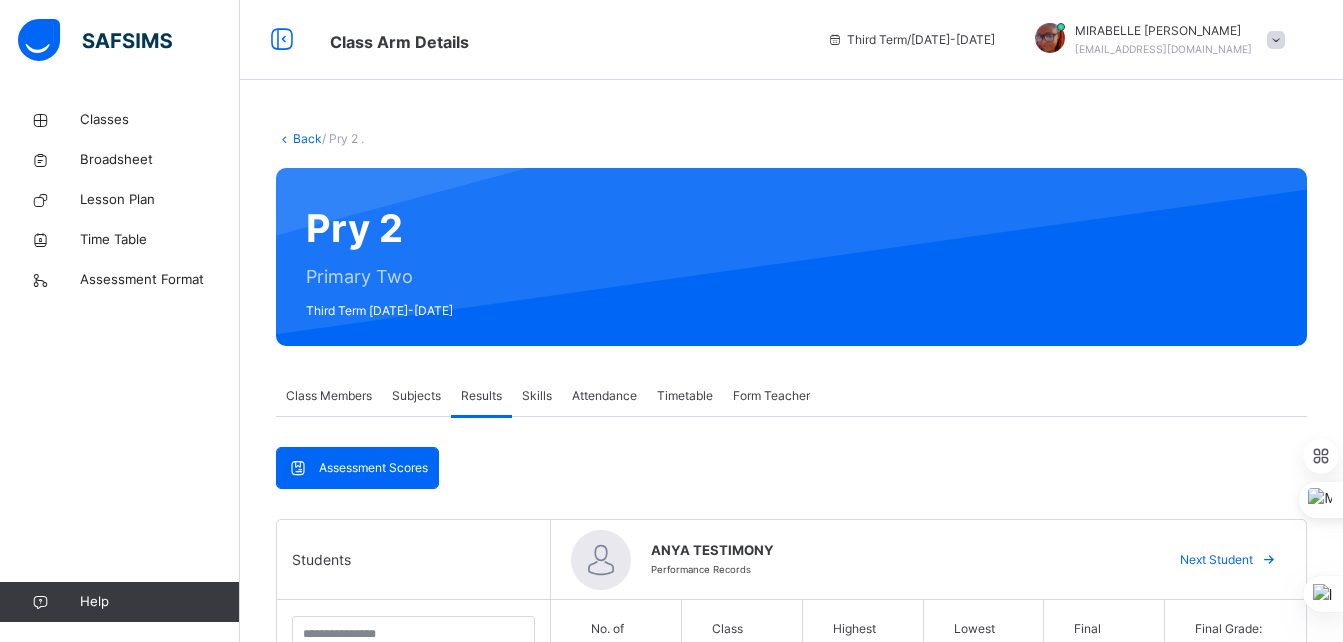 click on "Next Student" at bounding box center (1216, 560) 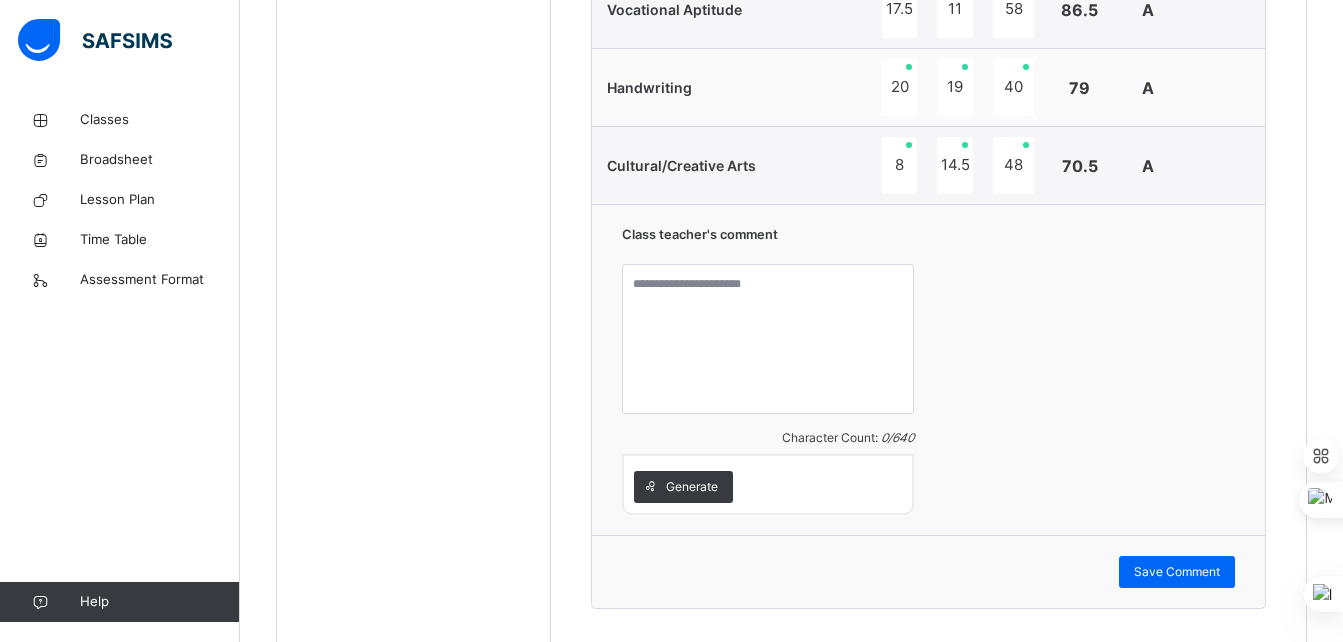 scroll, scrollTop: 1847, scrollLeft: 0, axis: vertical 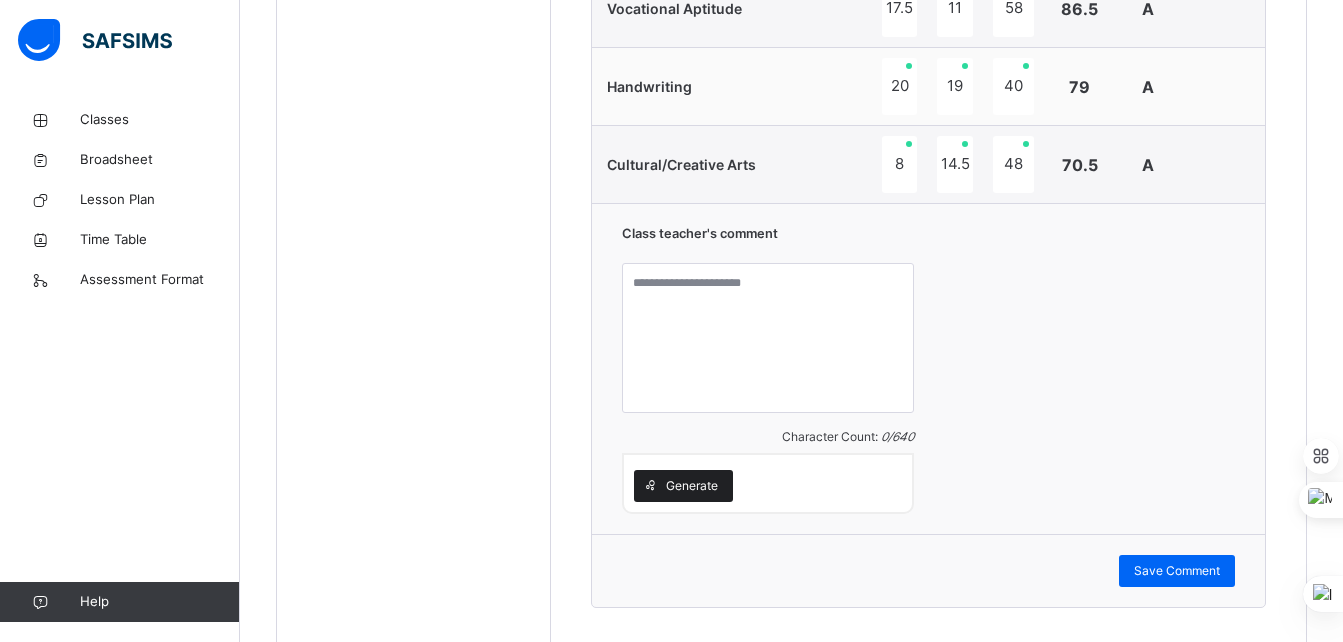 click on "Generate" at bounding box center (692, 486) 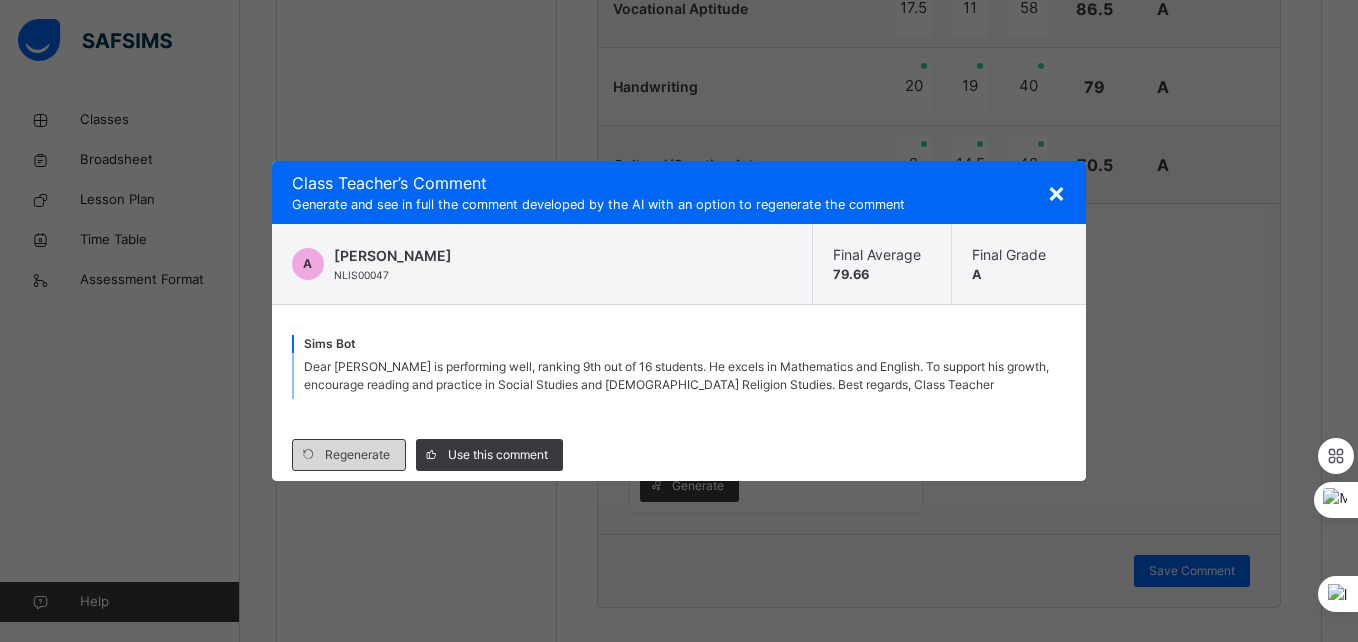 click on "Regenerate" at bounding box center [357, 455] 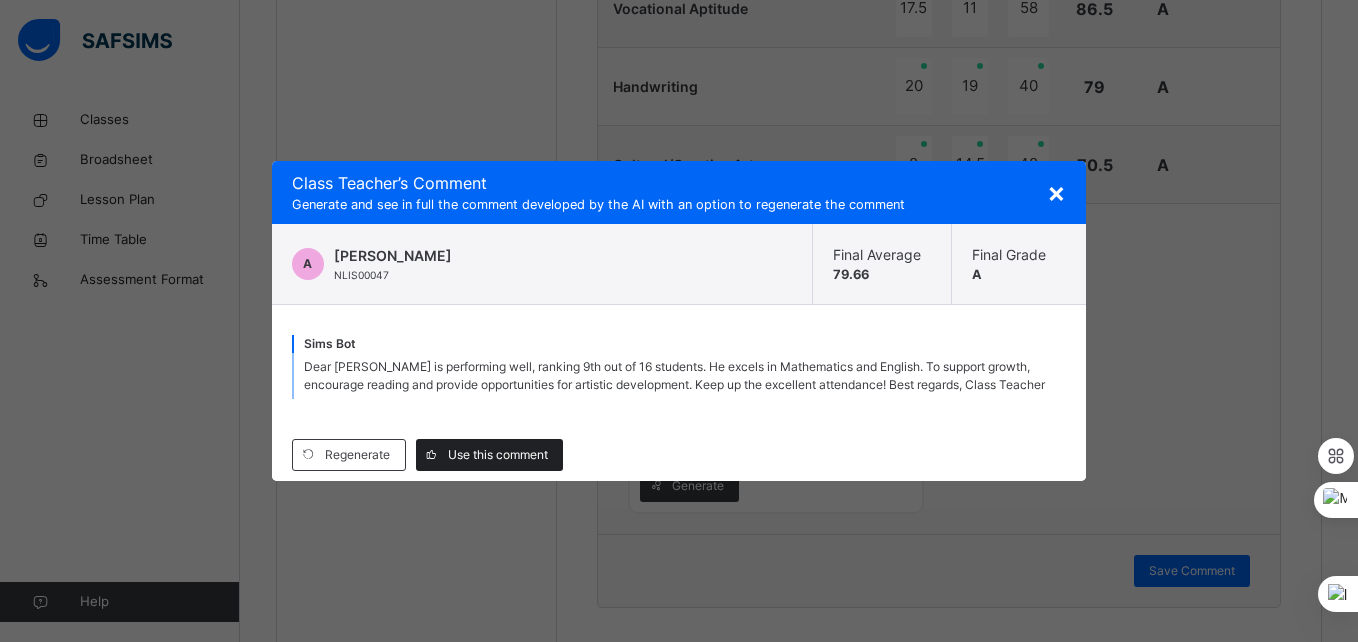 click on "Use this comment" at bounding box center [498, 455] 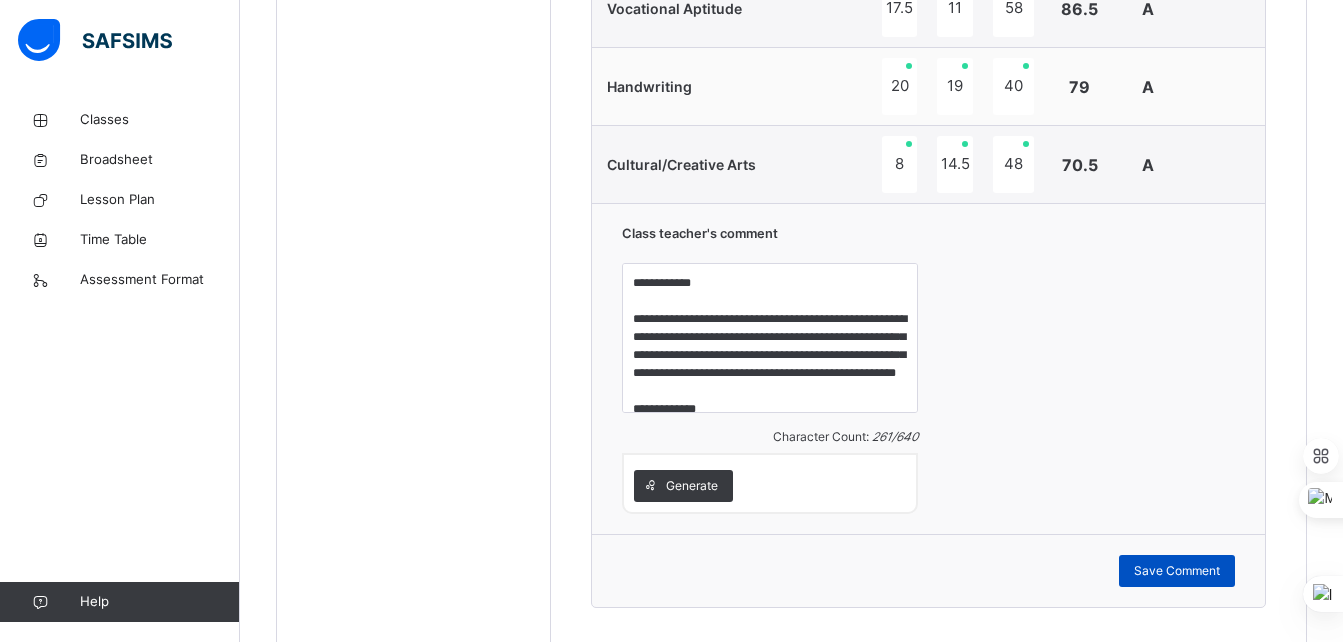 click on "Save Comment" at bounding box center [1177, 571] 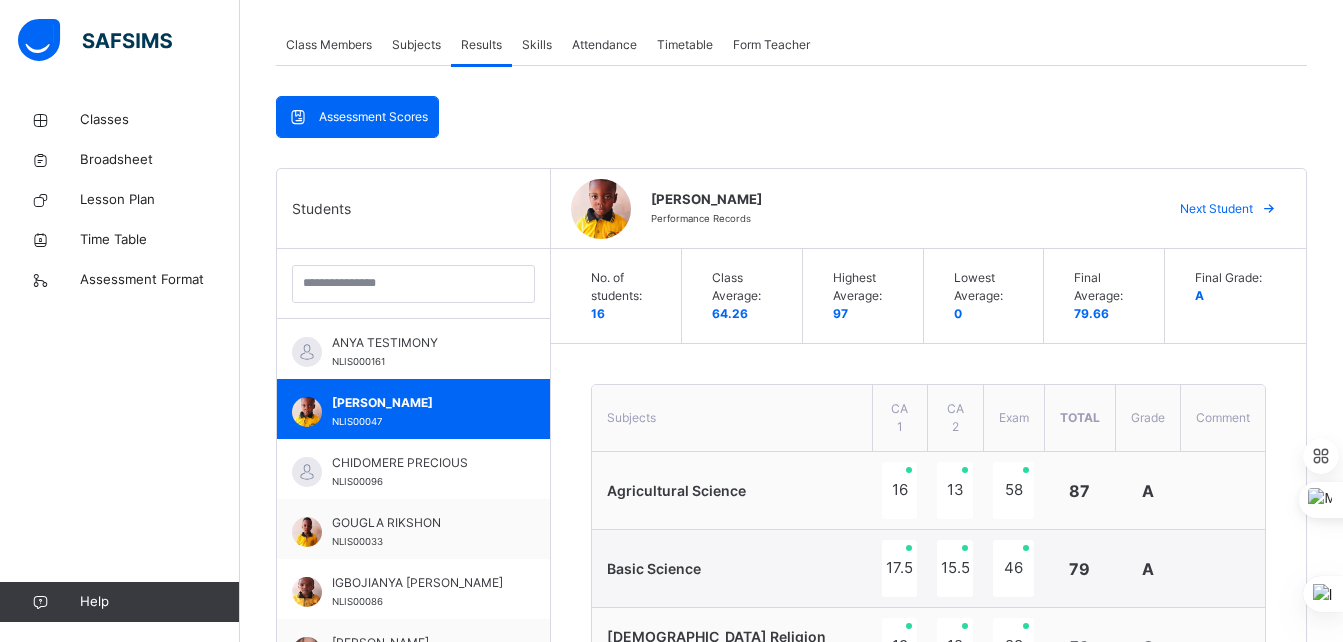 scroll, scrollTop: 346, scrollLeft: 0, axis: vertical 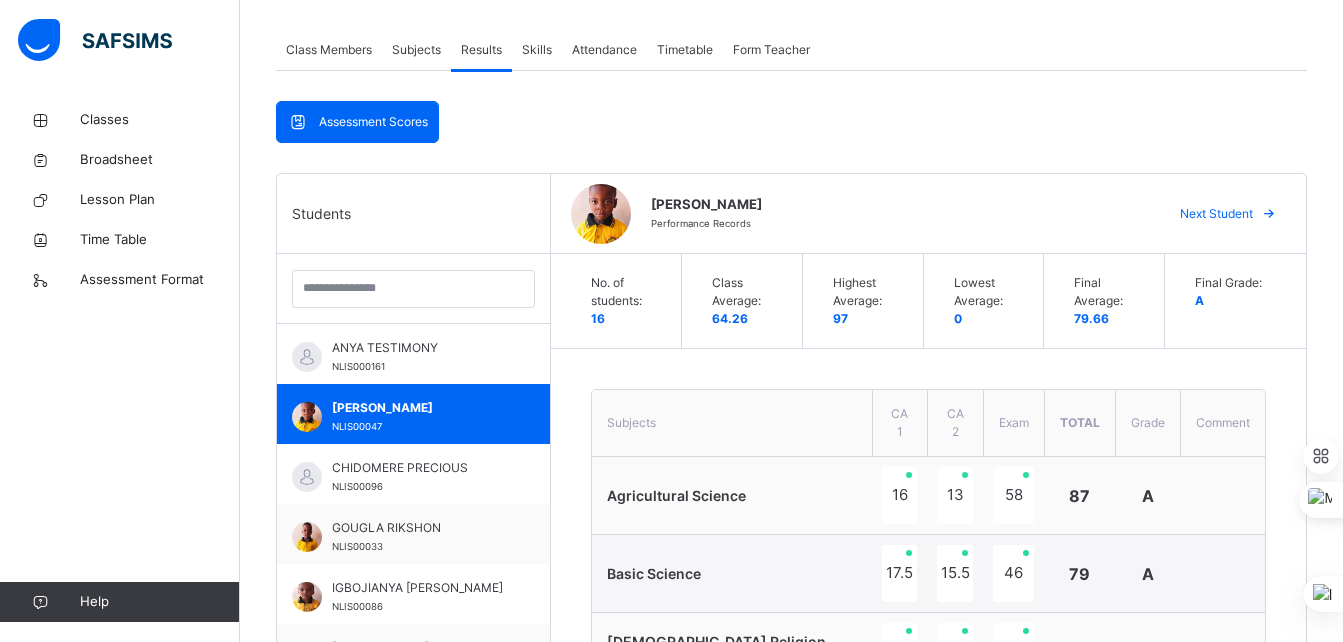 click at bounding box center [1269, 214] 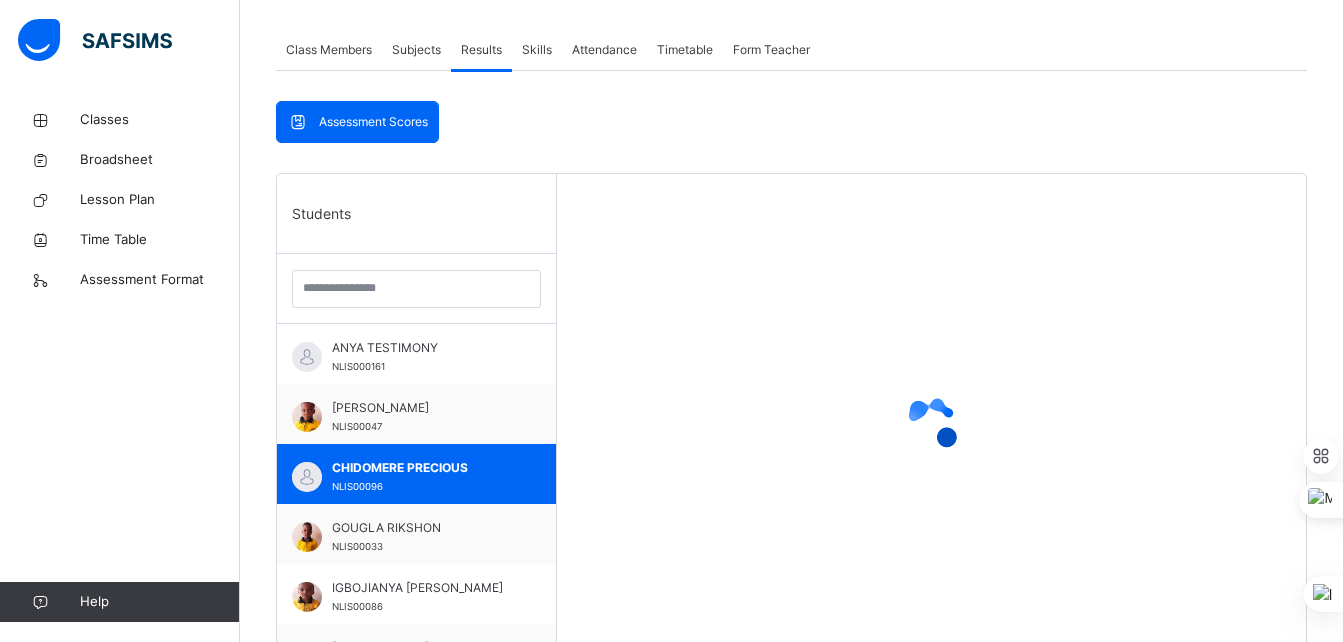 click at bounding box center (931, 424) 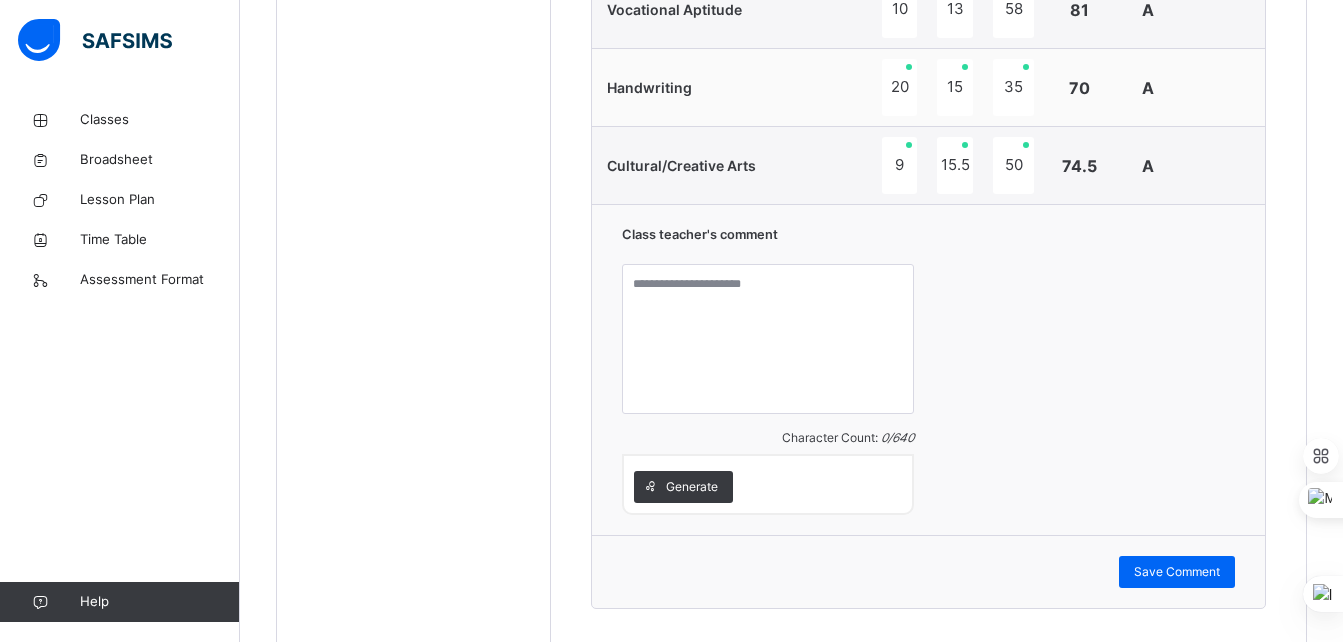 scroll, scrollTop: 1847, scrollLeft: 0, axis: vertical 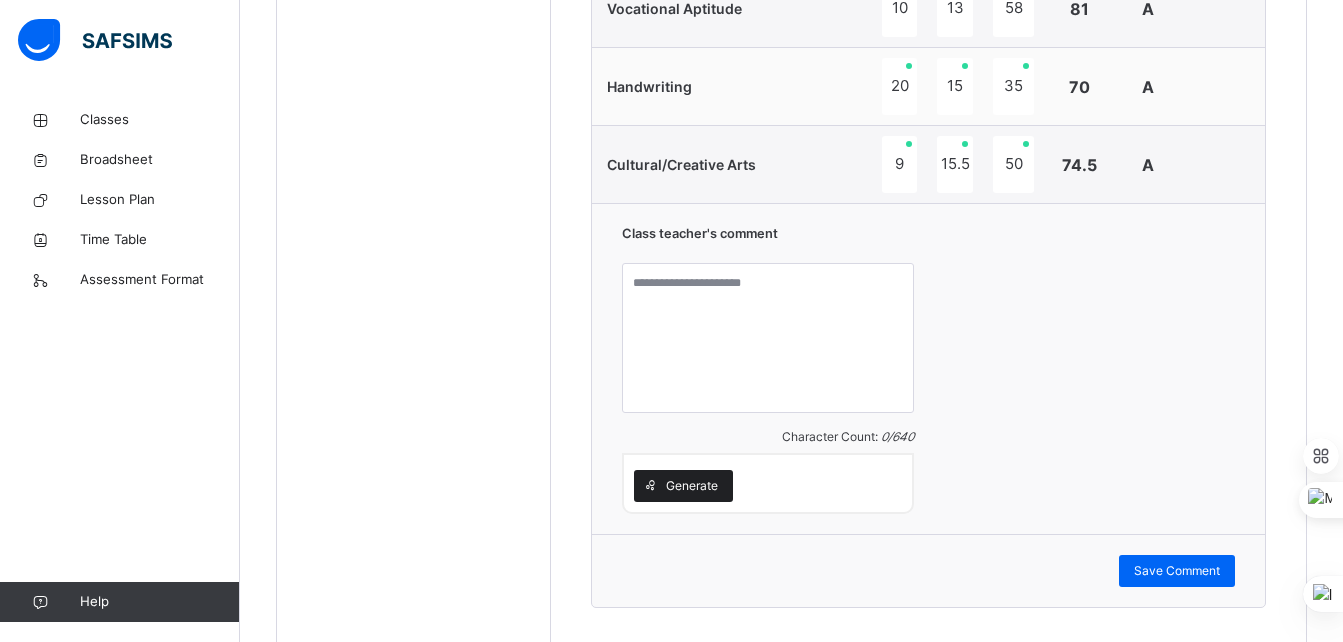 click on "Generate" at bounding box center [683, 486] 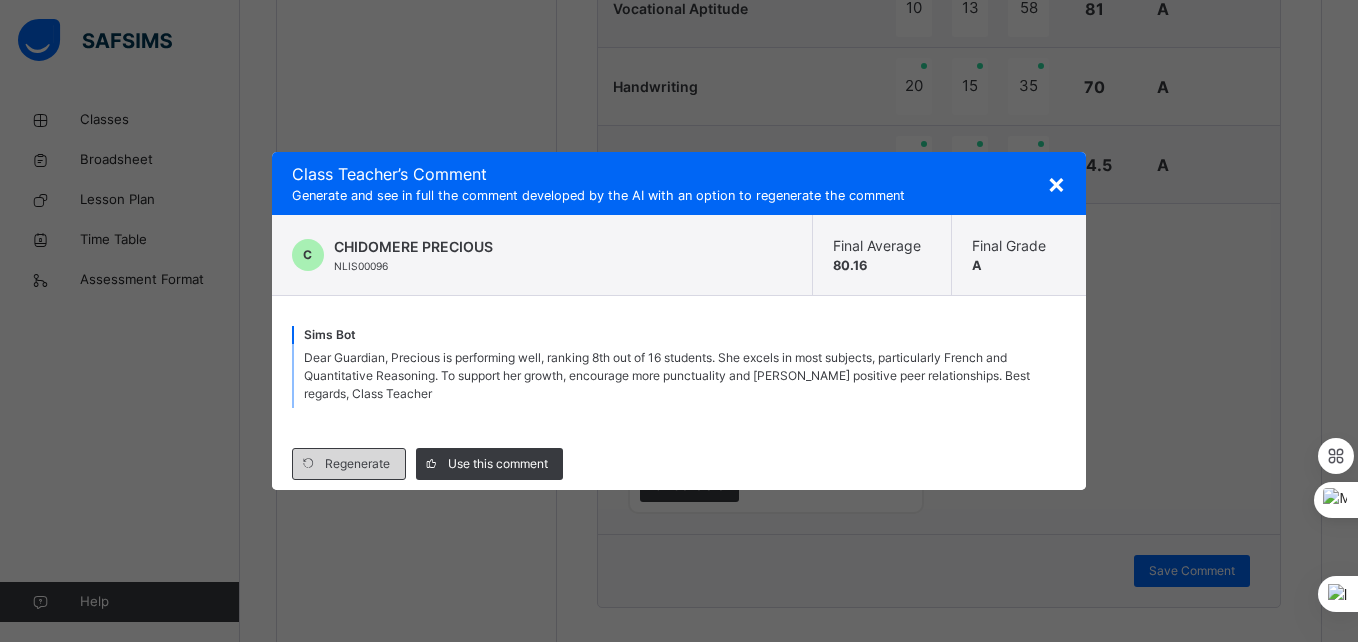 click on "Regenerate" at bounding box center [349, 464] 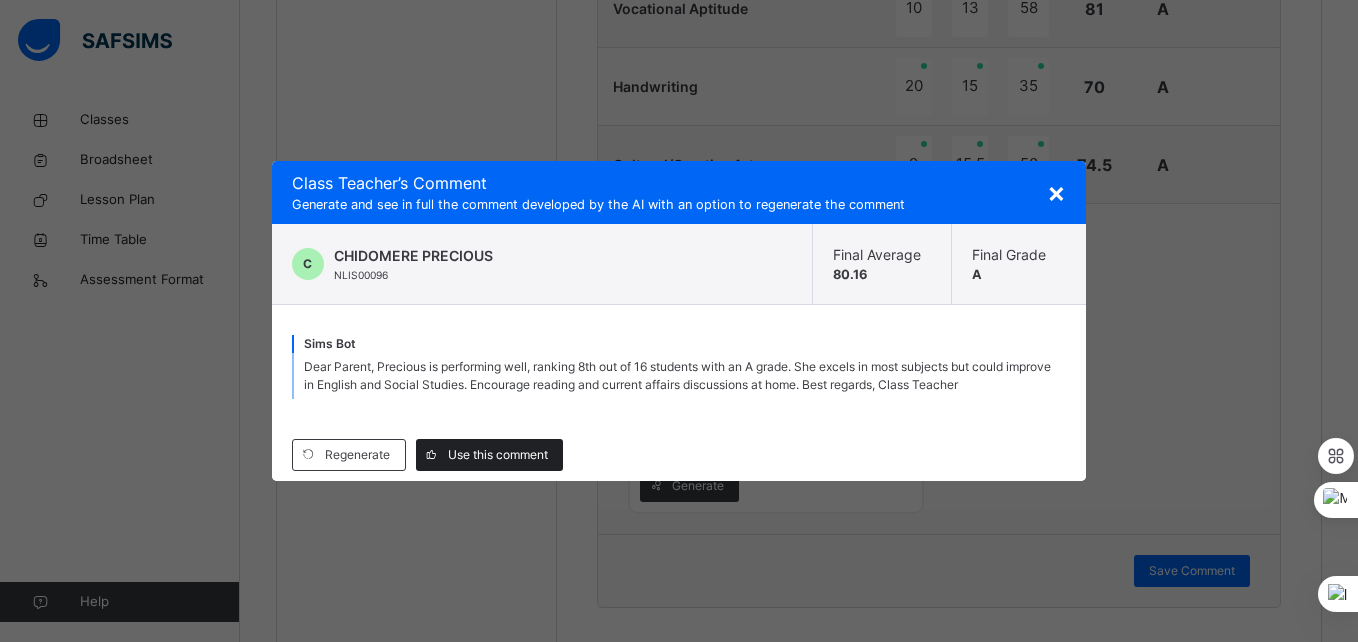 click on "Use this comment" at bounding box center (498, 455) 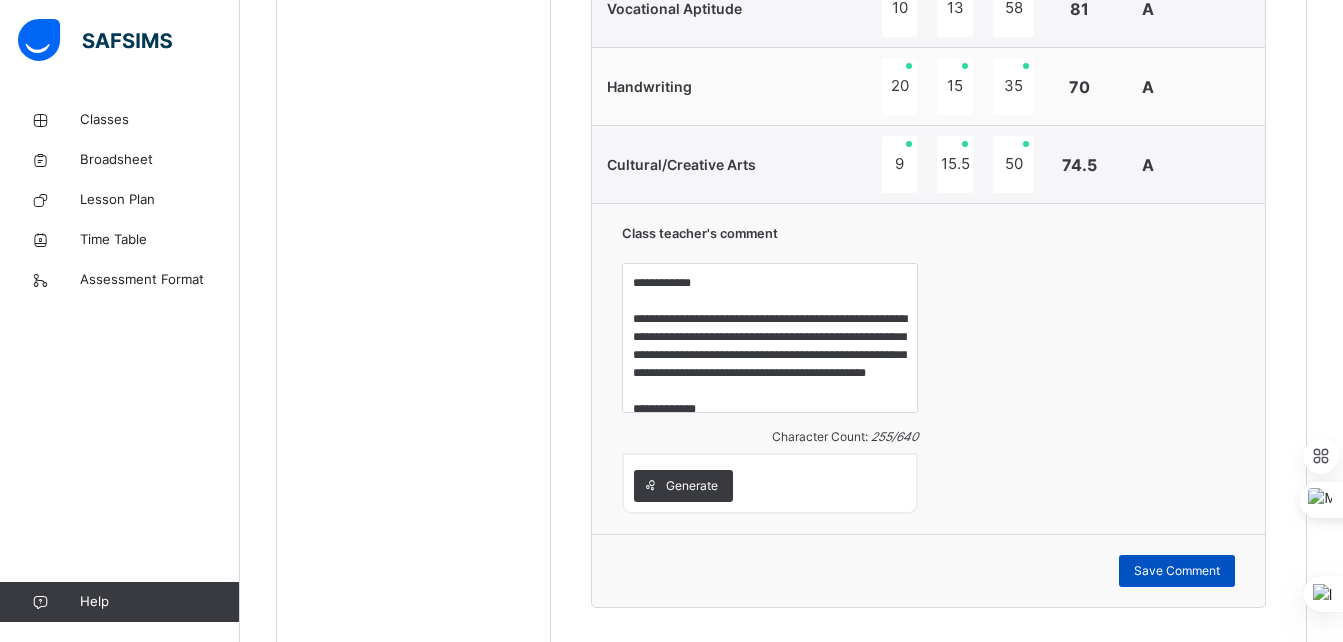 click on "Save Comment" at bounding box center (1177, 571) 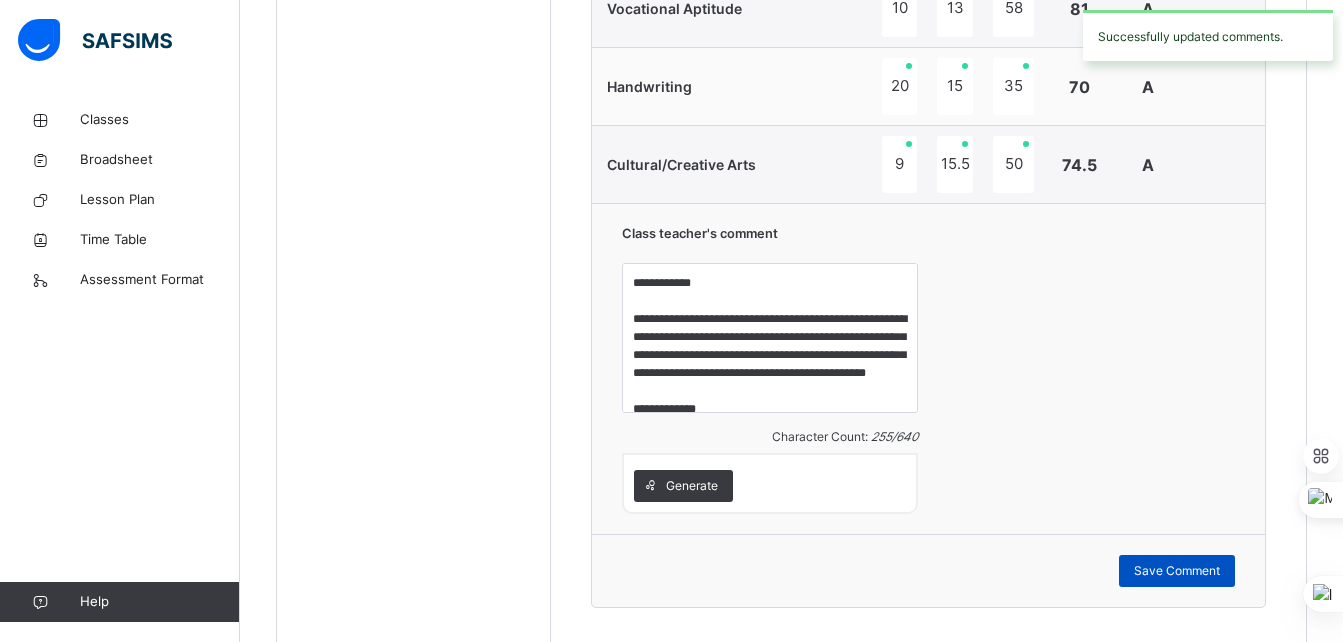 click on "Save Comment" at bounding box center [1177, 571] 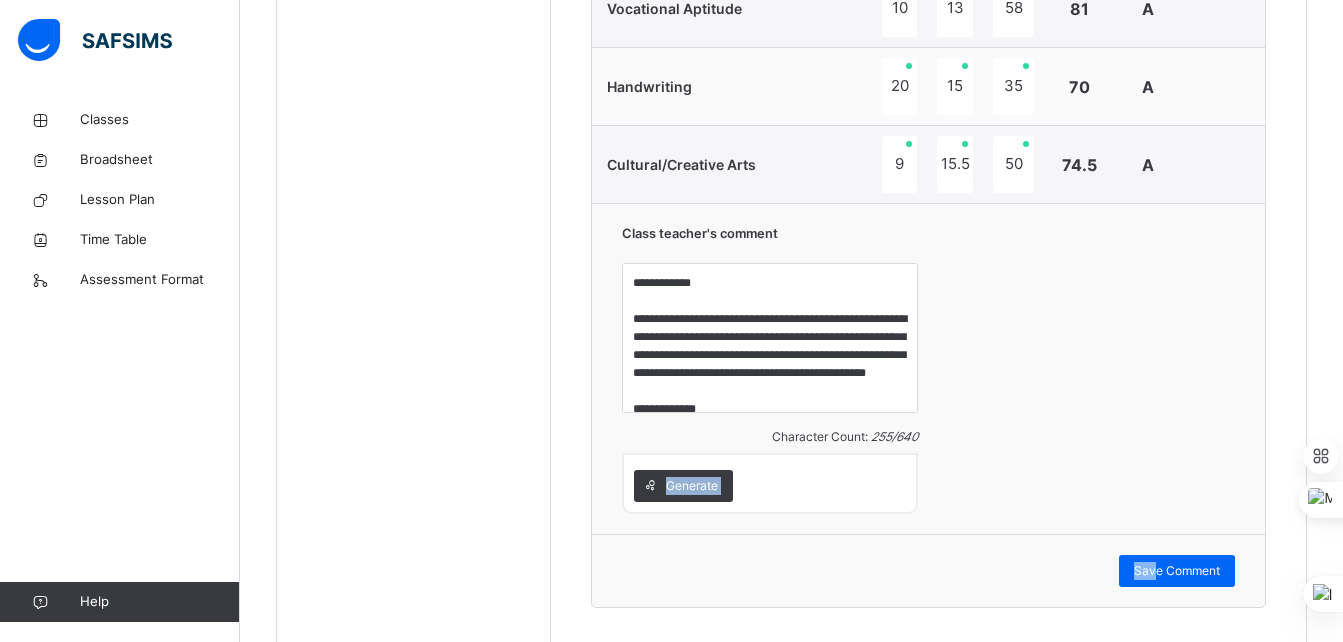 drag, startPoint x: 1168, startPoint y: 556, endPoint x: 1167, endPoint y: 375, distance: 181.00276 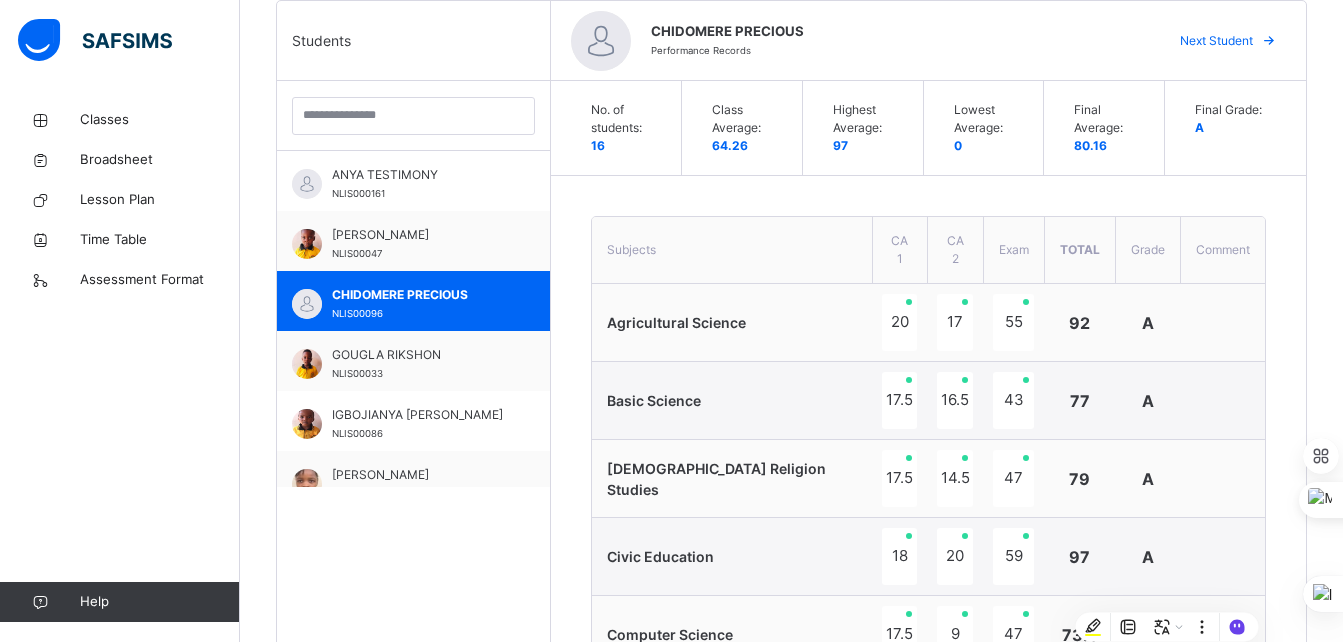 scroll, scrollTop: 518, scrollLeft: 0, axis: vertical 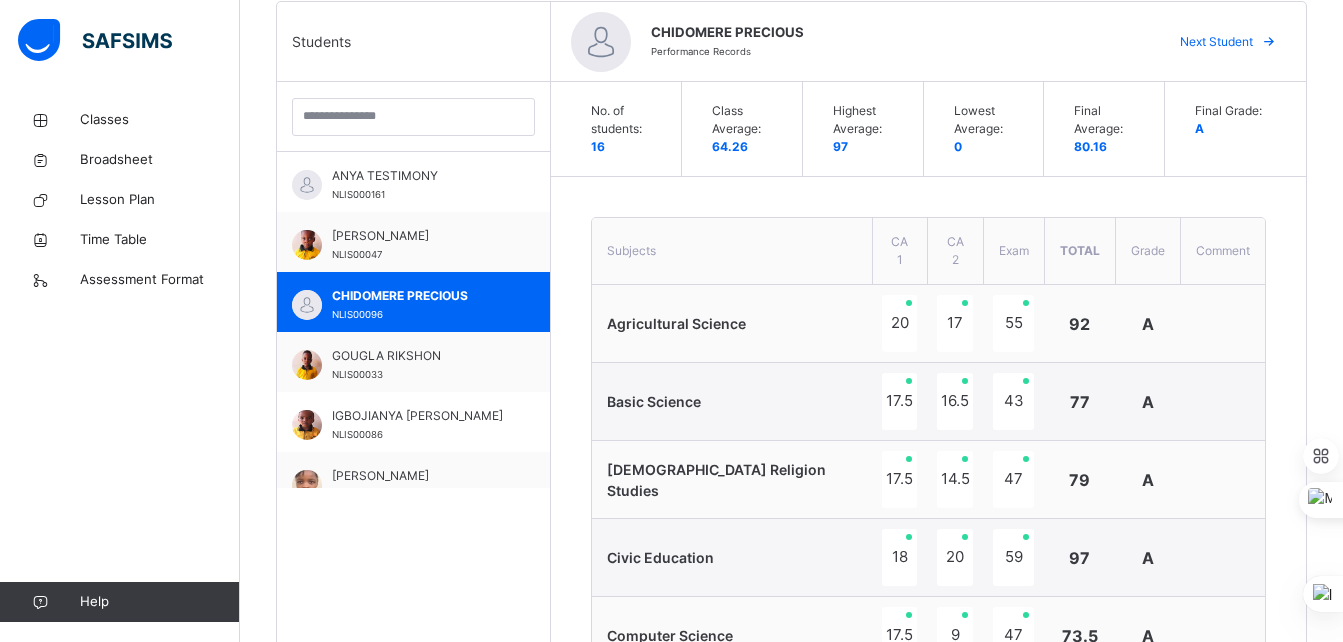 click at bounding box center [1269, 42] 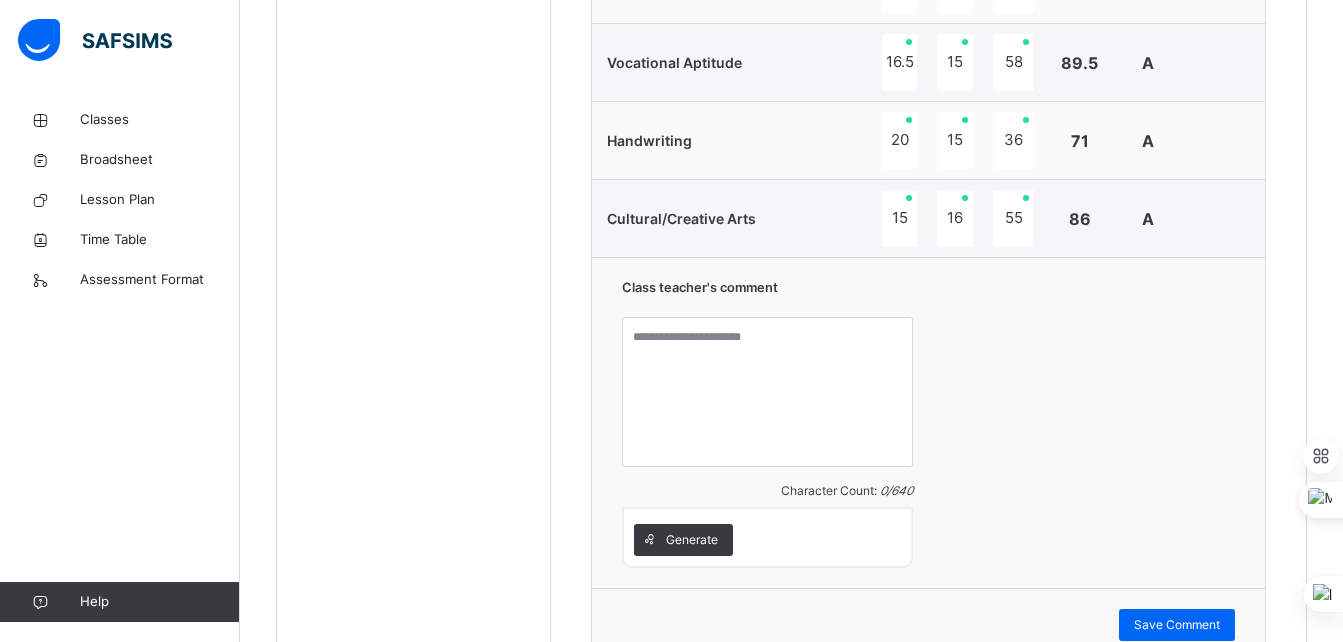 scroll, scrollTop: 1794, scrollLeft: 0, axis: vertical 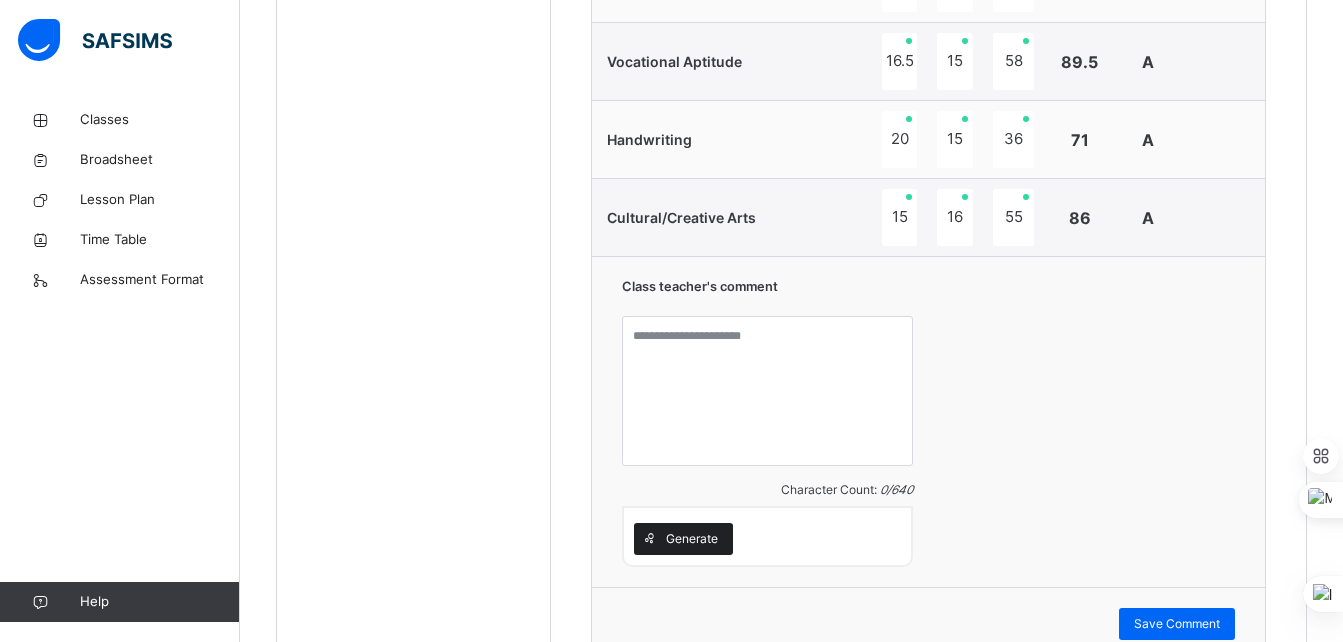 click on "Generate" at bounding box center [692, 539] 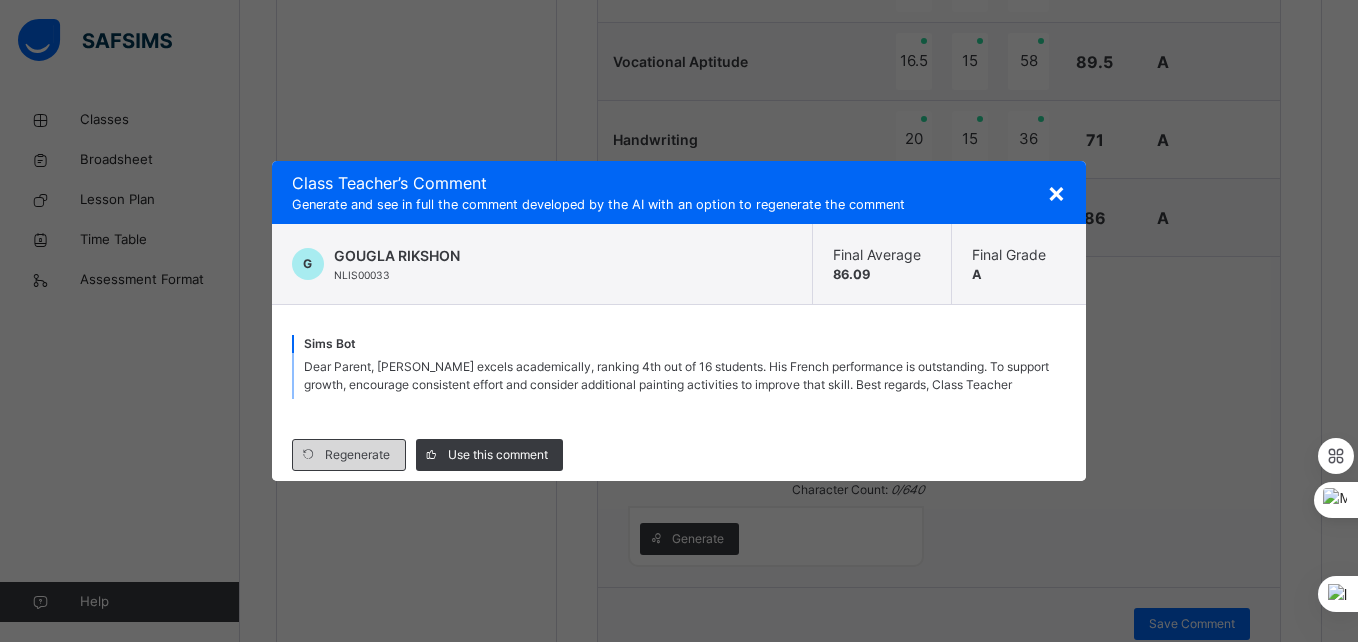 click on "Regenerate" at bounding box center (349, 455) 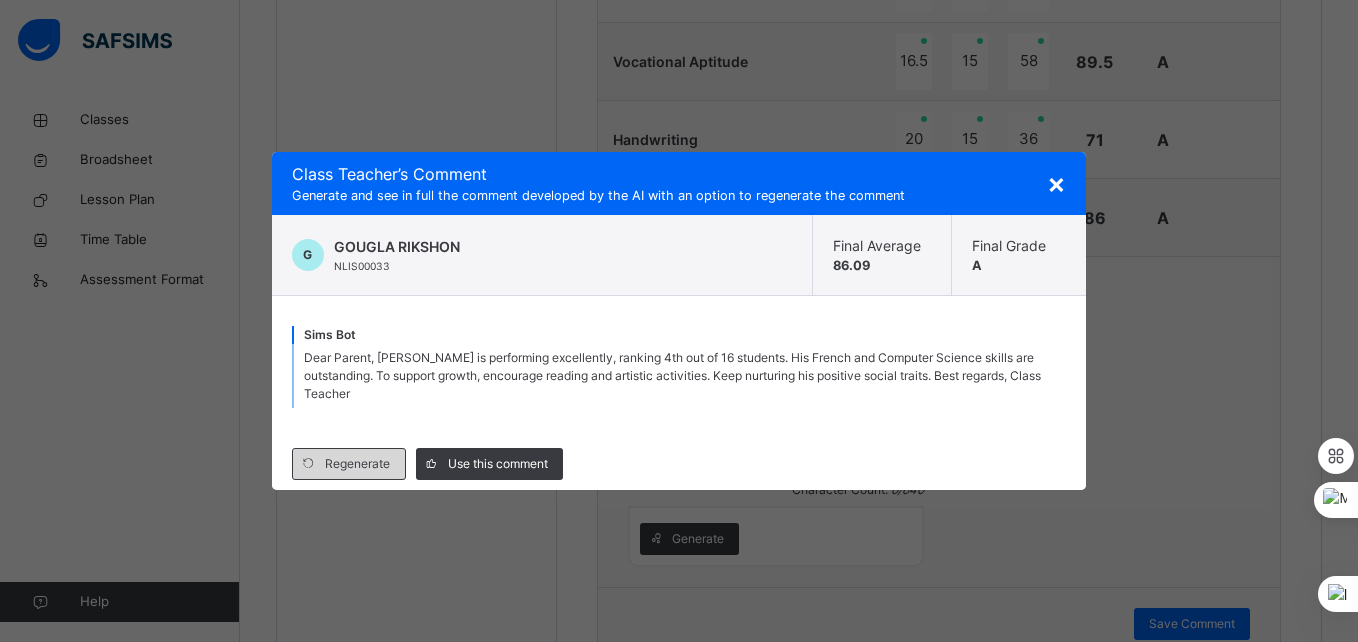 click on "Regenerate" at bounding box center (357, 464) 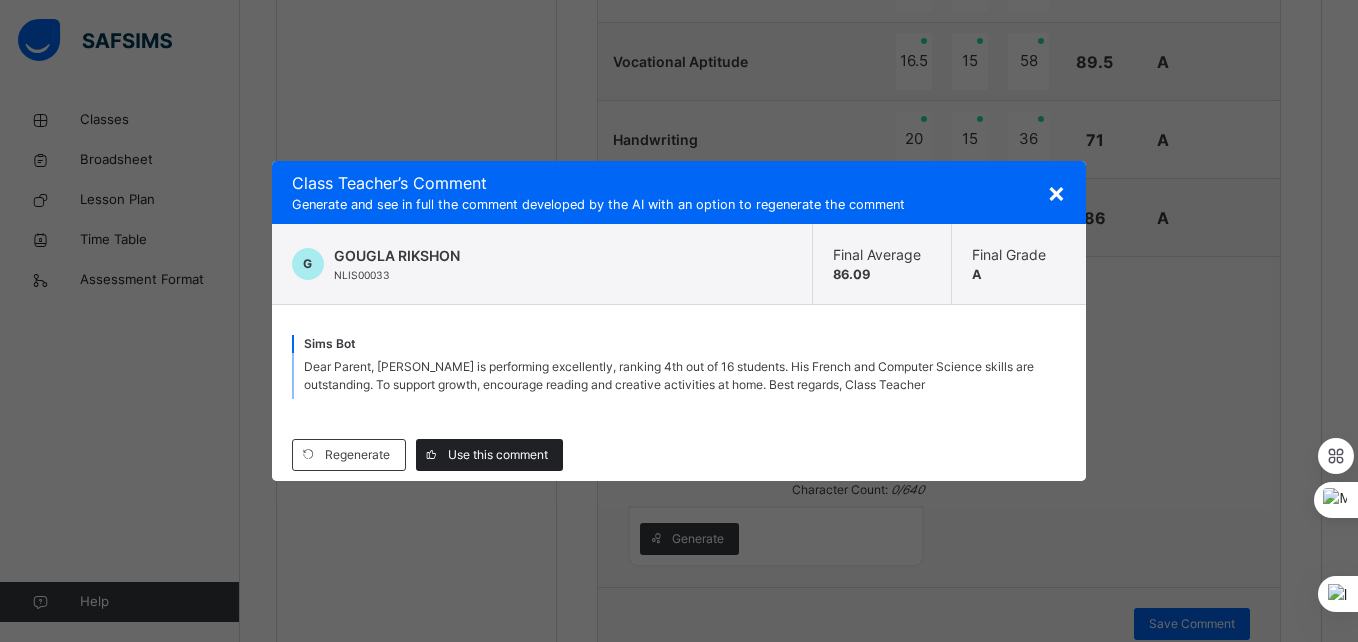 click on "Use this comment" at bounding box center (498, 455) 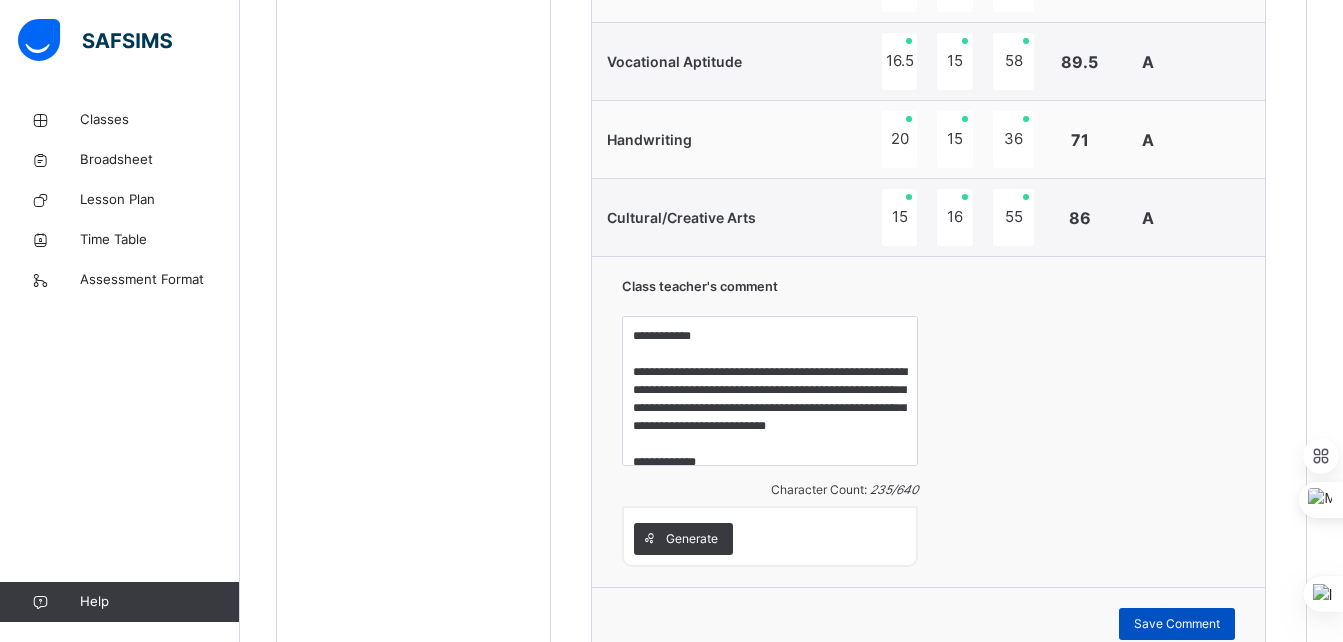 click on "Save Comment" at bounding box center [1177, 624] 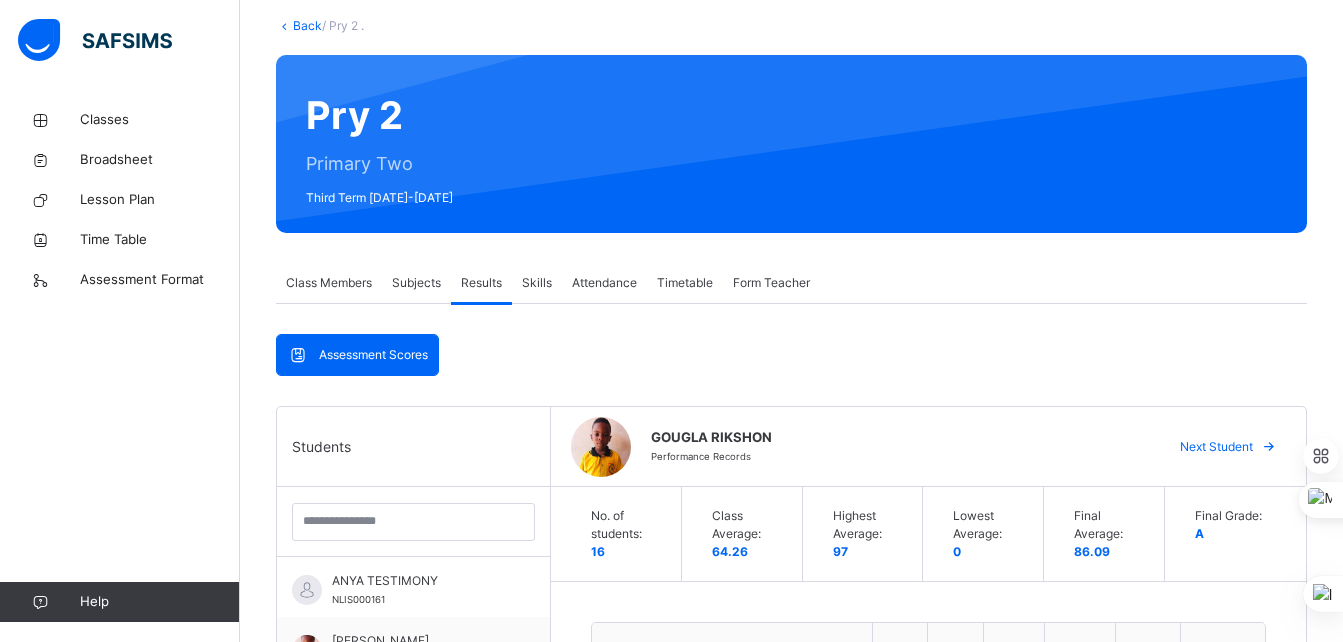 scroll, scrollTop: 0, scrollLeft: 0, axis: both 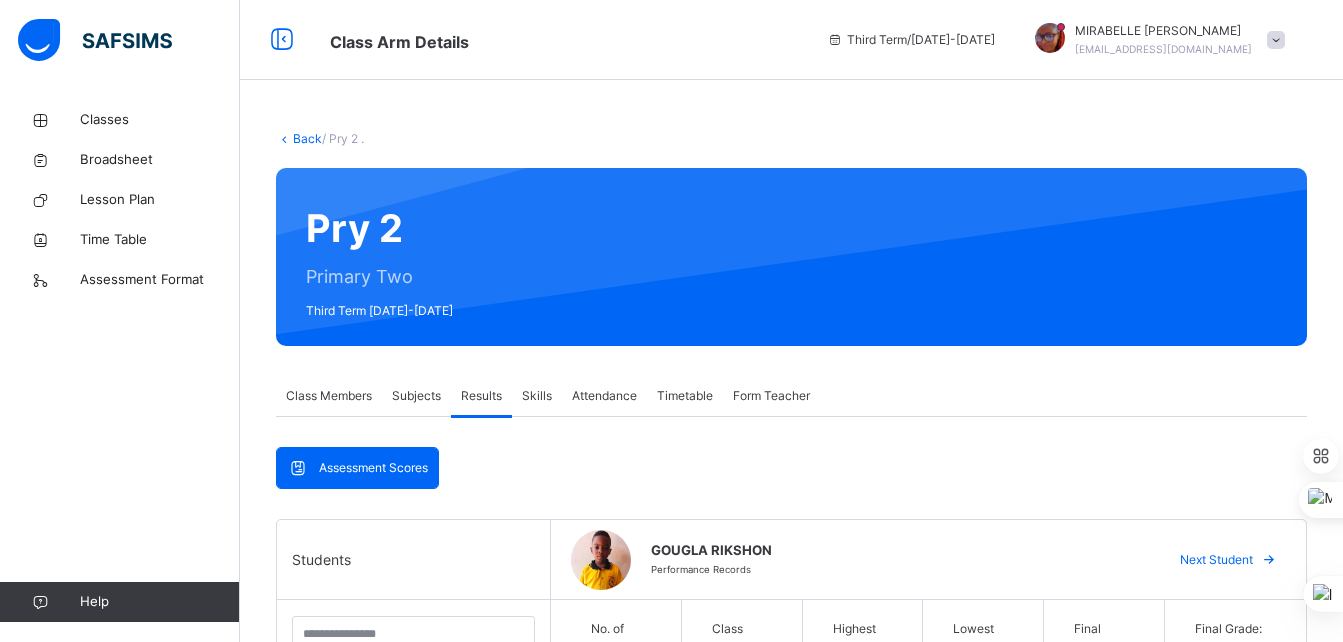 click on "Next Student" at bounding box center (1225, 560) 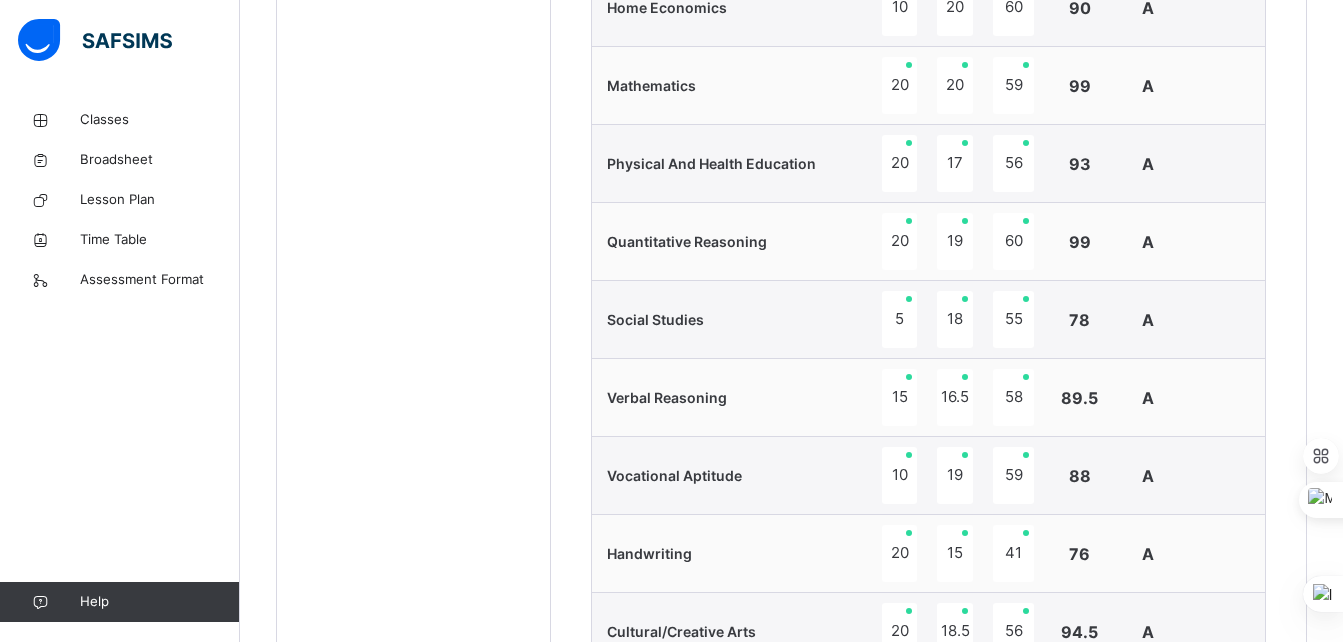 scroll, scrollTop: 1896, scrollLeft: 0, axis: vertical 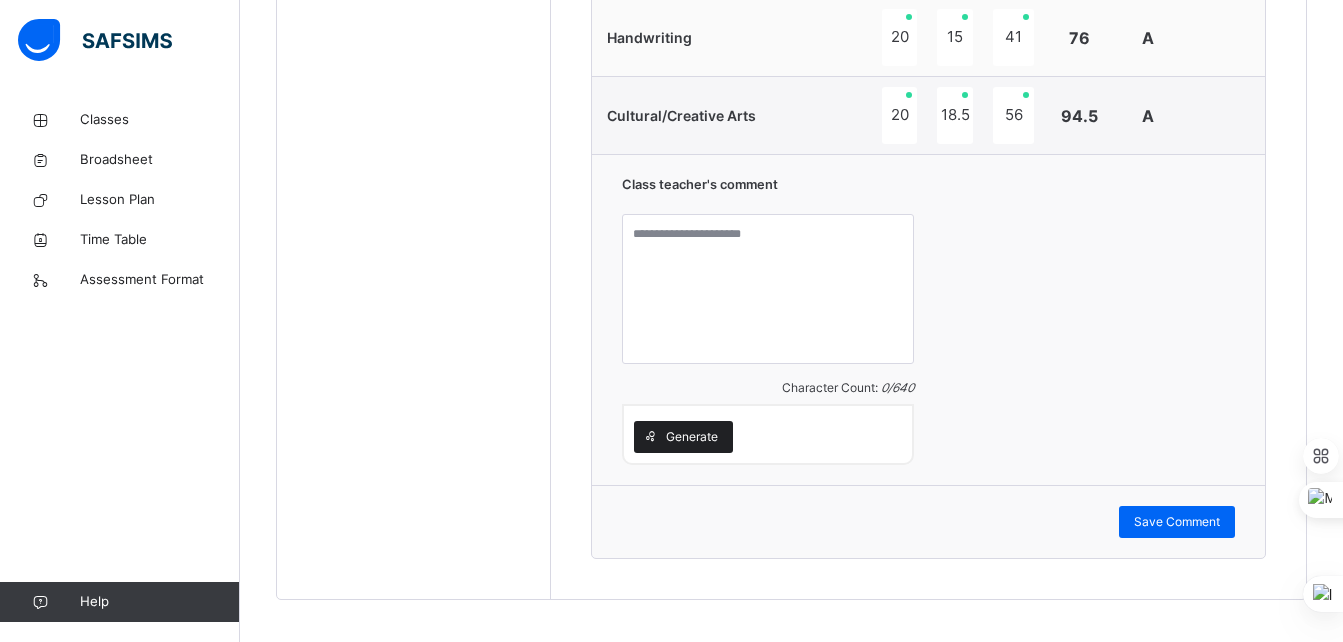 click on "Generate" at bounding box center (692, 437) 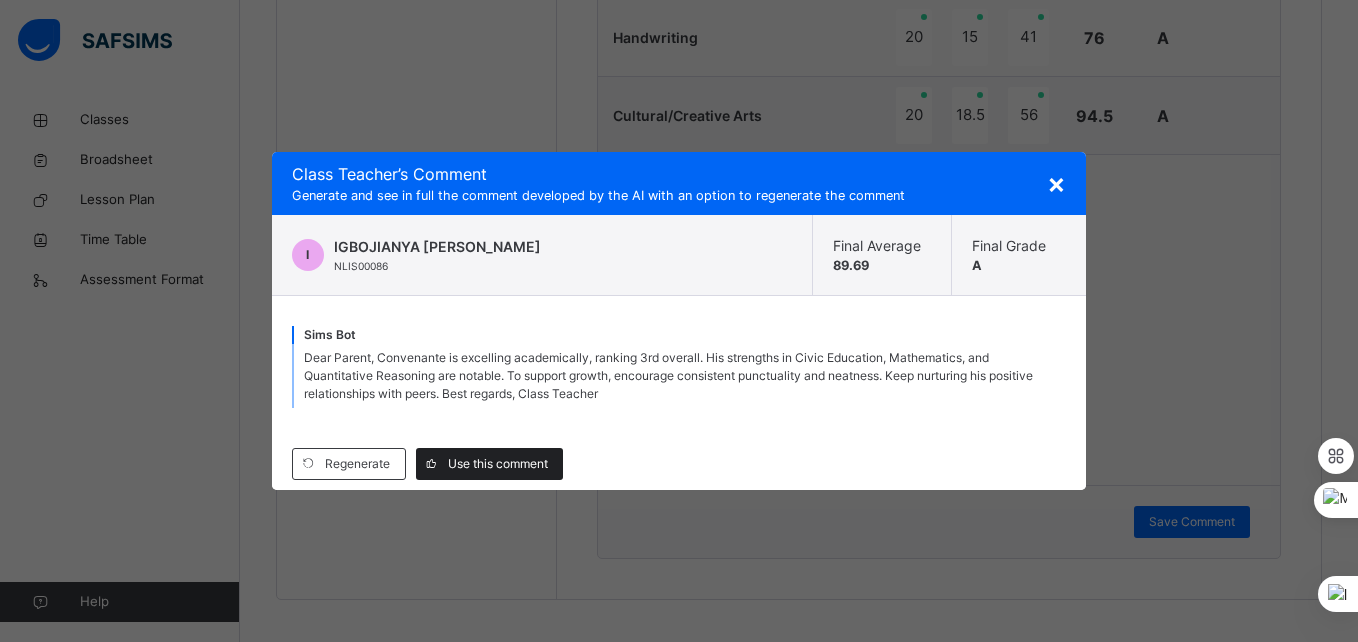 click on "Use this comment" at bounding box center [498, 464] 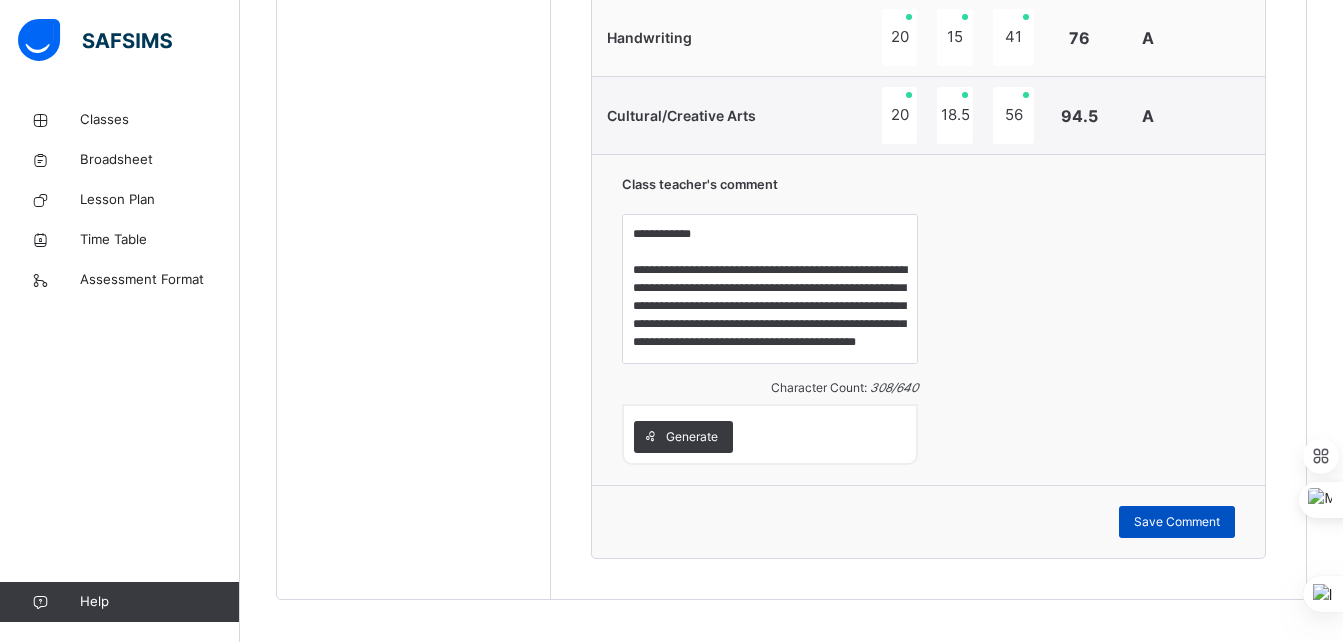 click on "Save Comment" at bounding box center (1177, 522) 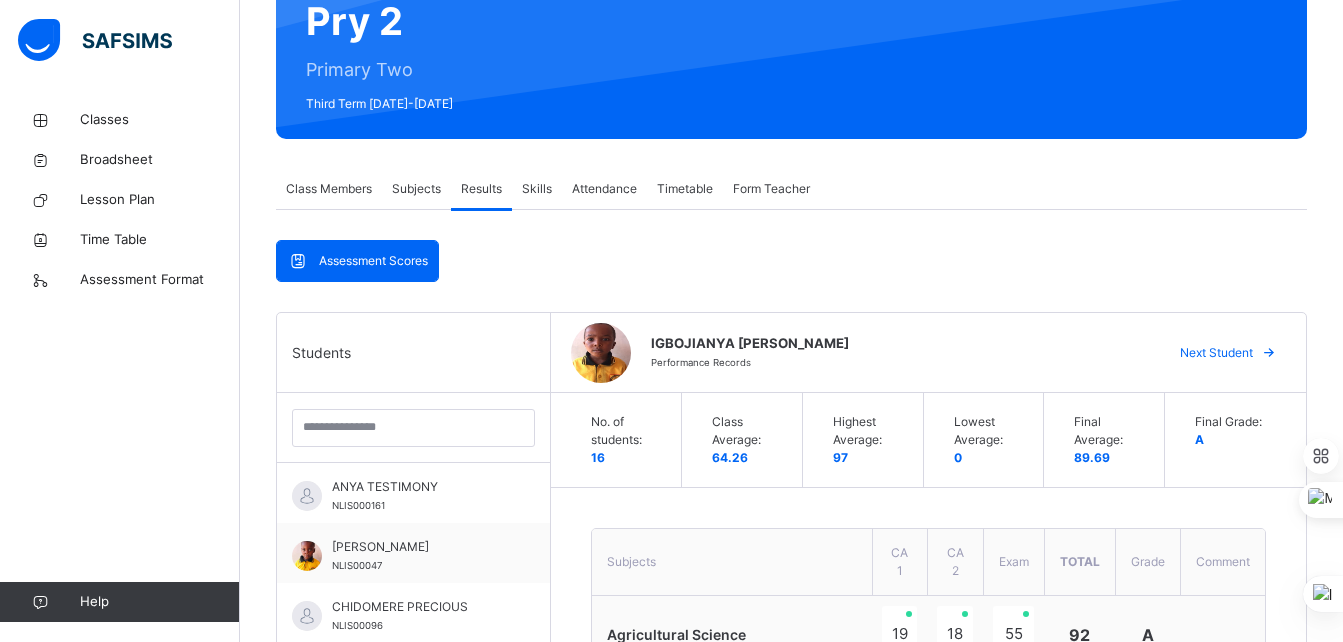 scroll, scrollTop: 206, scrollLeft: 0, axis: vertical 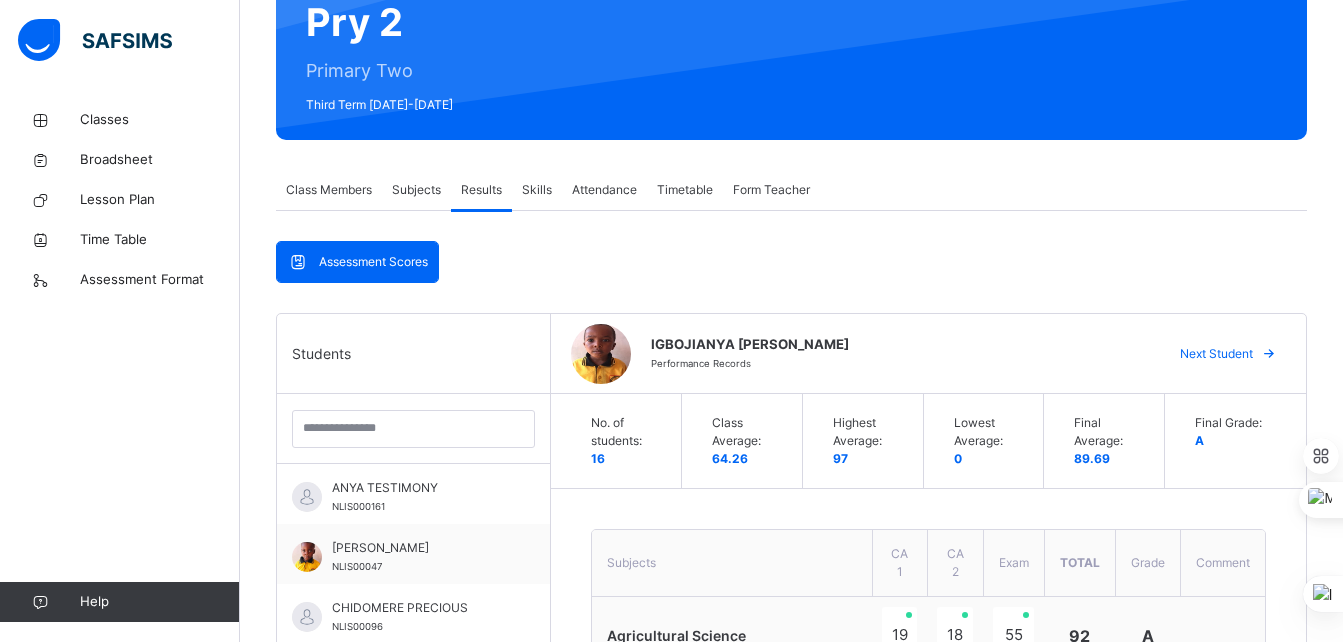 click at bounding box center [1269, 354] 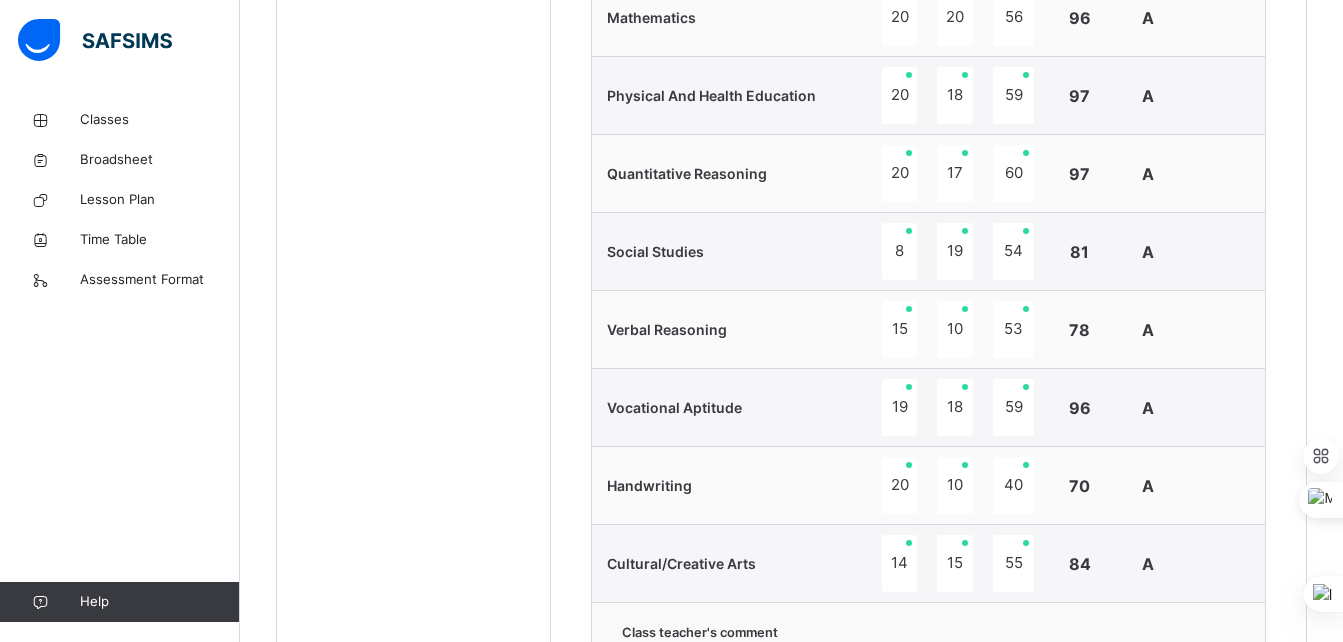 scroll, scrollTop: 1896, scrollLeft: 0, axis: vertical 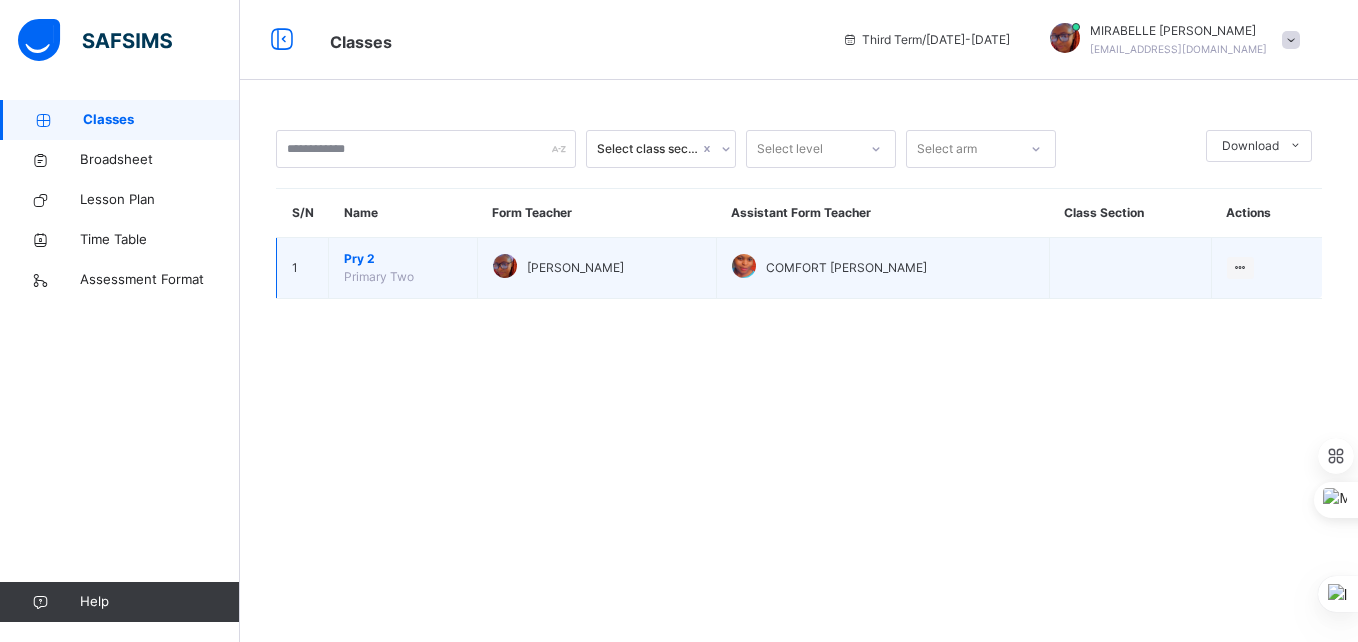 click on "Primary Two" at bounding box center [379, 276] 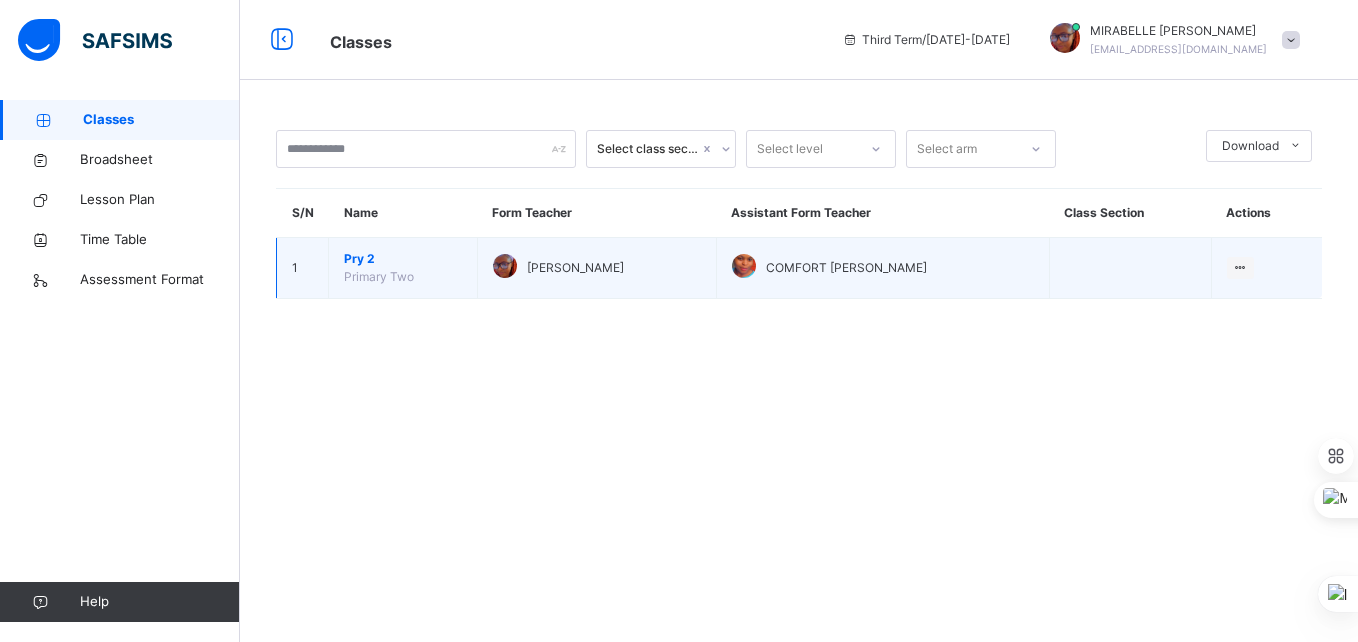 click on "Primary Two" at bounding box center [379, 276] 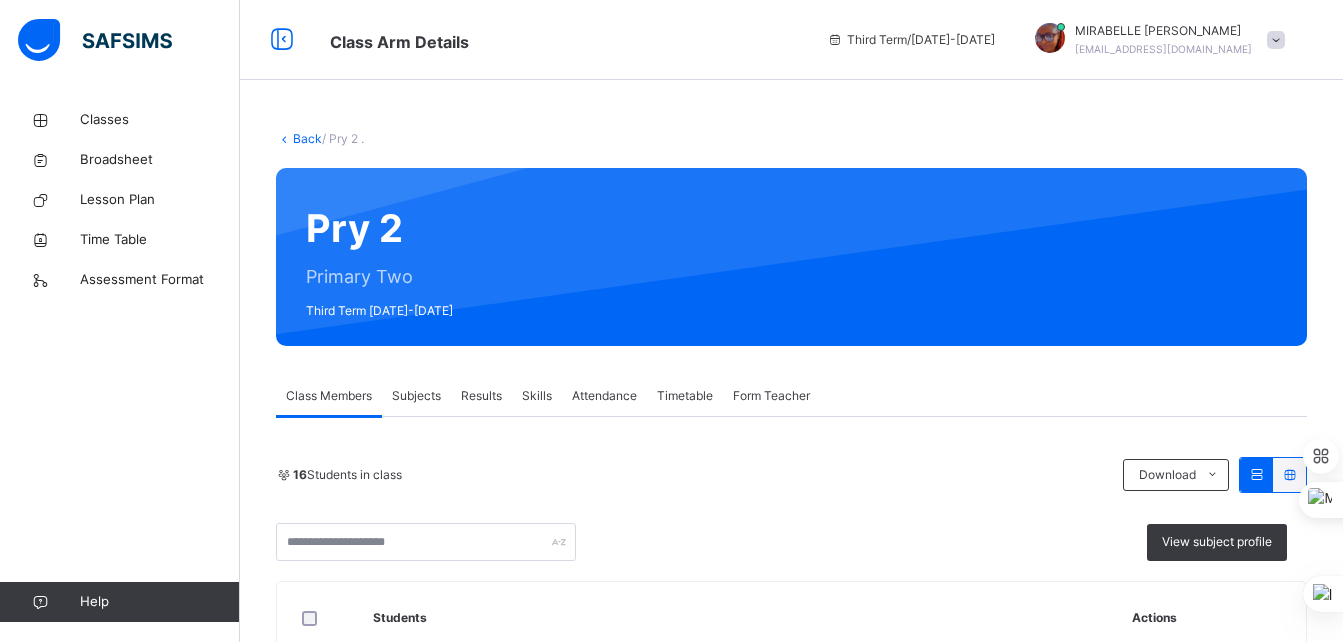 click on "Results" at bounding box center [481, 396] 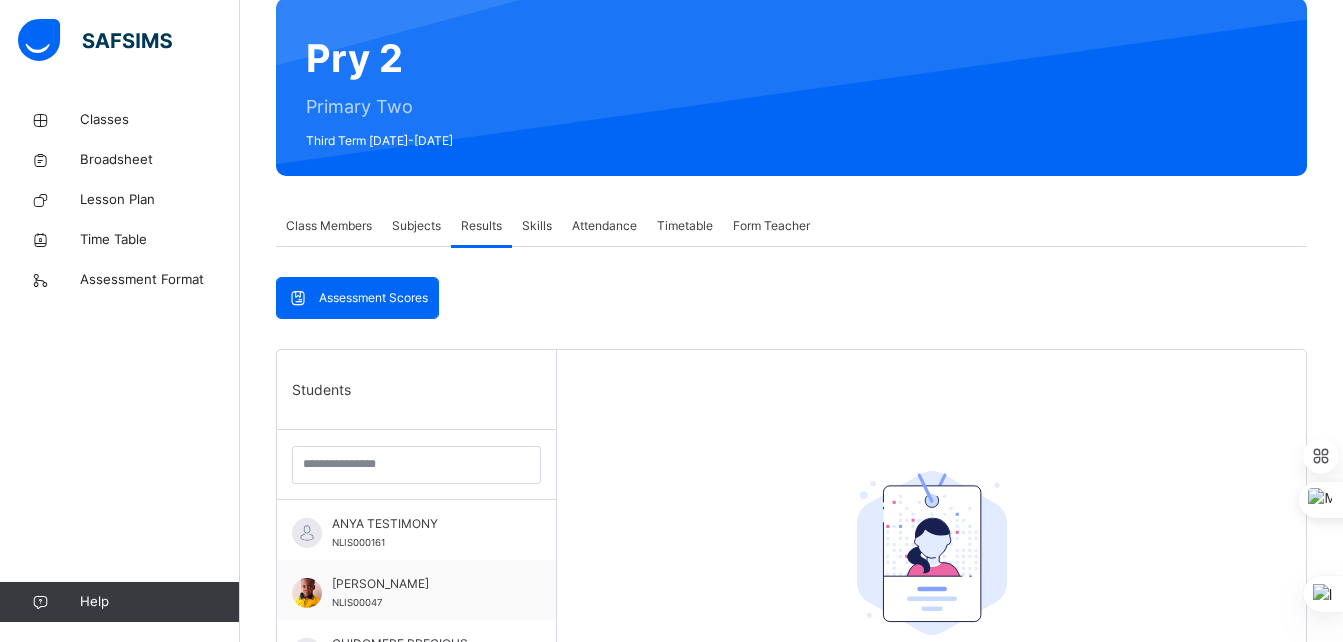 scroll, scrollTop: 181, scrollLeft: 0, axis: vertical 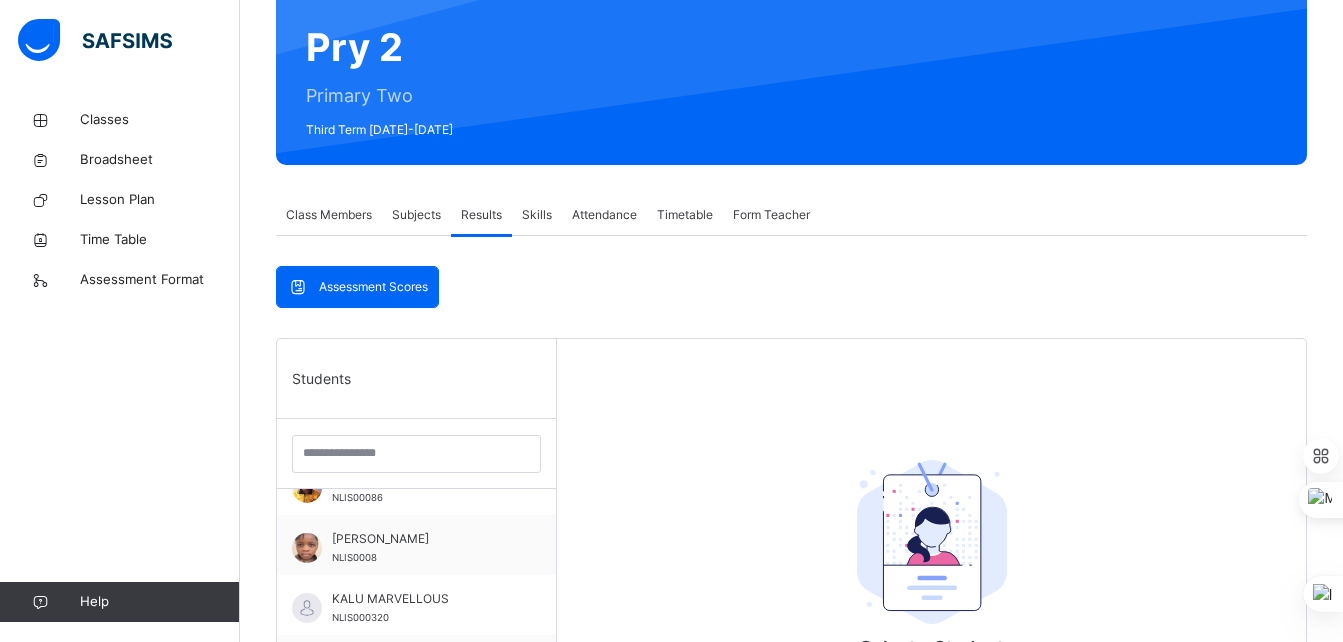 click on "[PERSON_NAME]" at bounding box center [421, 539] 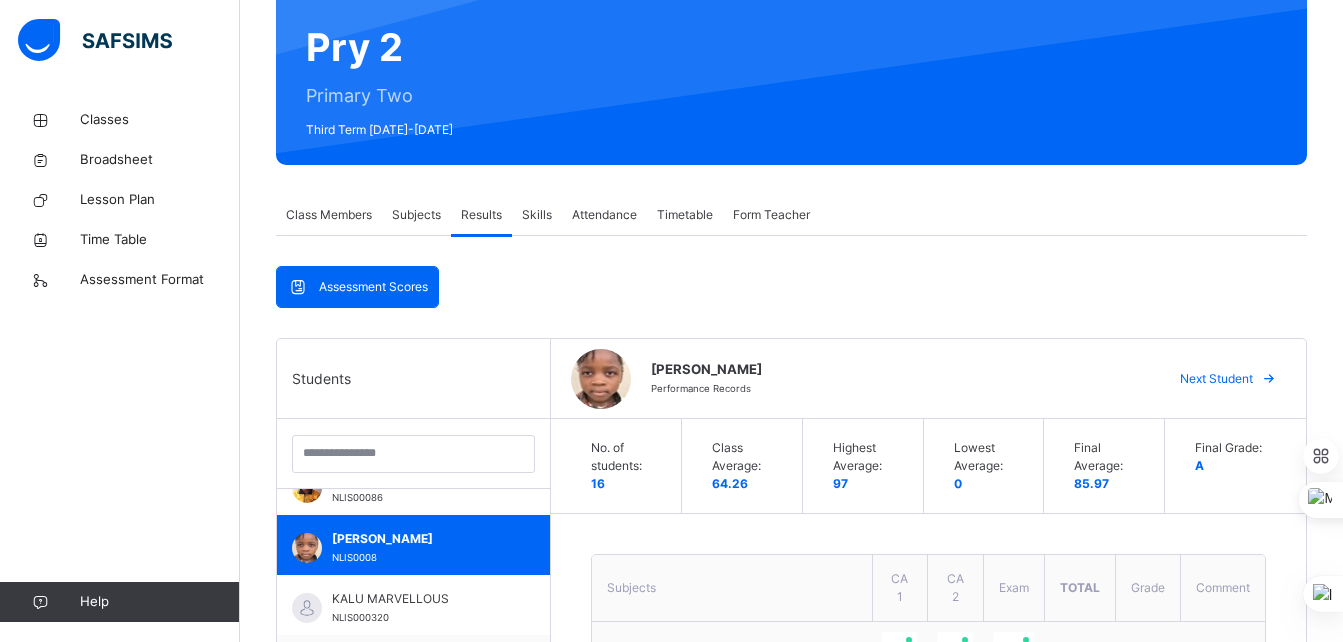 click on "No. of students:   16" at bounding box center (626, 466) 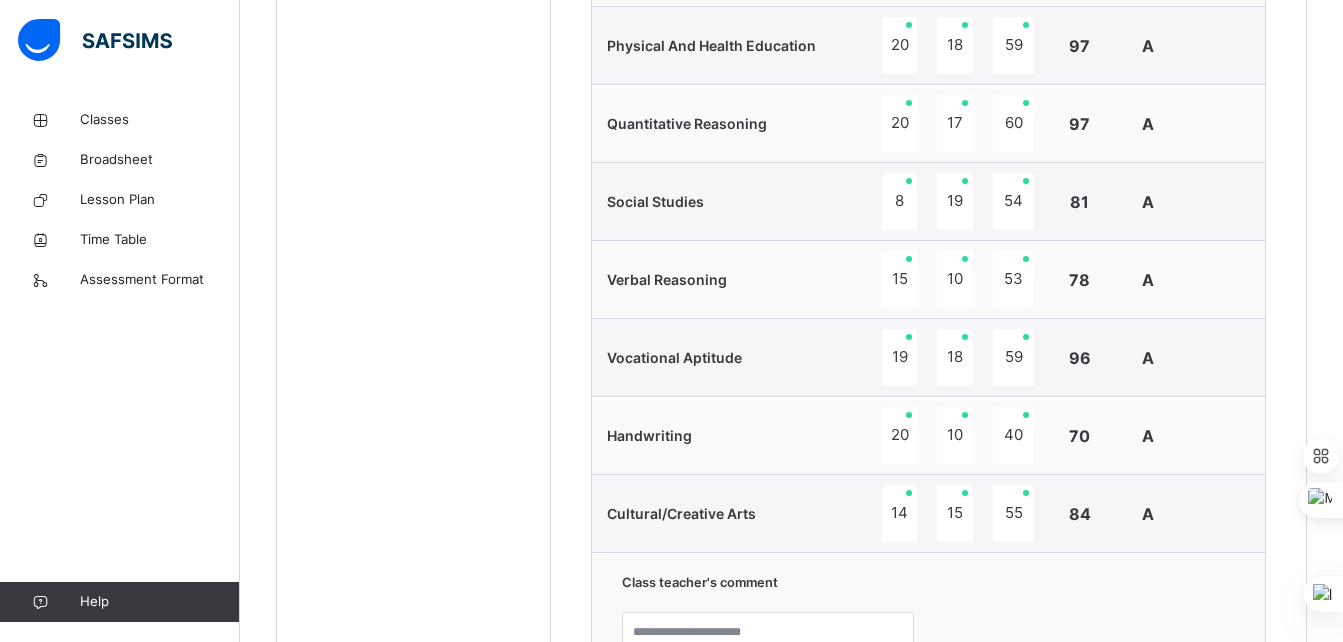 scroll, scrollTop: 1896, scrollLeft: 0, axis: vertical 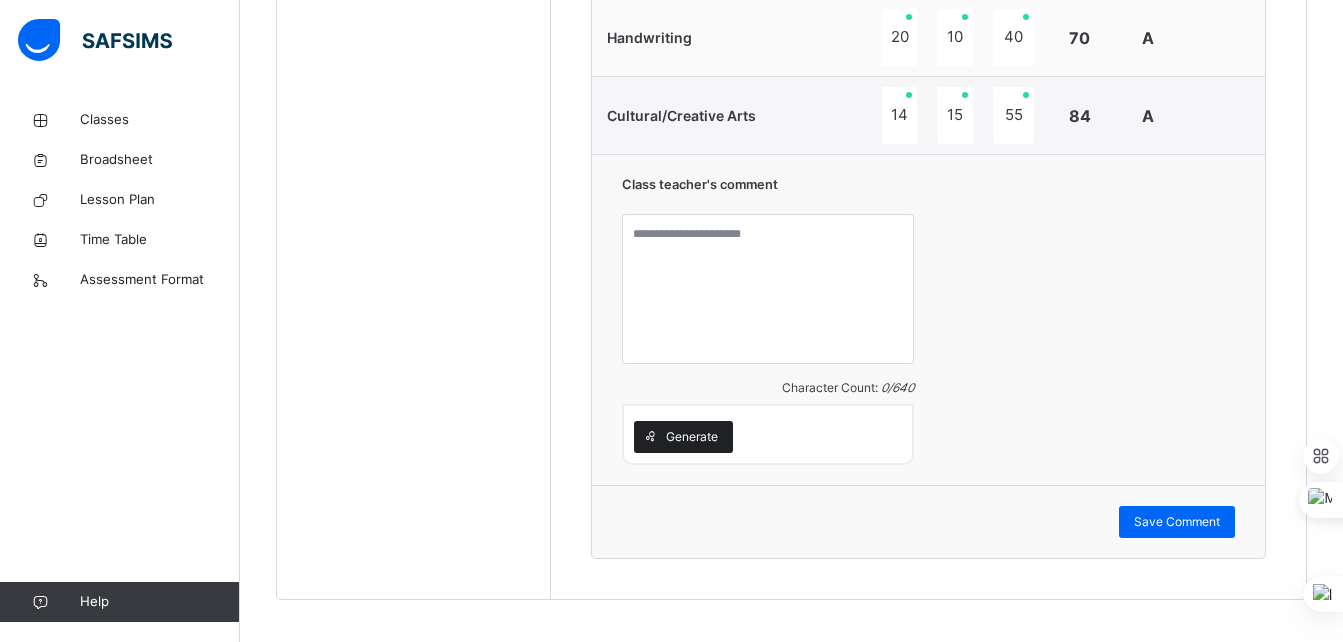 click on "Generate" at bounding box center [692, 437] 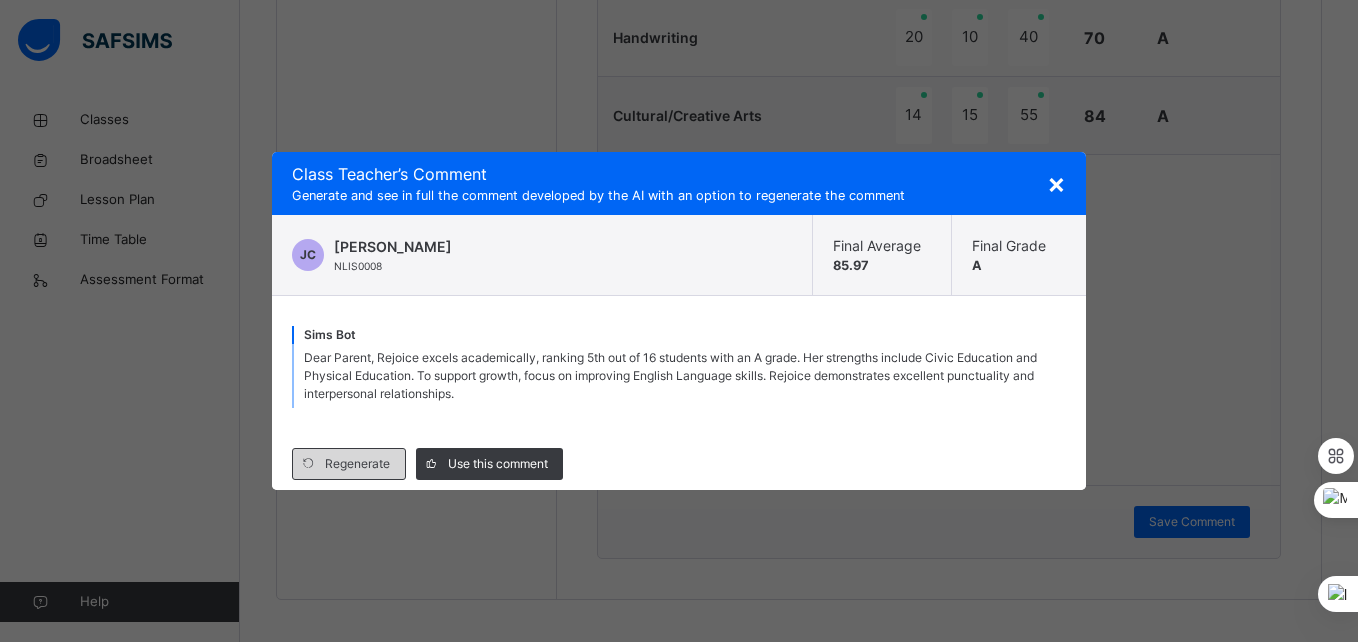 click on "Regenerate" at bounding box center [357, 464] 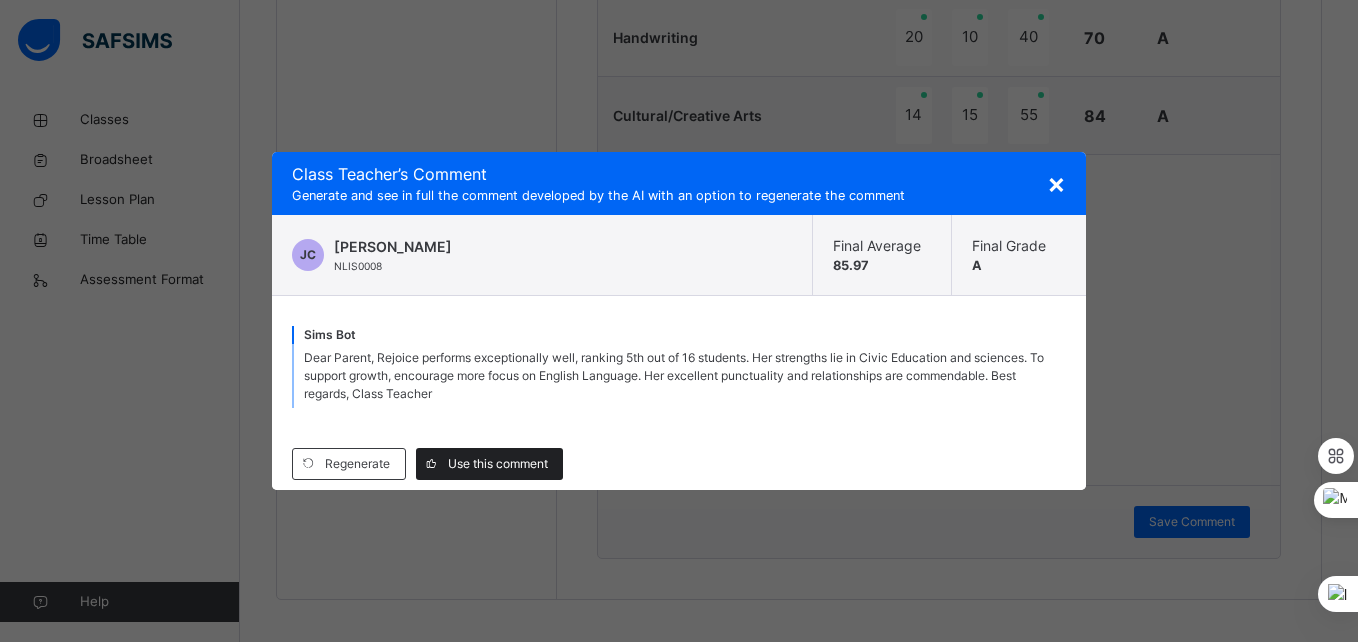 click on "Use this comment" at bounding box center (498, 464) 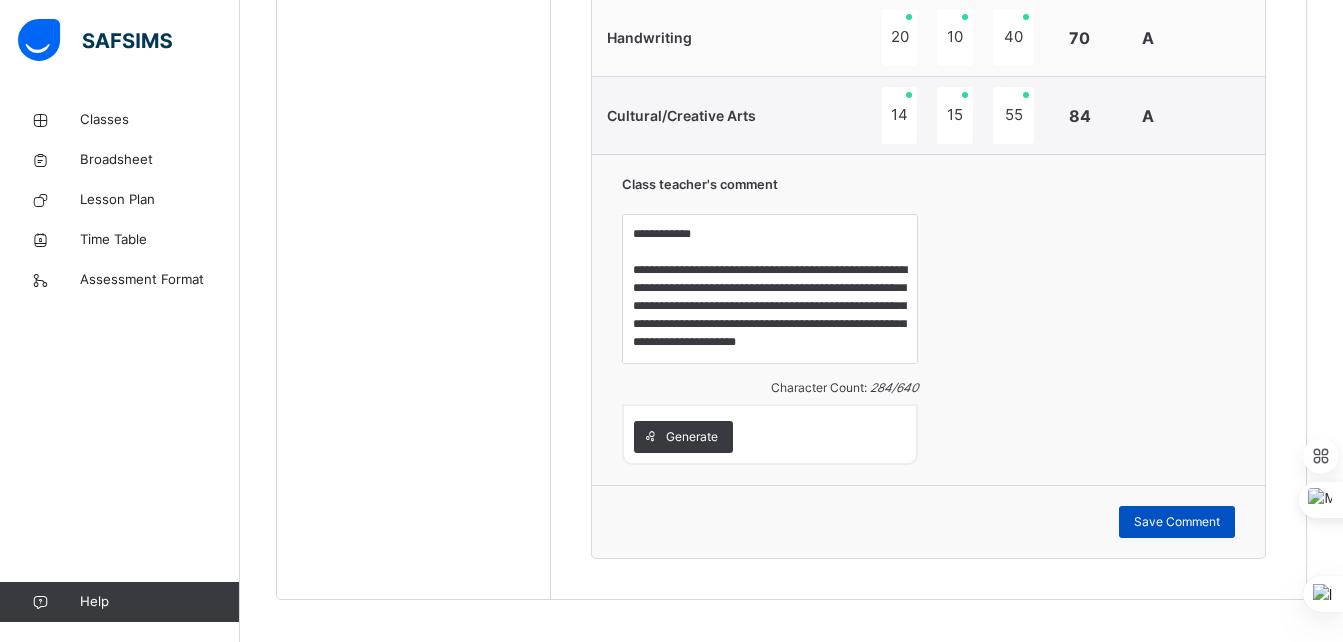 click on "Save Comment" at bounding box center (1177, 522) 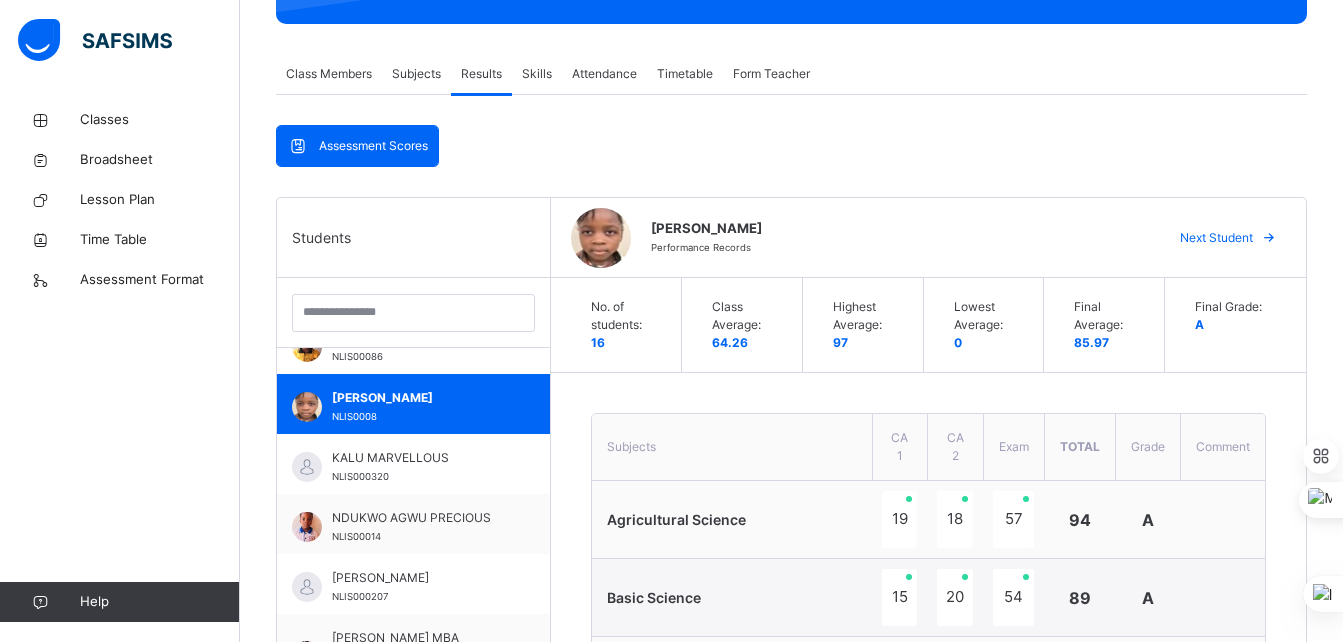 scroll, scrollTop: 307, scrollLeft: 0, axis: vertical 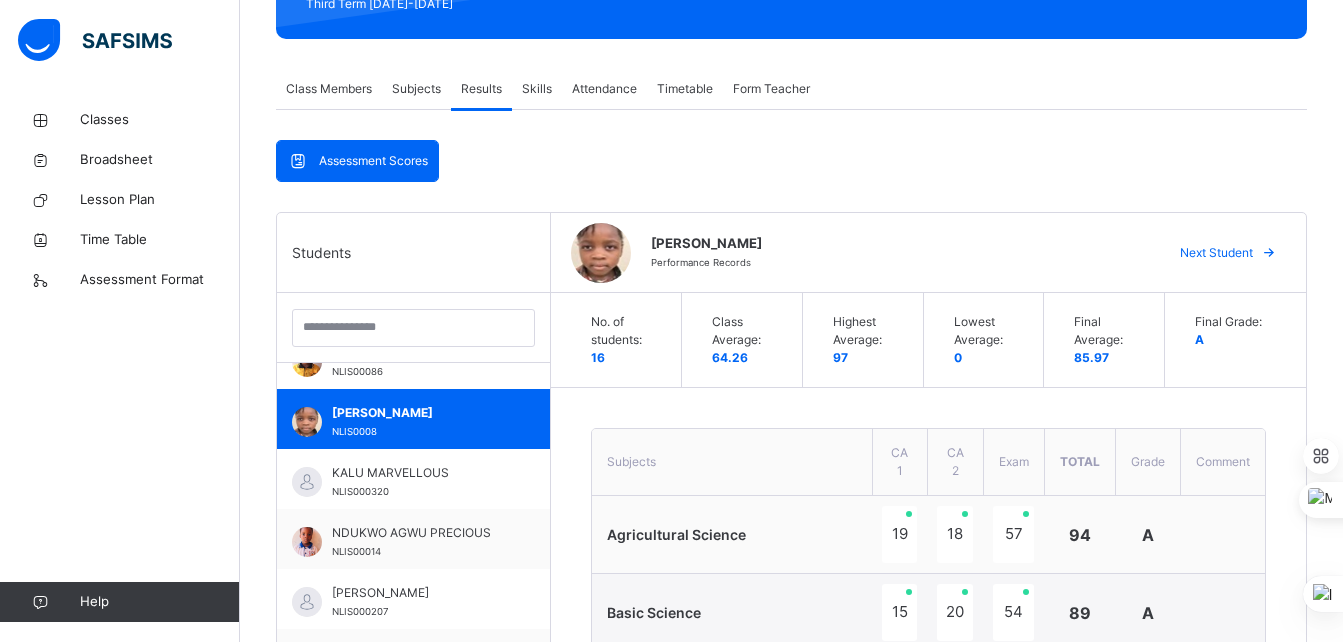 drag, startPoint x: 1265, startPoint y: 249, endPoint x: 1287, endPoint y: 155, distance: 96.540146 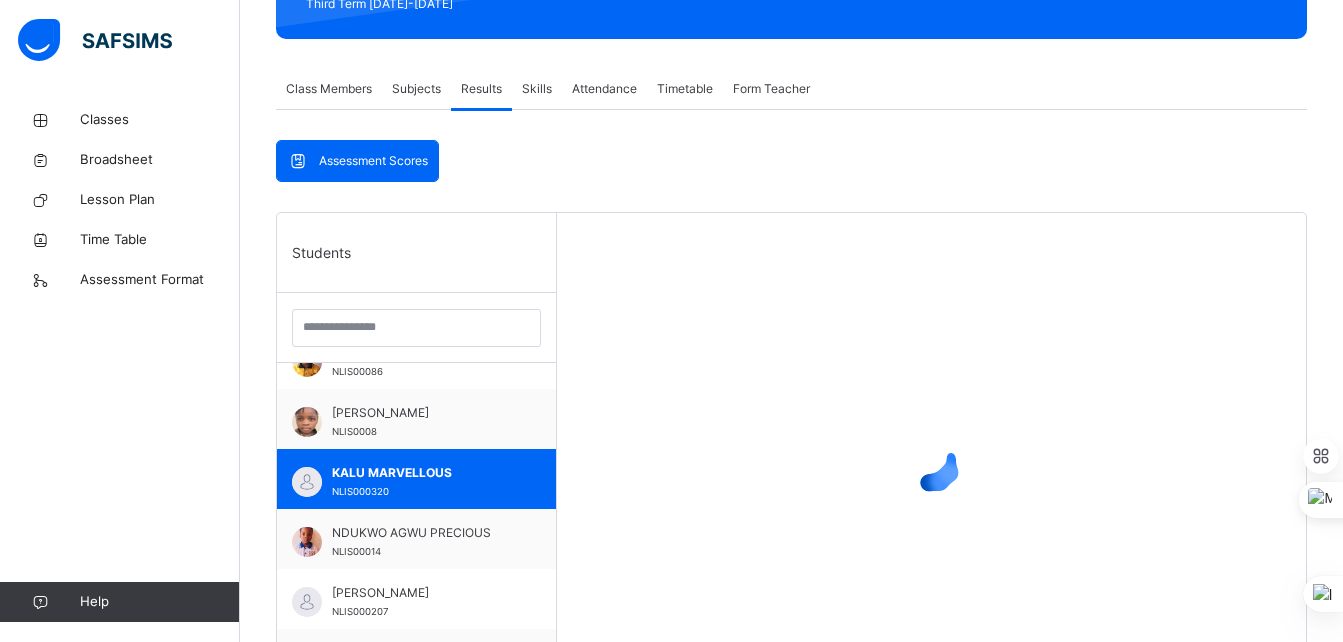 click at bounding box center [931, 463] 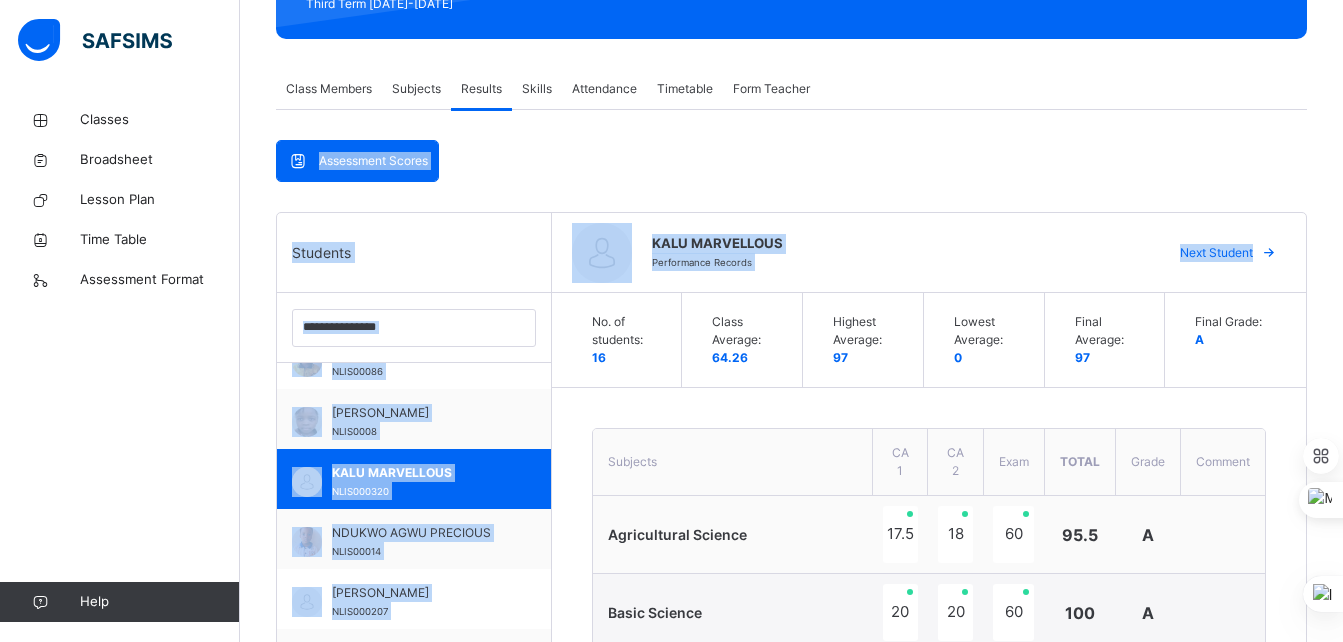 drag, startPoint x: 1270, startPoint y: 253, endPoint x: 1298, endPoint y: 53, distance: 201.95049 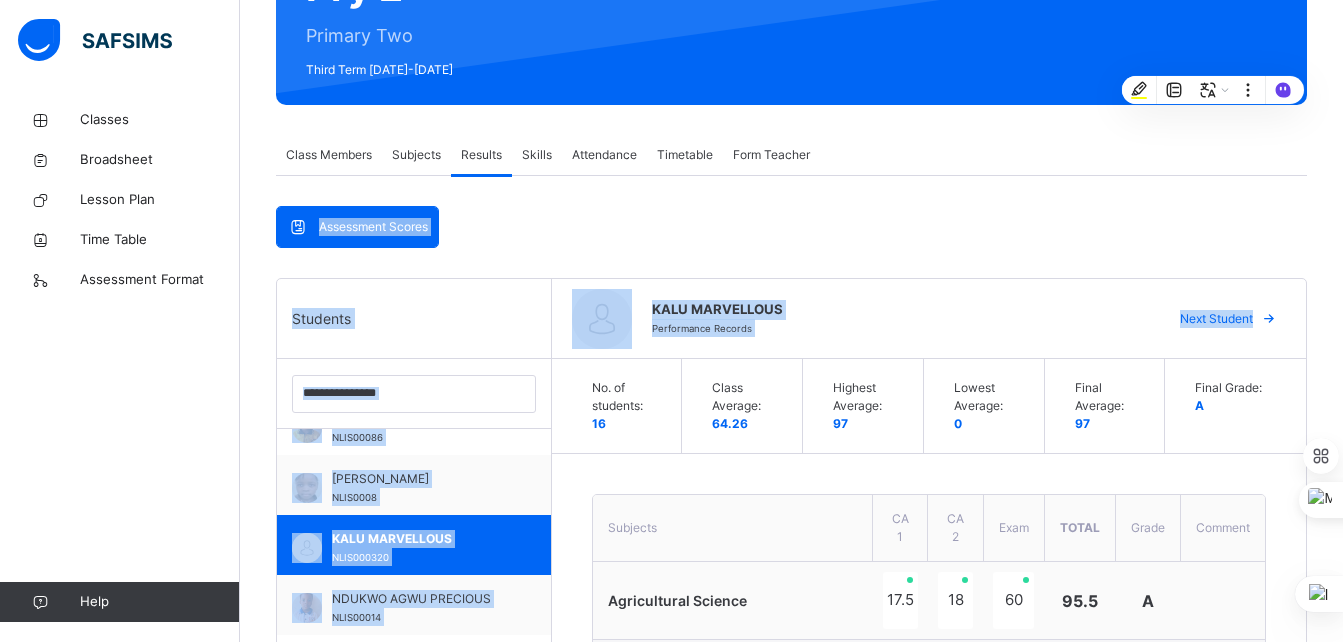 scroll, scrollTop: 242, scrollLeft: 0, axis: vertical 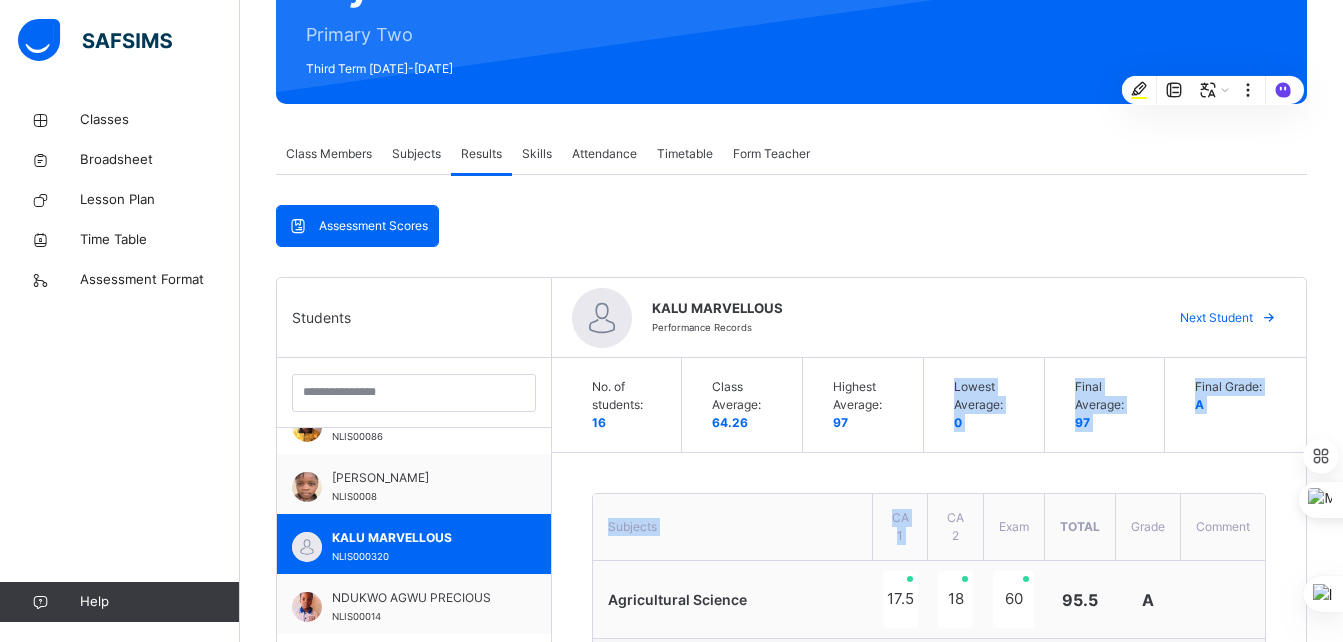 drag, startPoint x: 933, startPoint y: 529, endPoint x: 914, endPoint y: 408, distance: 122.48265 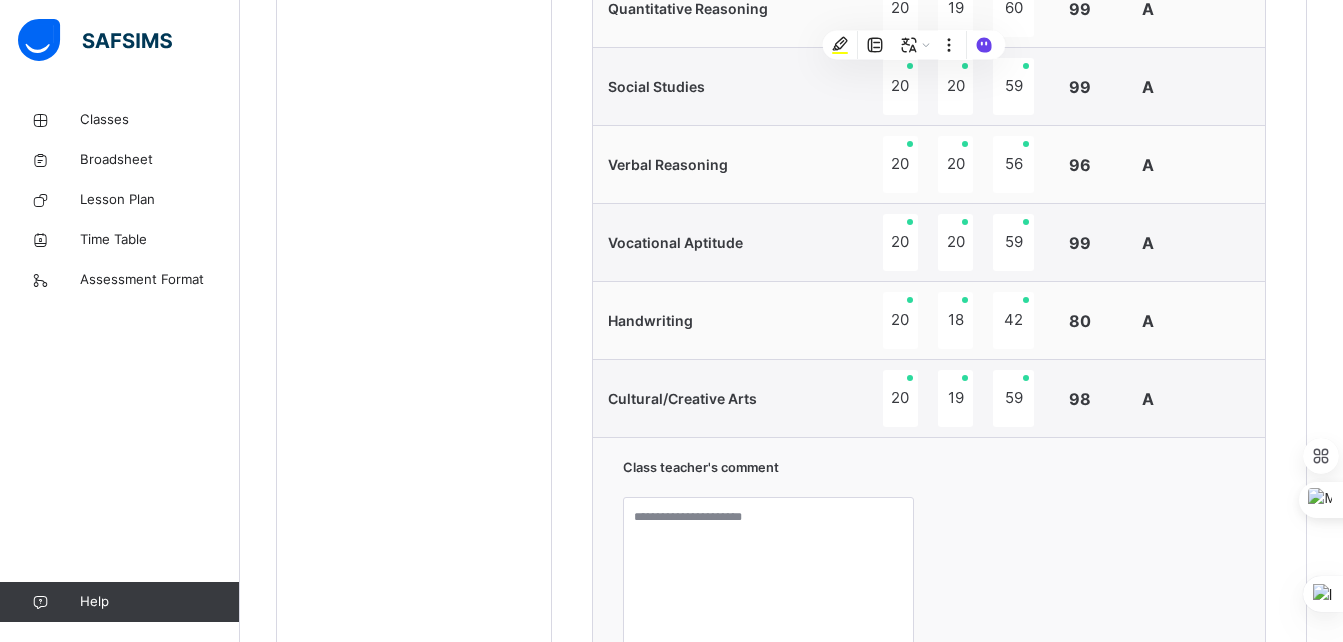 scroll, scrollTop: 1896, scrollLeft: 0, axis: vertical 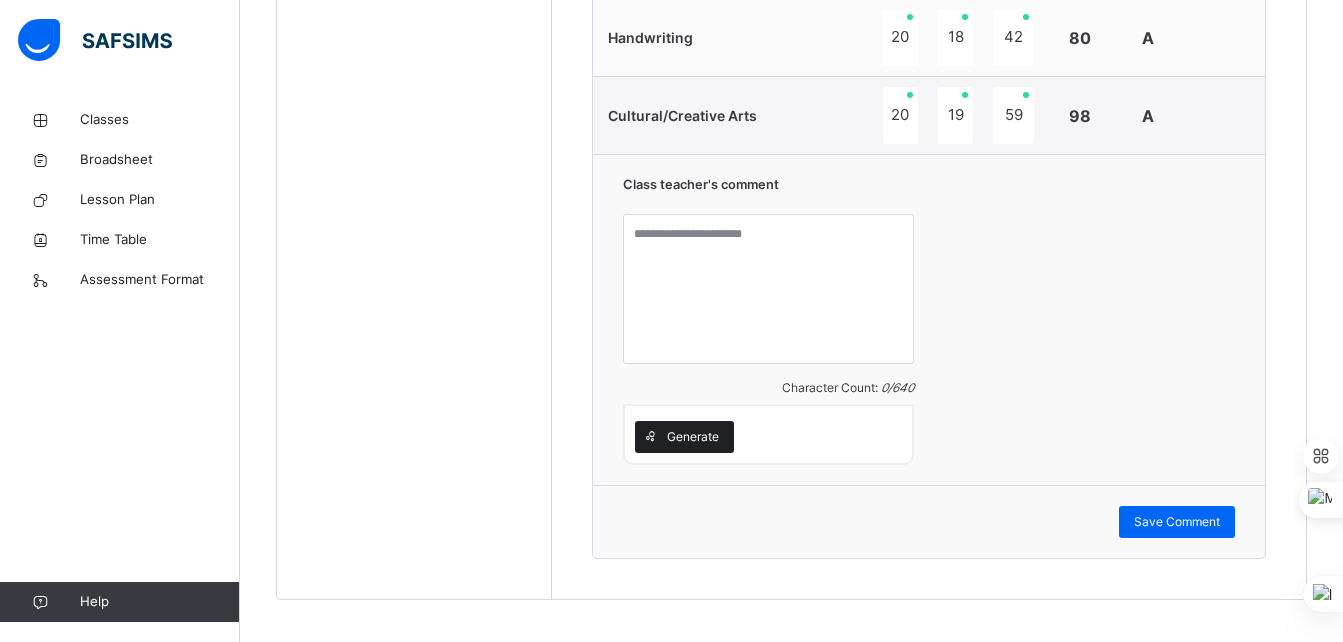 click on "Generate" at bounding box center (693, 437) 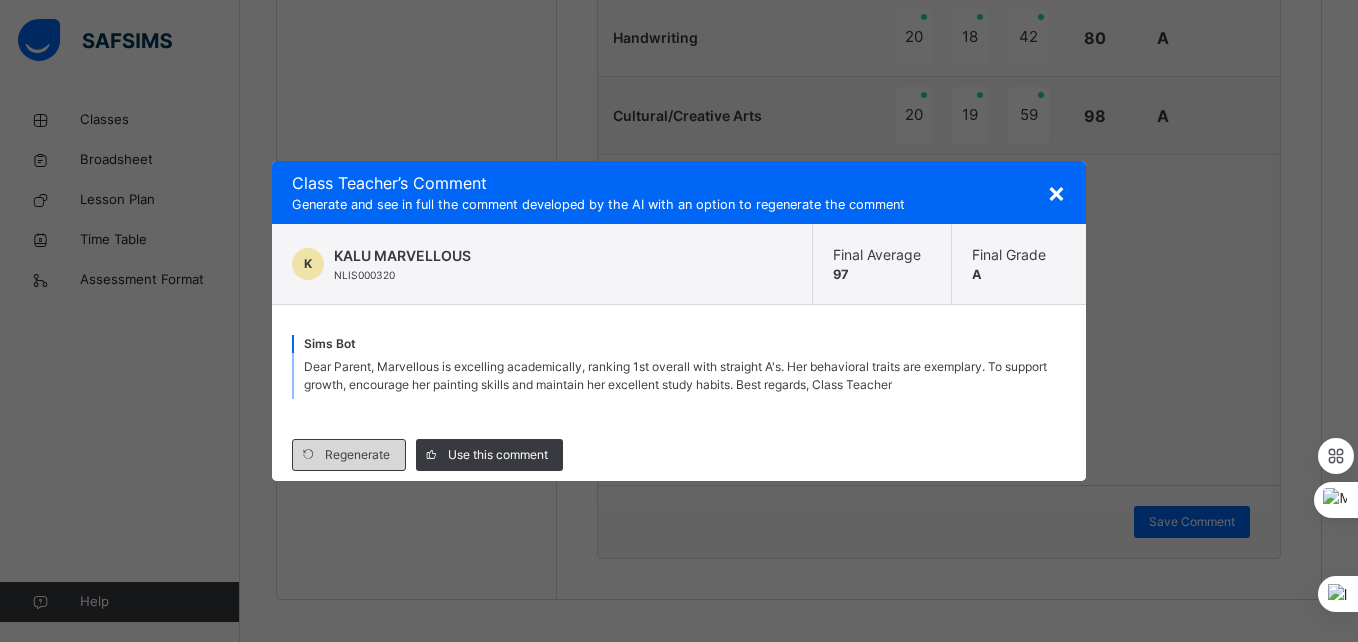 click on "Regenerate" at bounding box center (357, 455) 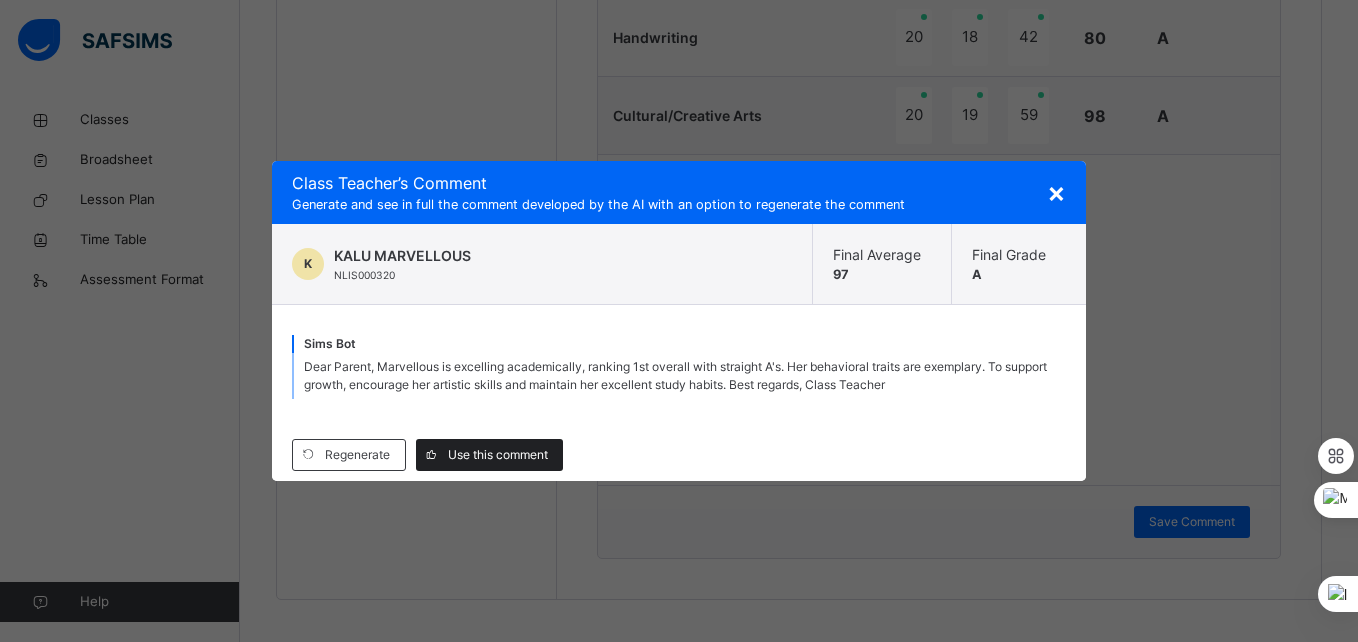 click on "Use this comment" at bounding box center [498, 455] 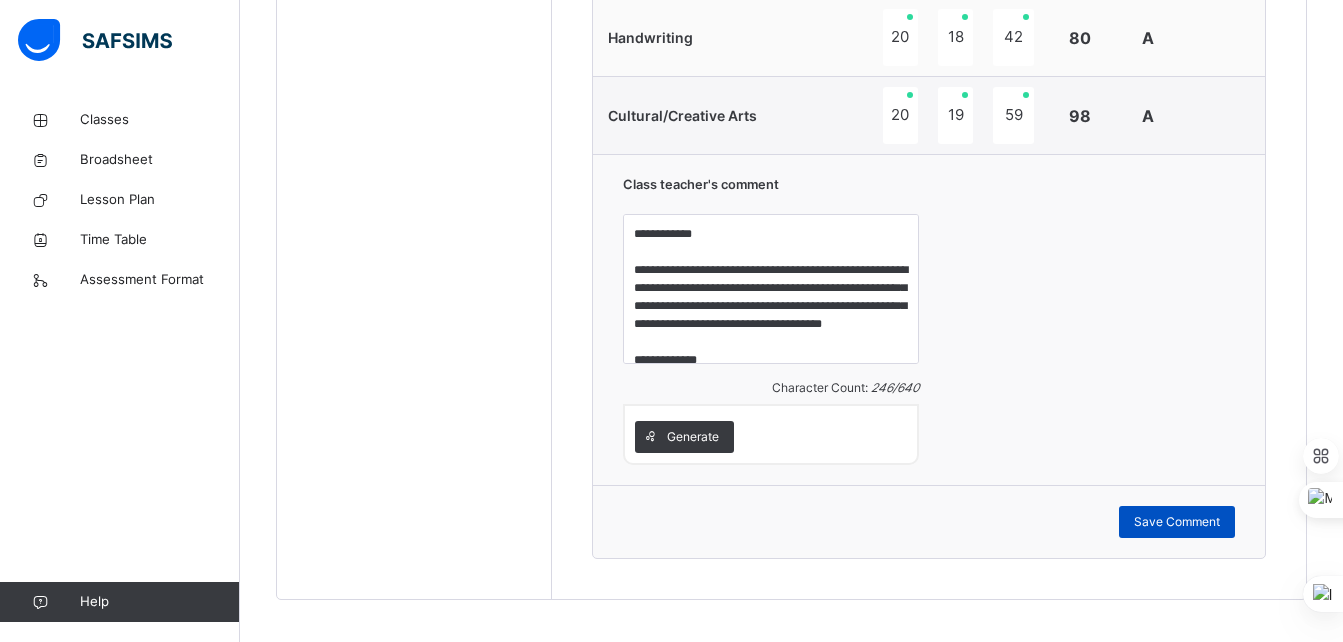 click on "Save Comment" at bounding box center (1177, 522) 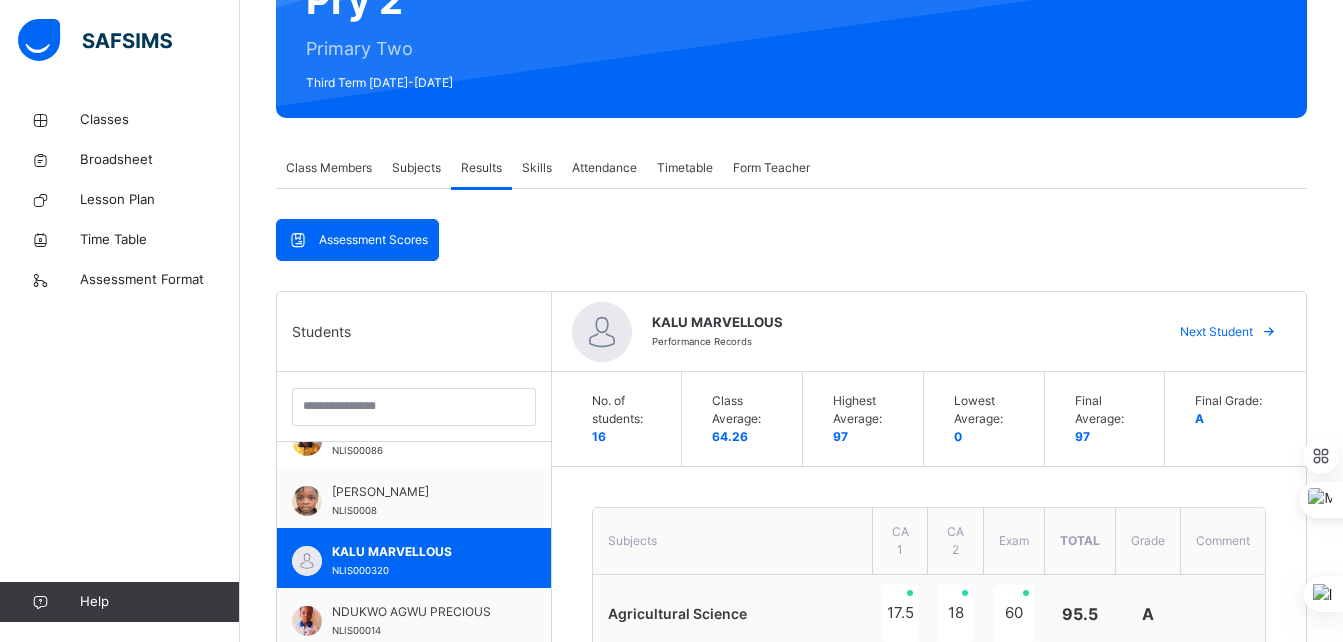 scroll, scrollTop: 227, scrollLeft: 0, axis: vertical 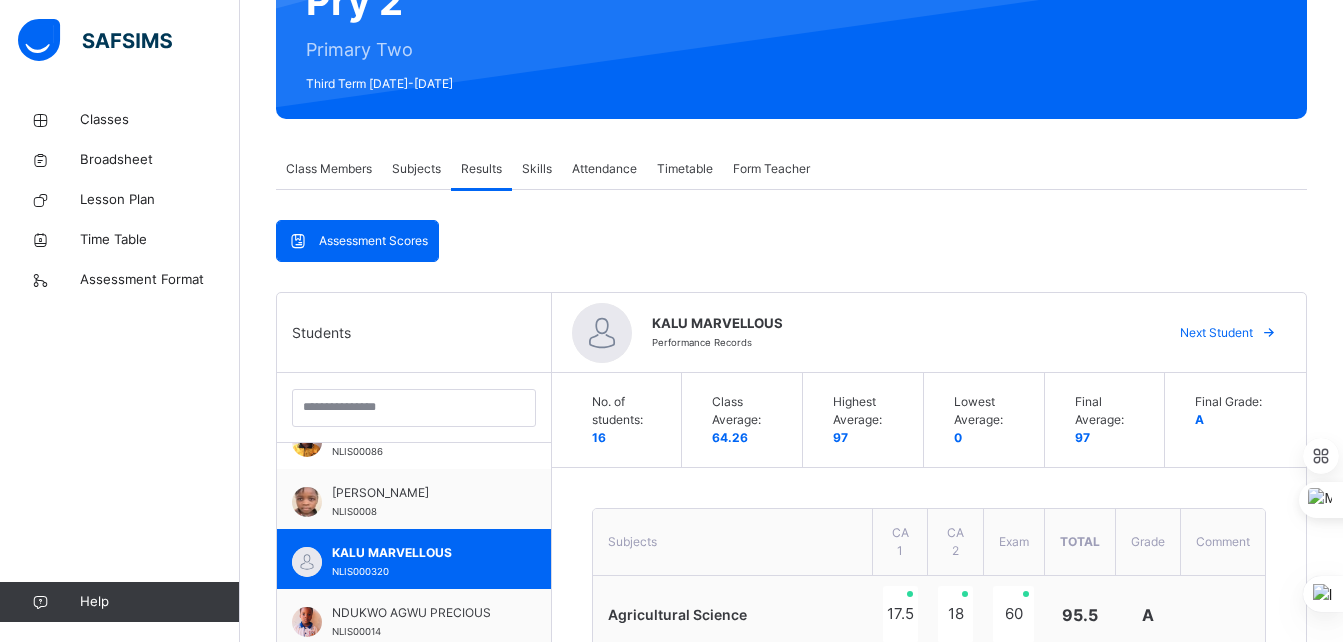 click at bounding box center [1269, 333] 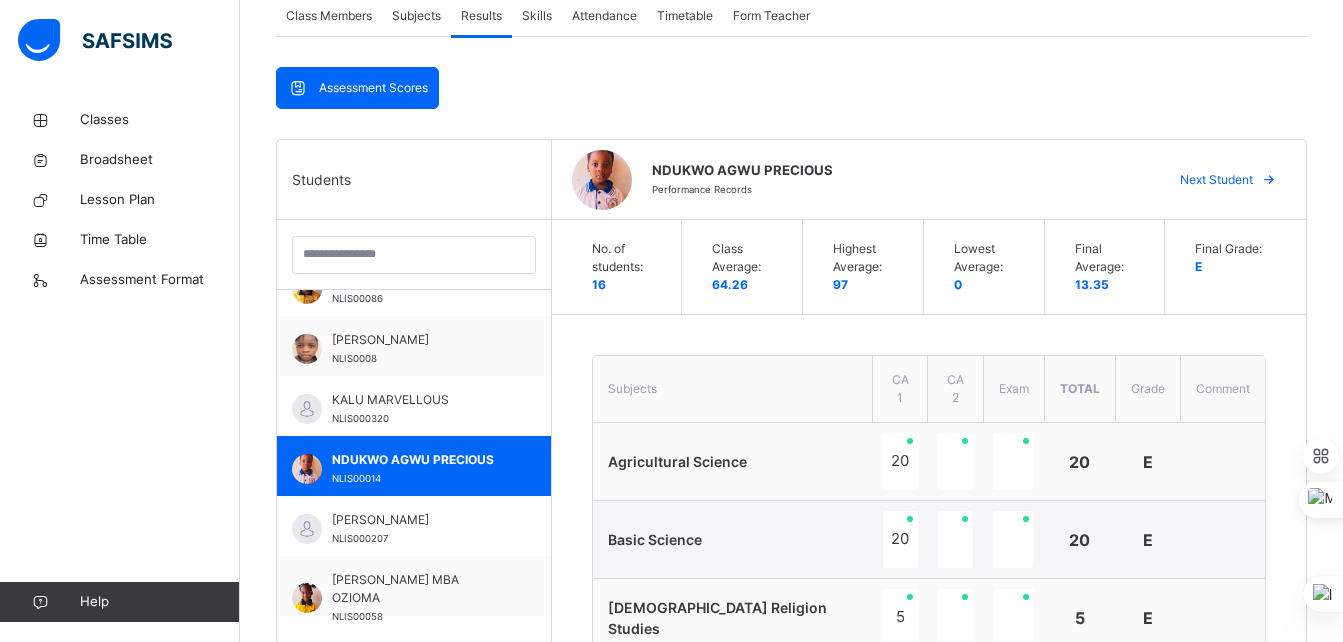 scroll, scrollTop: 383, scrollLeft: 0, axis: vertical 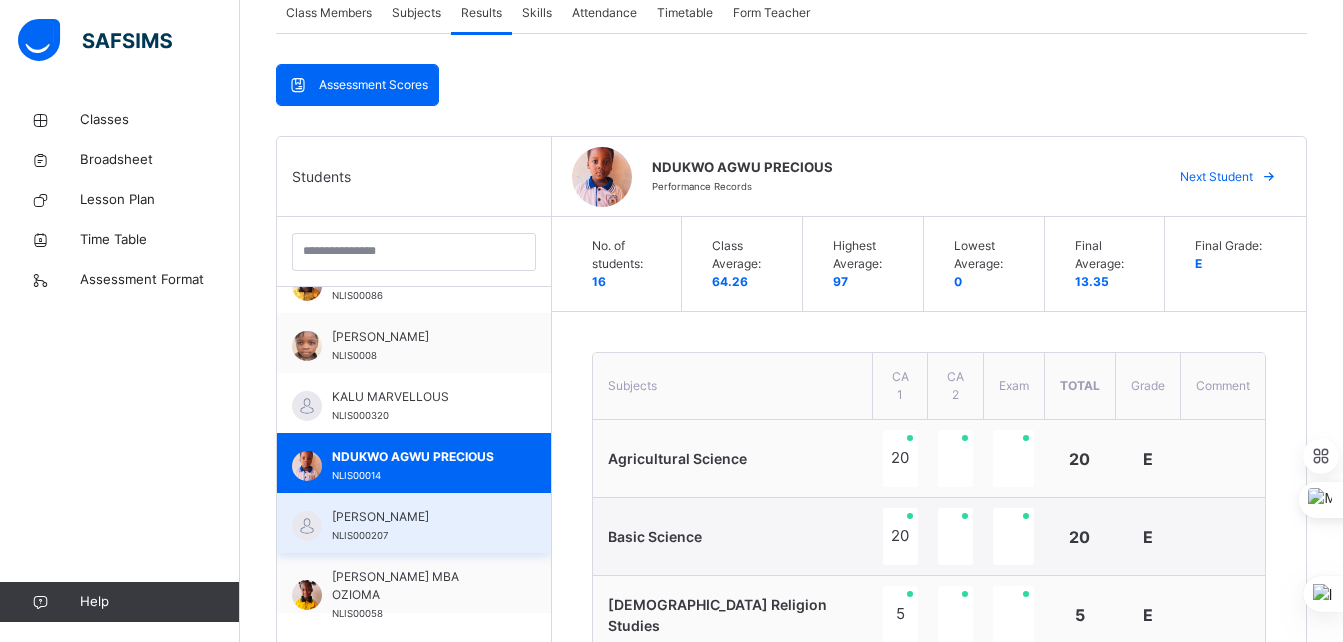click on "[PERSON_NAME]" at bounding box center [419, 517] 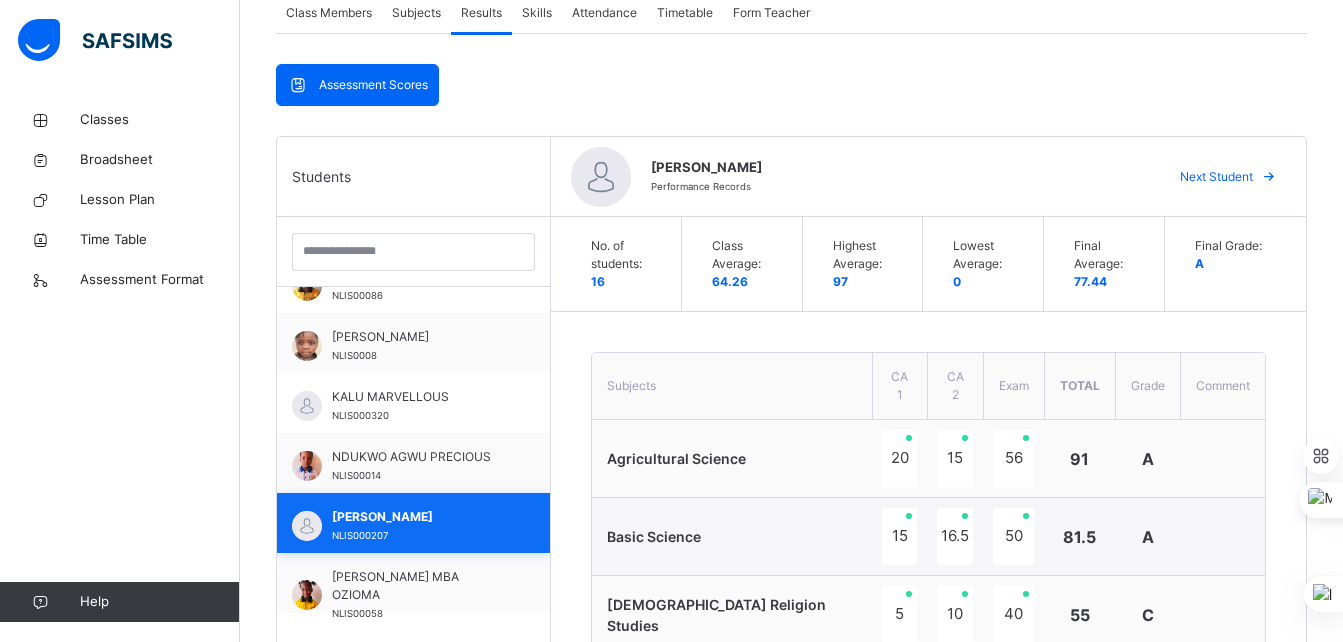 scroll, scrollTop: 624, scrollLeft: 0, axis: vertical 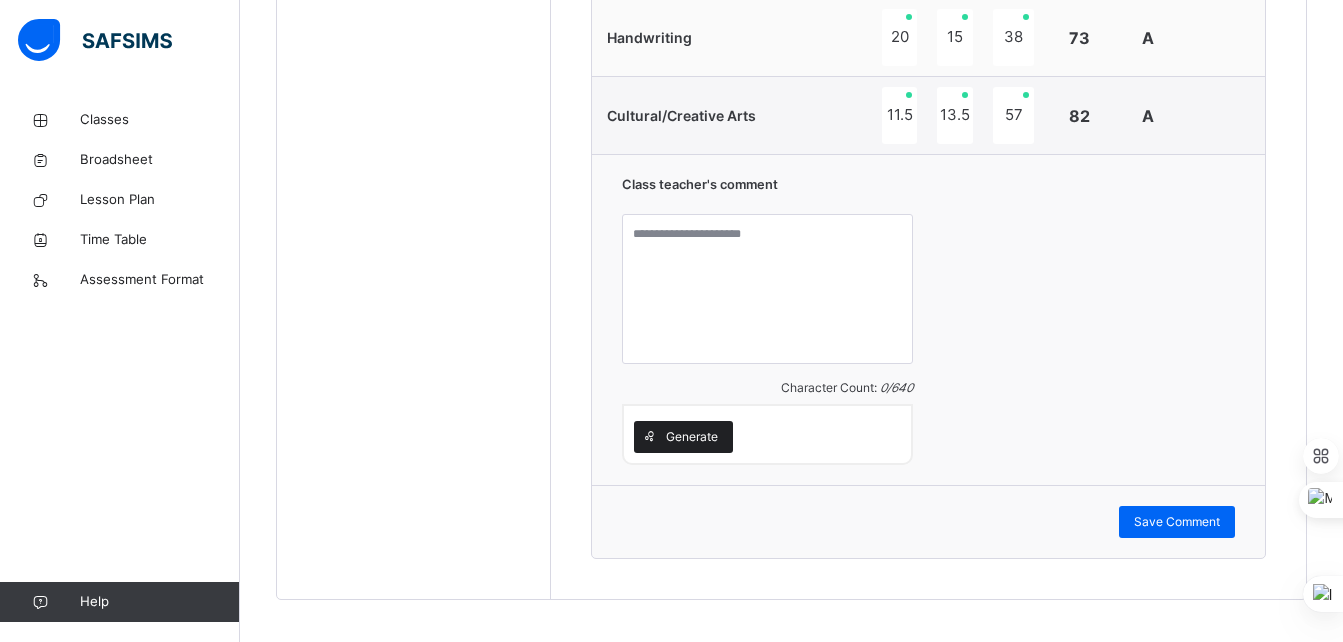click on "Generate" at bounding box center [692, 437] 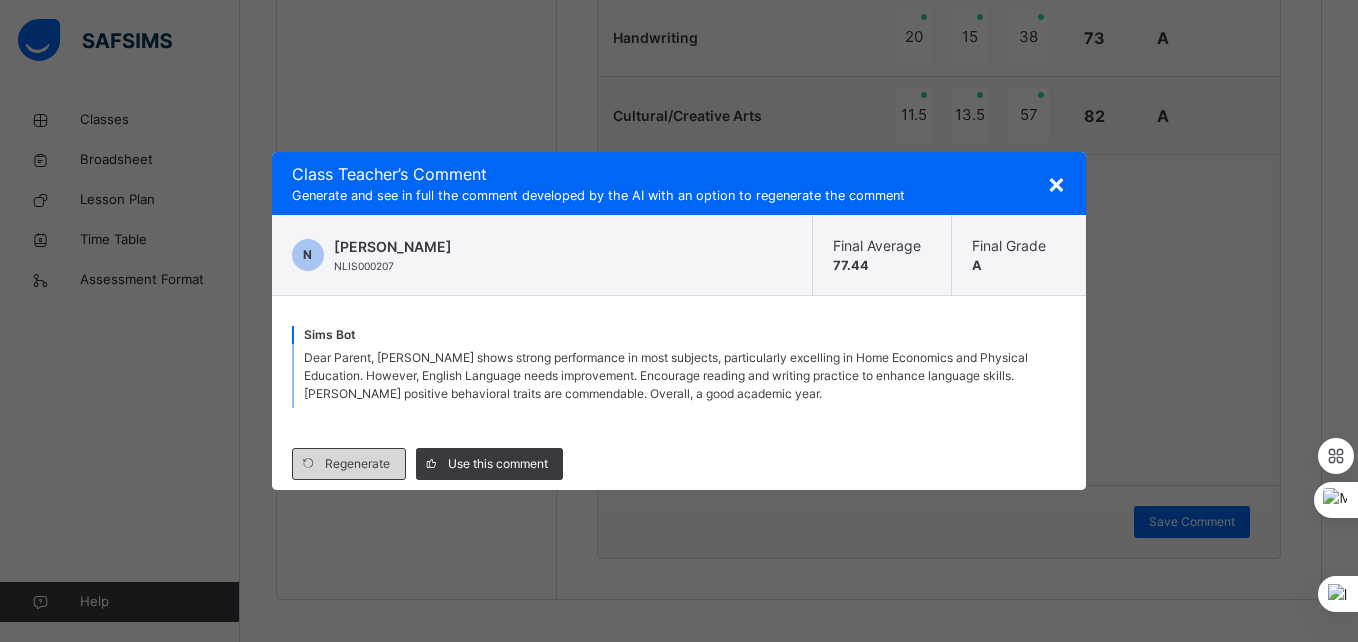 click on "Regenerate" at bounding box center [357, 464] 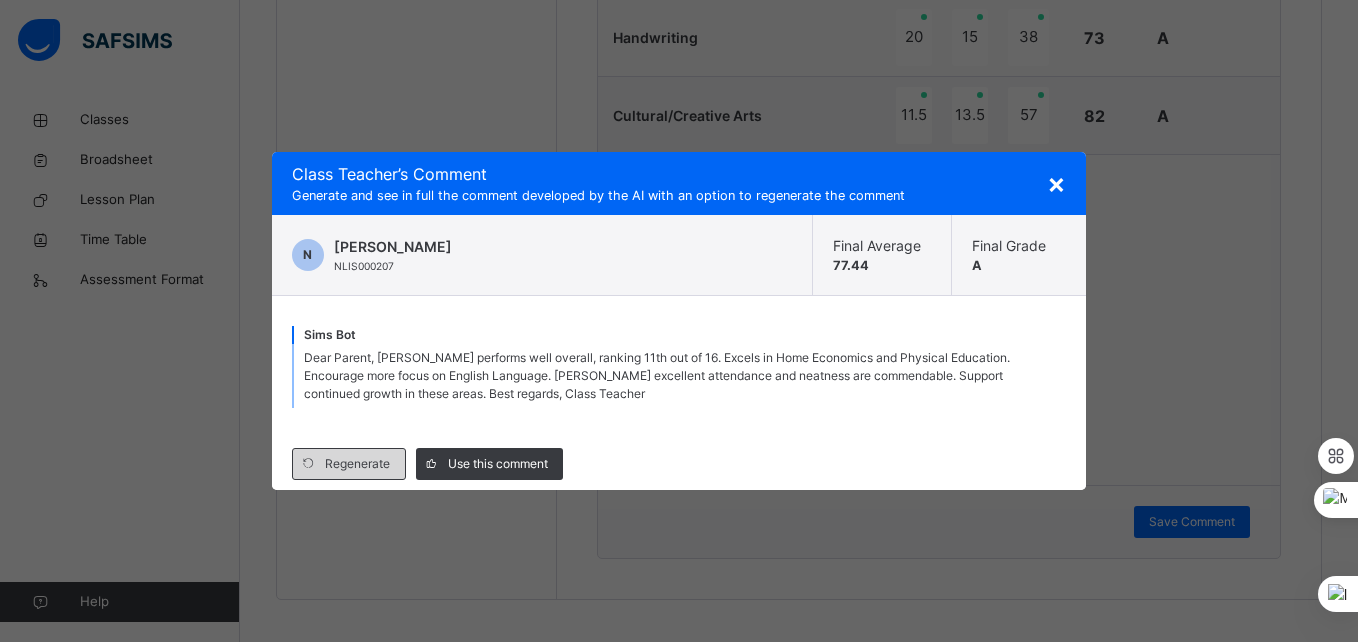 click on "Regenerate" at bounding box center (357, 464) 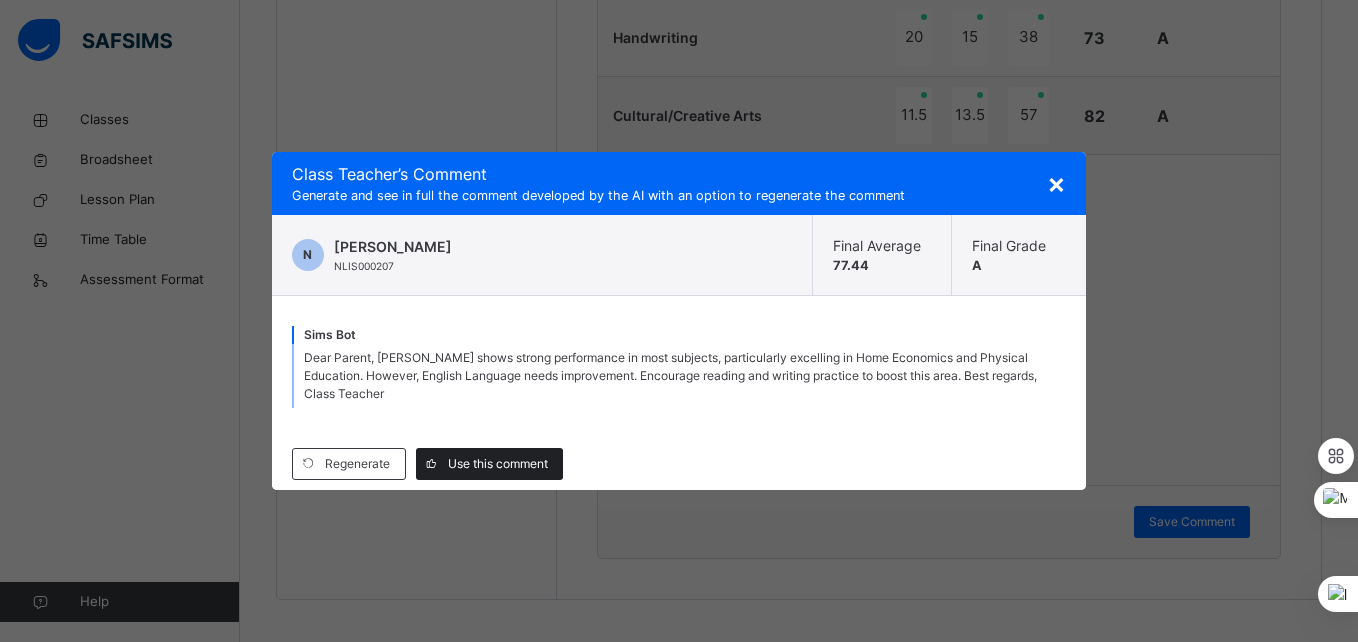 click on "Use this comment" at bounding box center (489, 464) 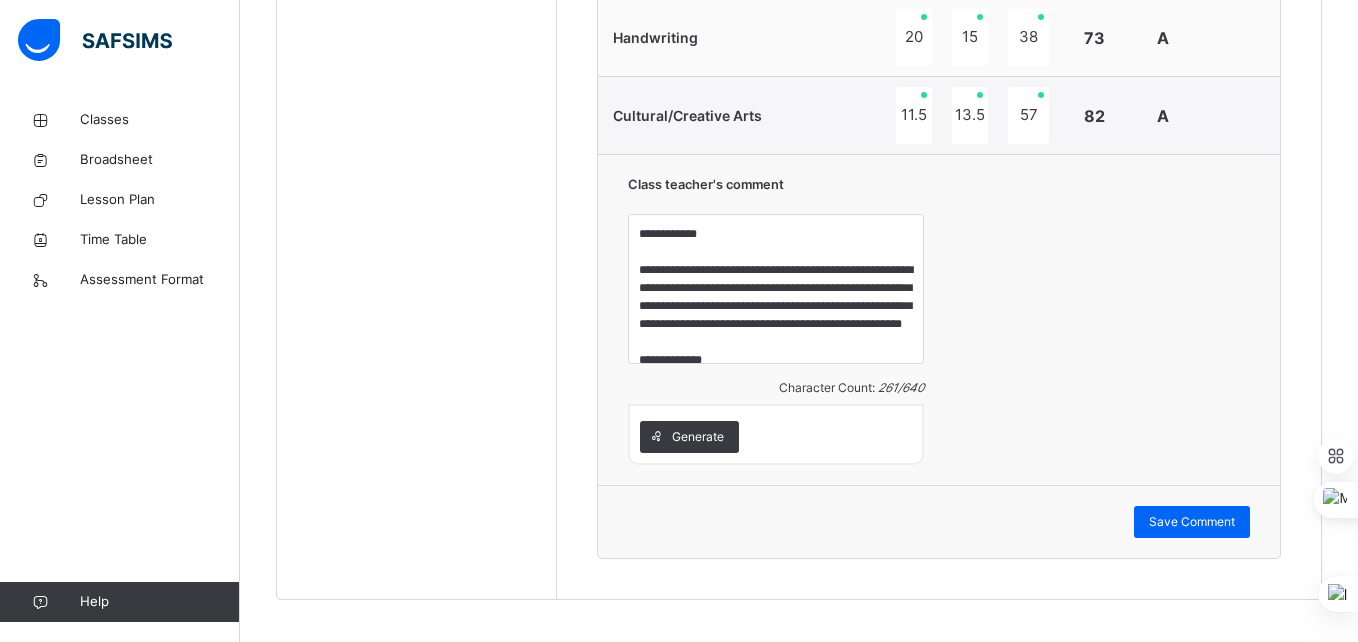 type on "**********" 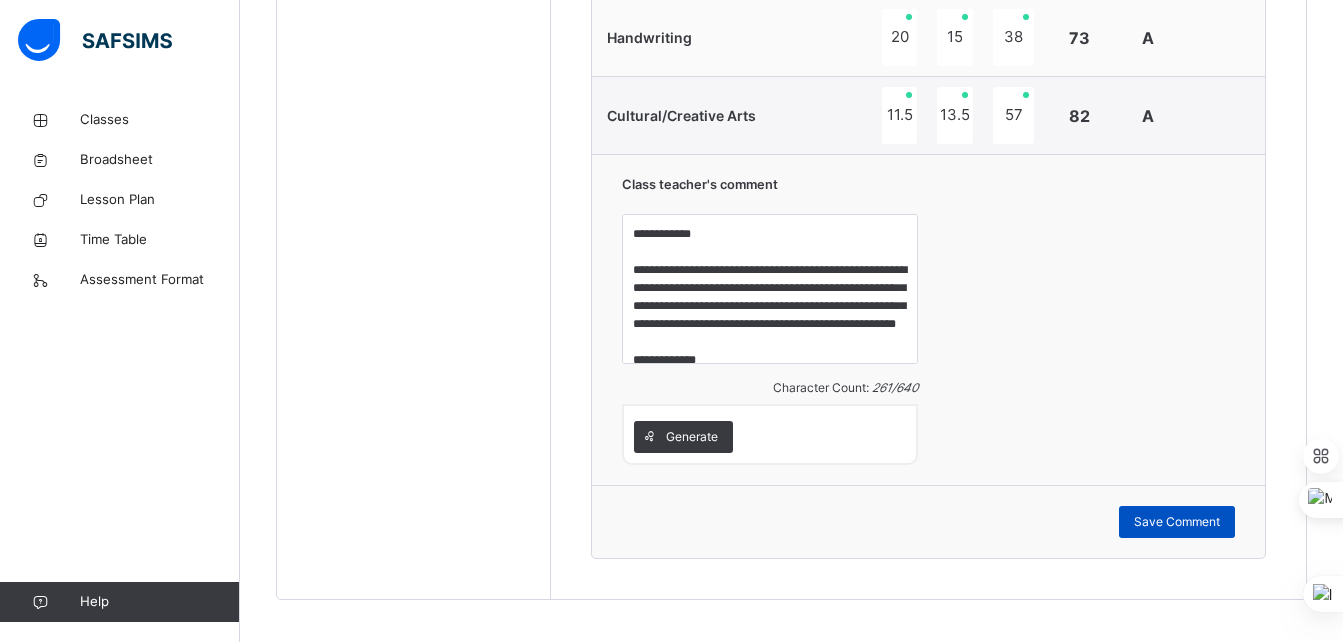 click on "Save Comment" at bounding box center (1177, 522) 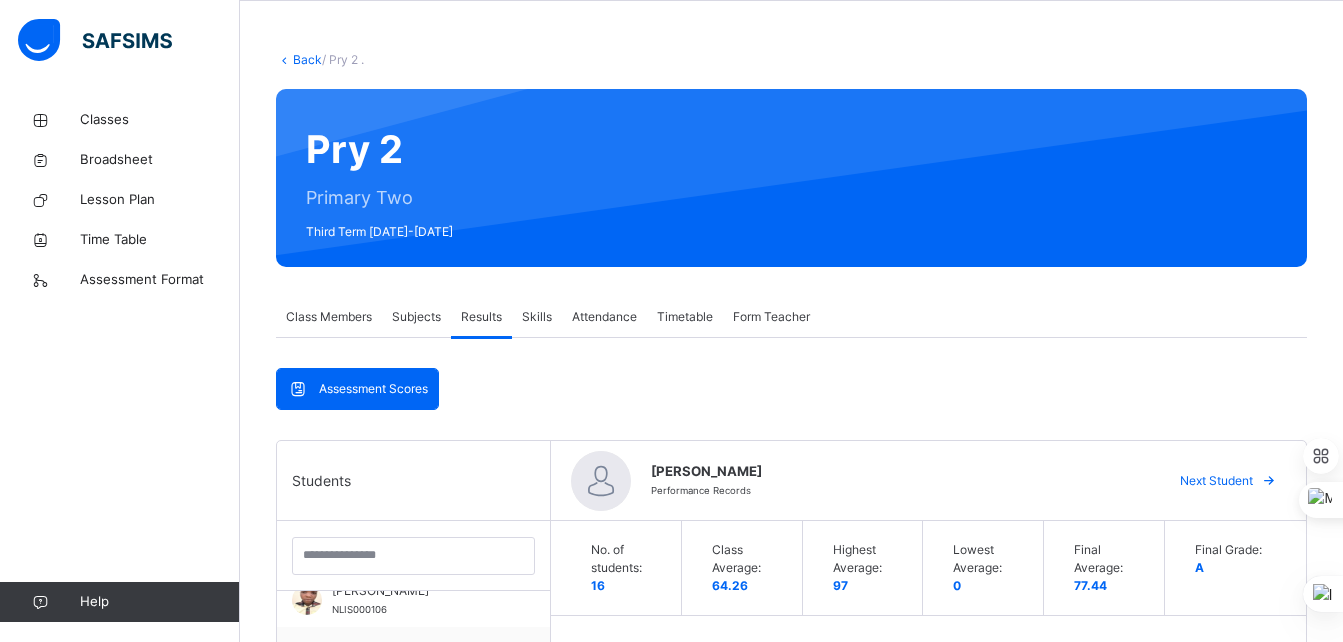 scroll, scrollTop: 78, scrollLeft: 0, axis: vertical 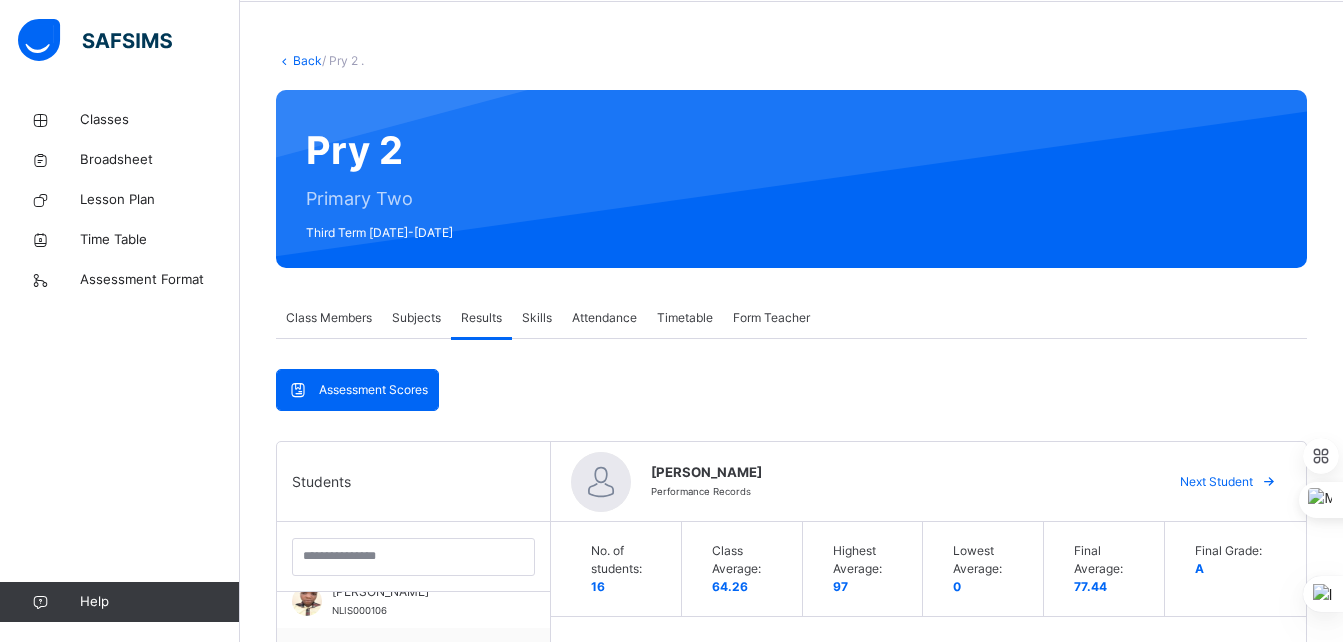 click on "Next Student" at bounding box center [1216, 482] 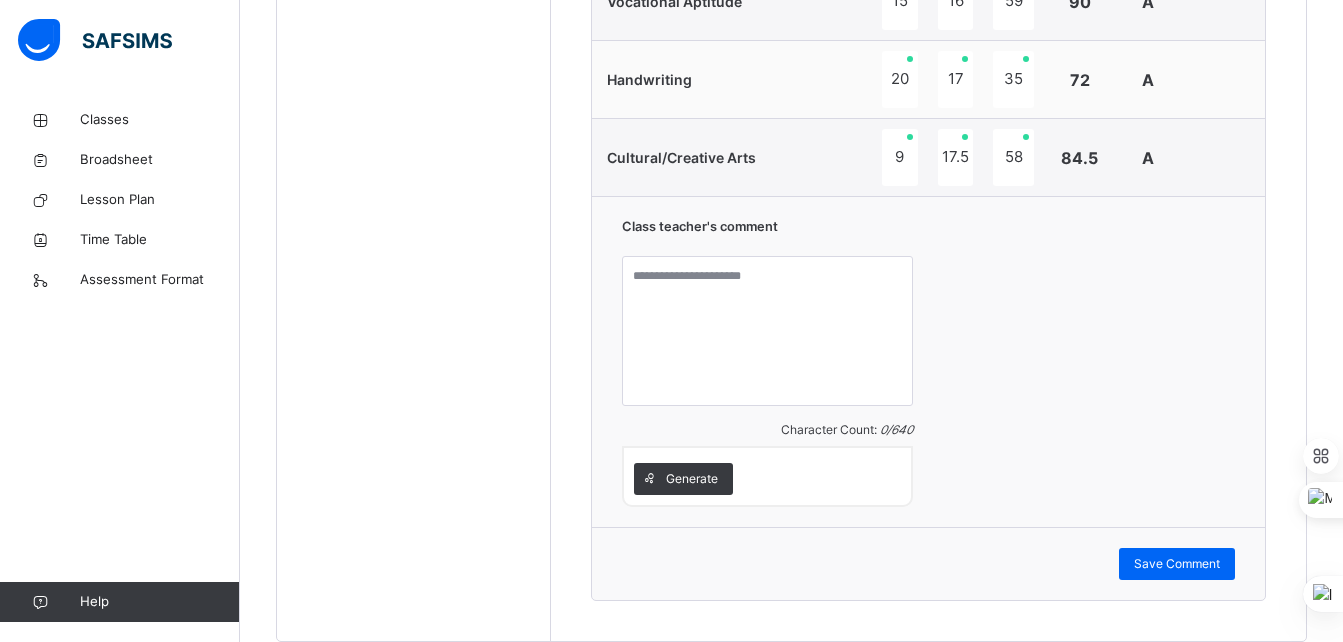 scroll, scrollTop: 1896, scrollLeft: 0, axis: vertical 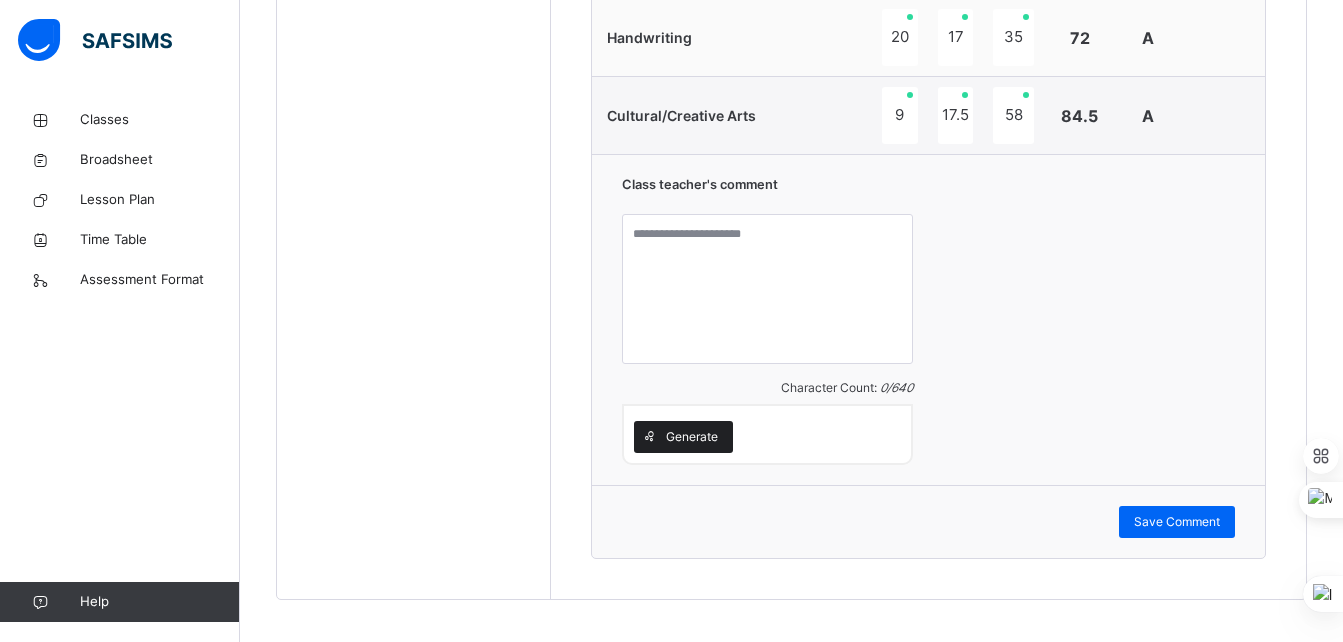 click on "Generate" at bounding box center (692, 437) 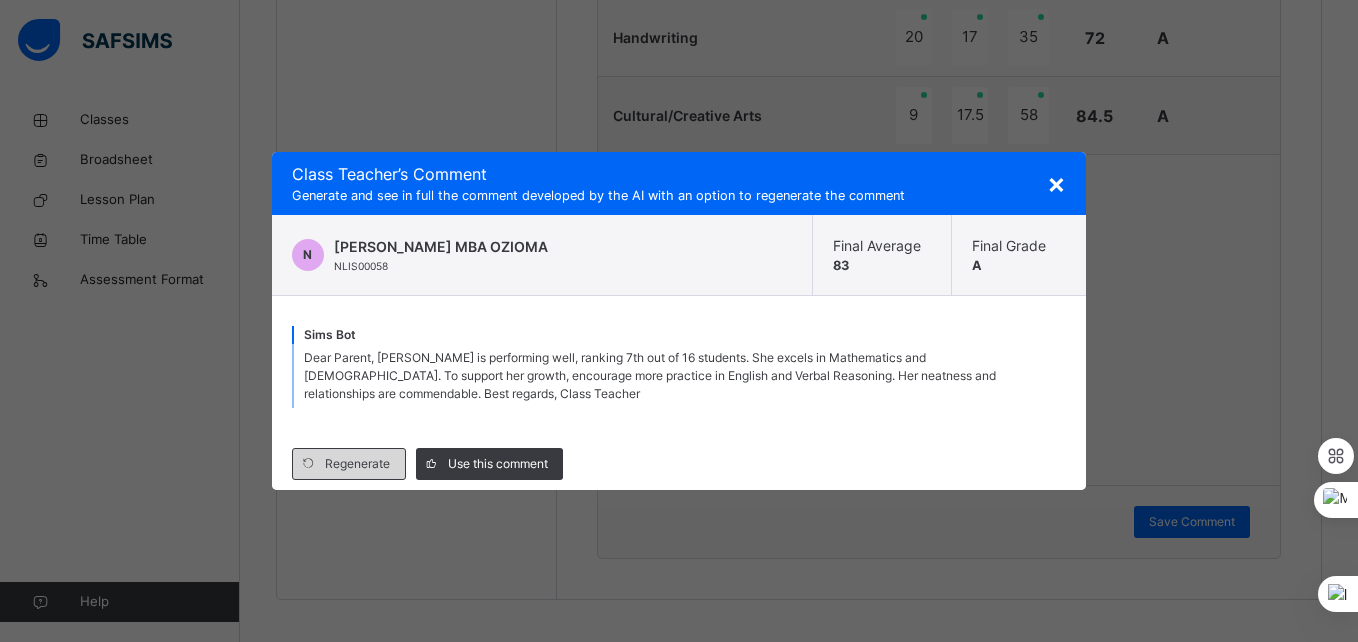 click on "Regenerate" at bounding box center (349, 464) 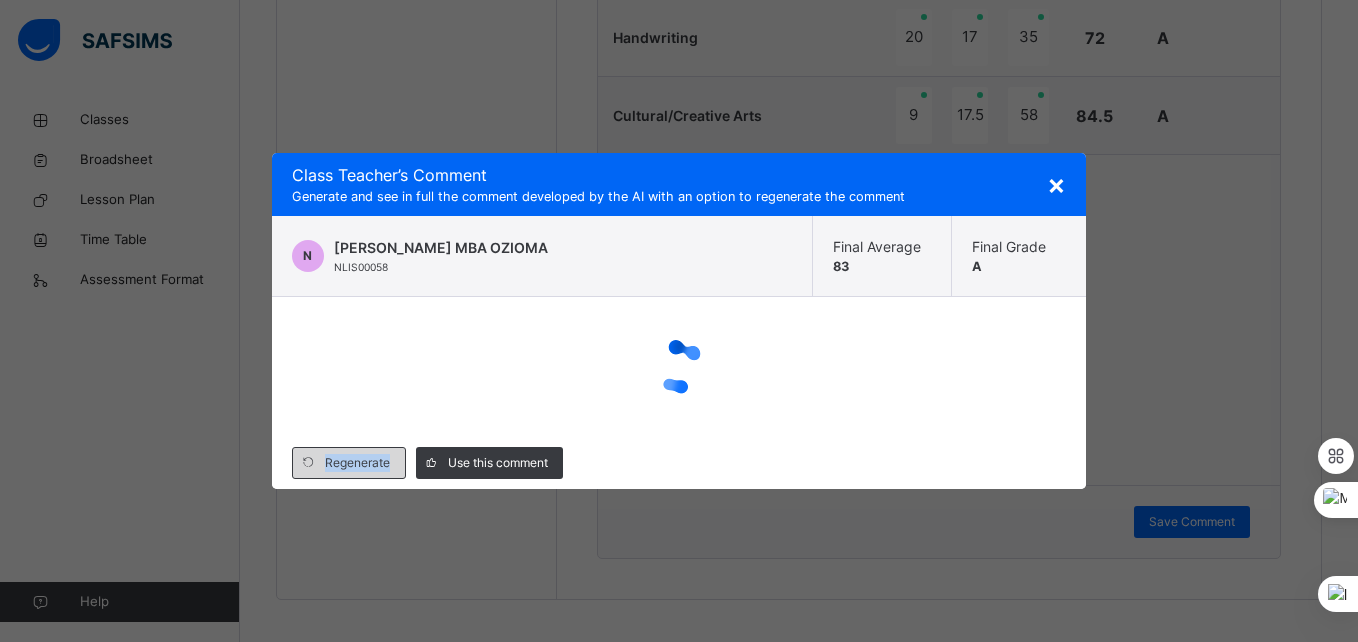 click on "Regenerate" at bounding box center [349, 463] 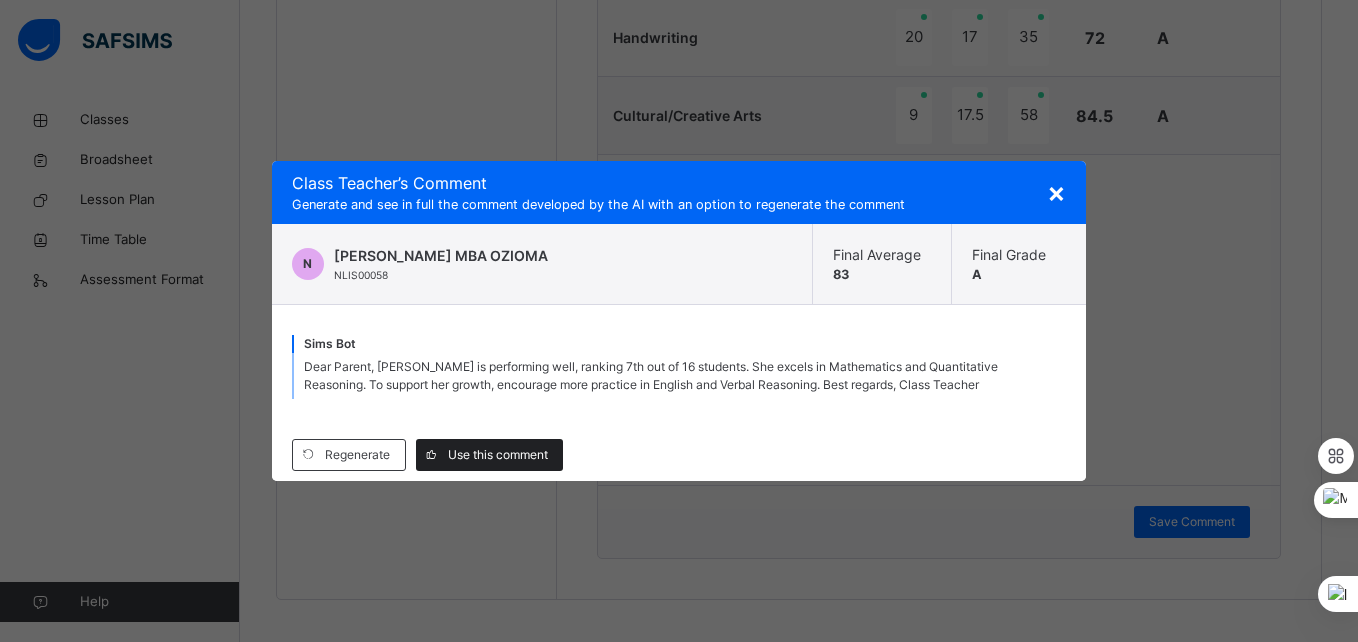 click on "Use this comment" at bounding box center (498, 455) 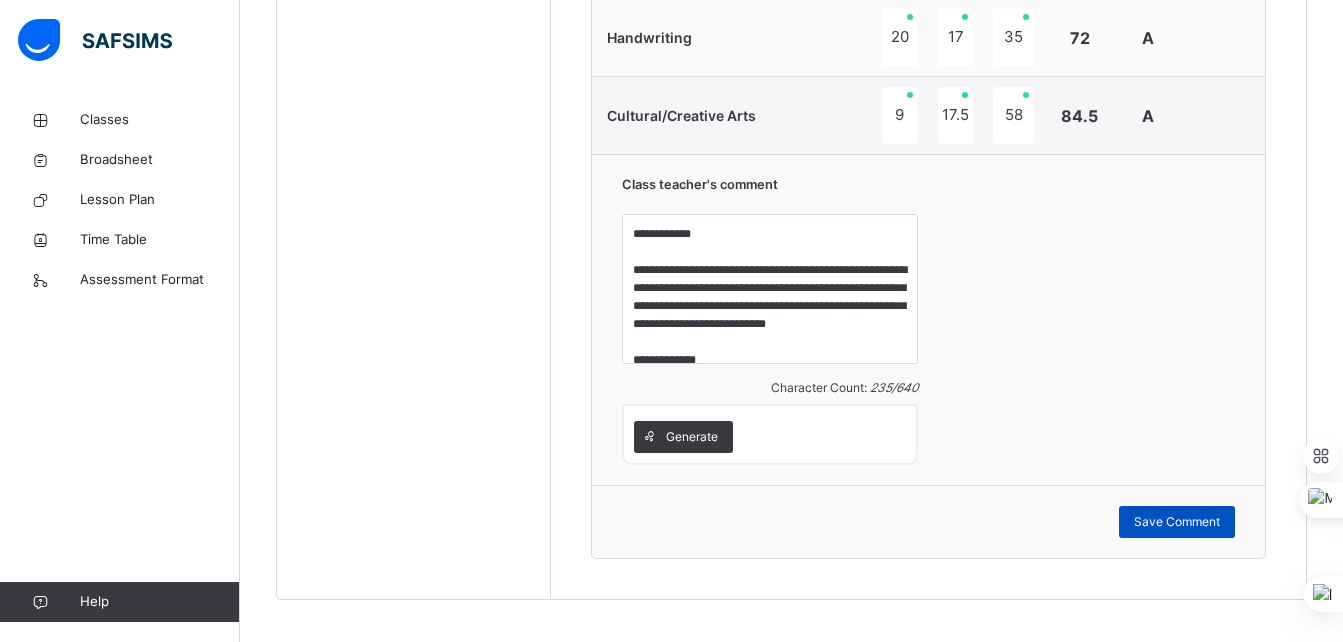 click on "Save Comment" at bounding box center [1177, 522] 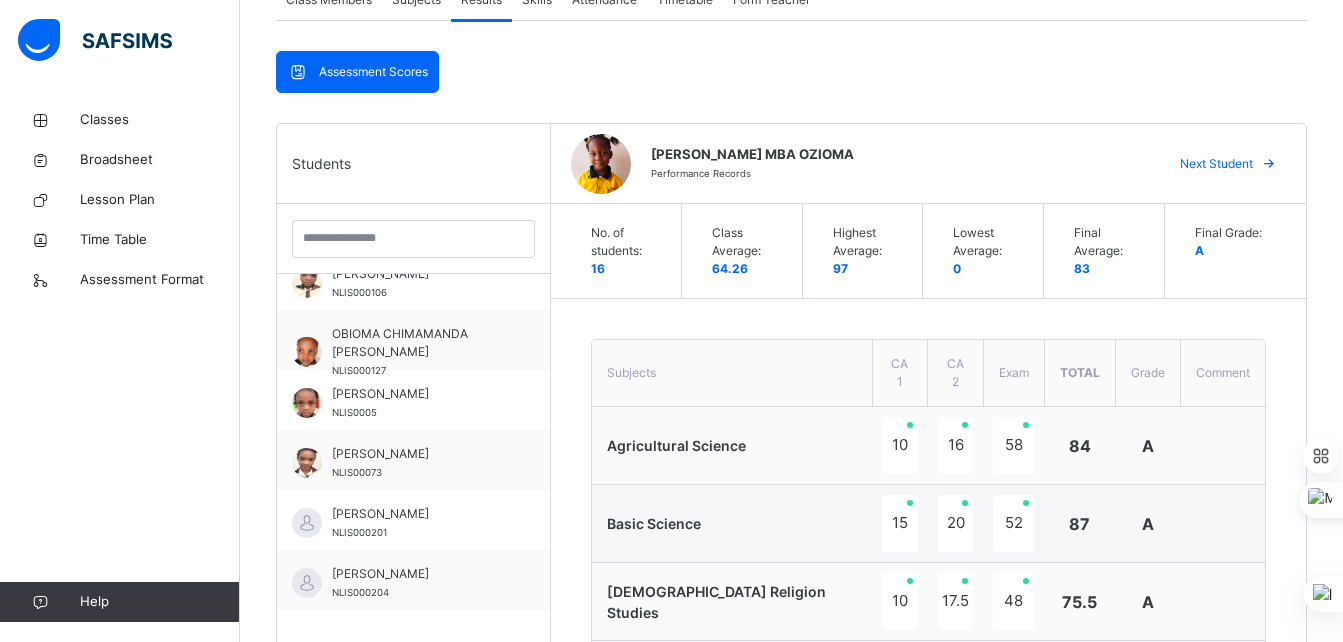 scroll, scrollTop: 397, scrollLeft: 0, axis: vertical 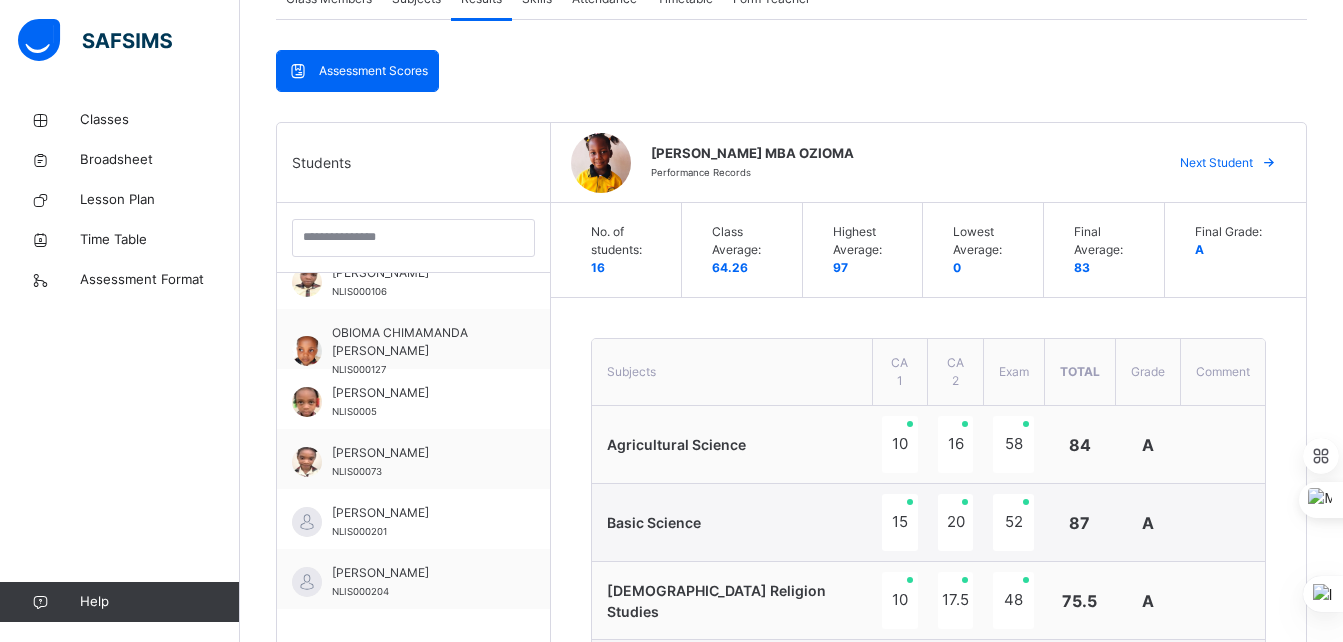 click on "Next Student" at bounding box center [1225, 163] 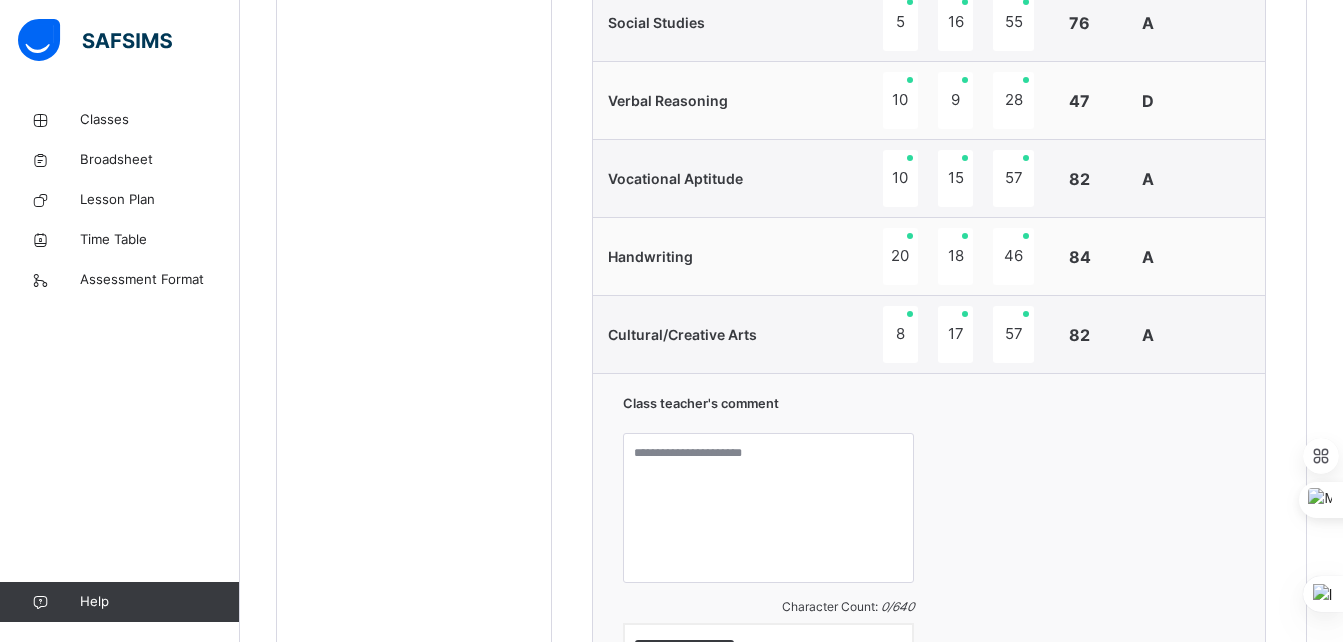 scroll, scrollTop: 1896, scrollLeft: 0, axis: vertical 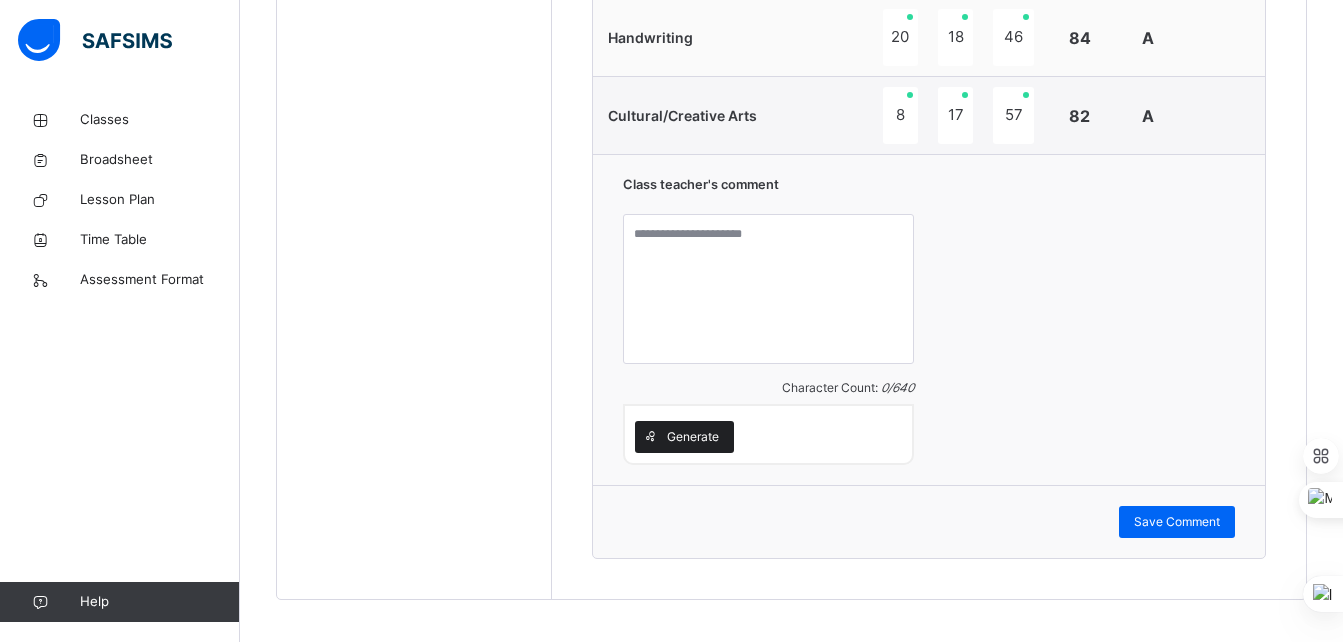 click on "Generate" at bounding box center [693, 437] 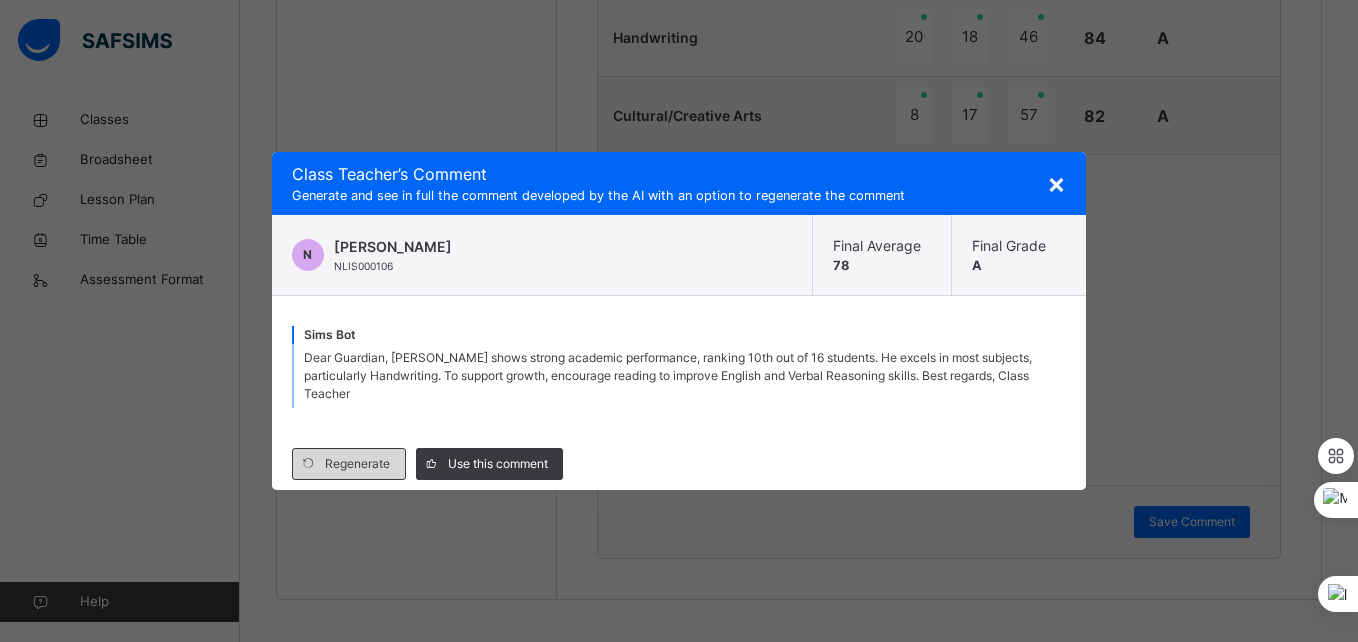 click on "Regenerate" at bounding box center (357, 464) 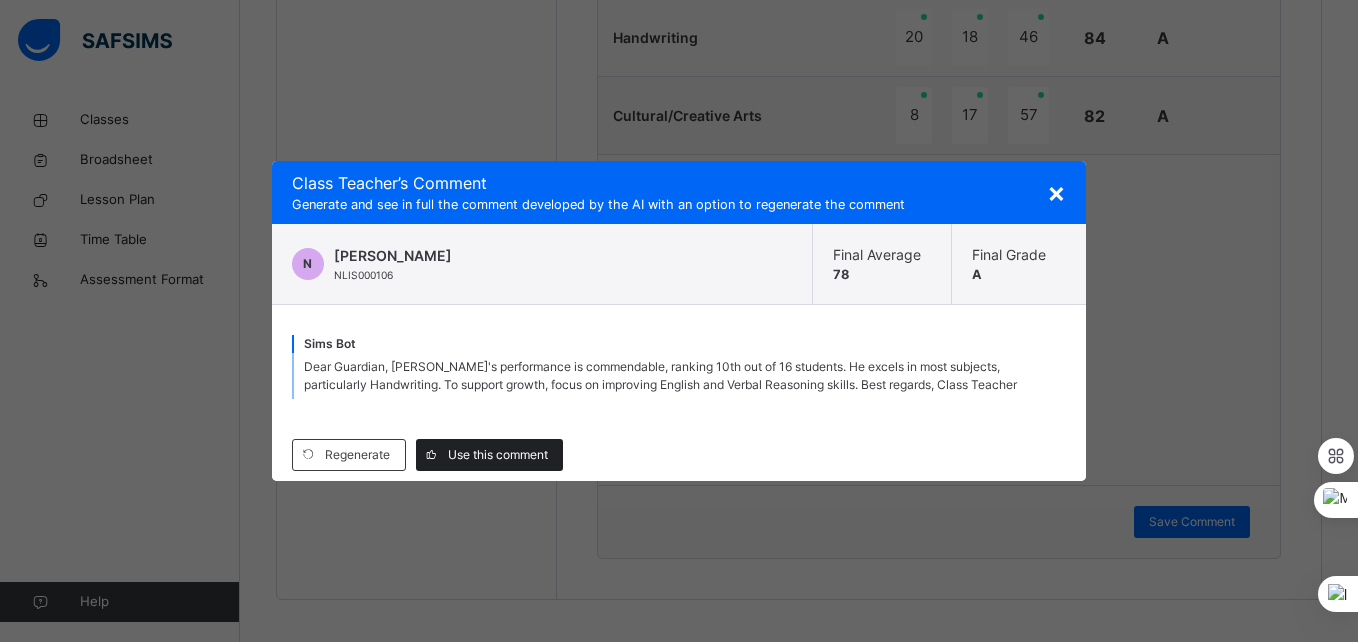 click on "Use this comment" at bounding box center (498, 455) 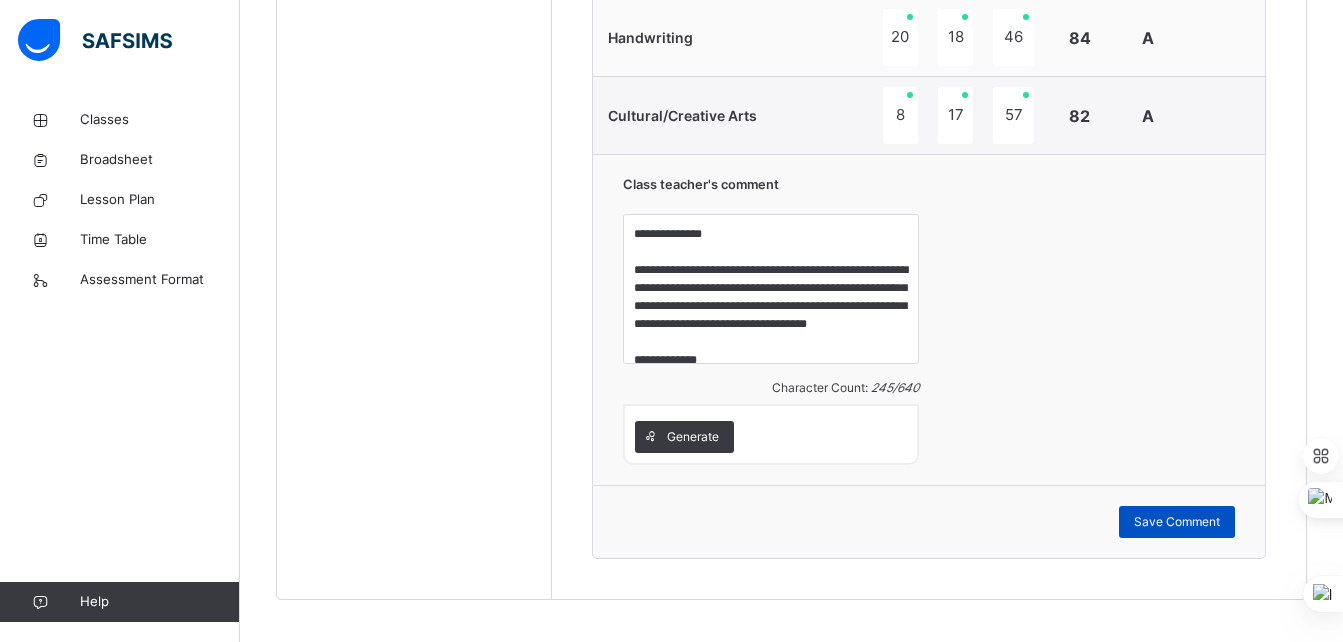 click on "Save Comment" at bounding box center (1177, 522) 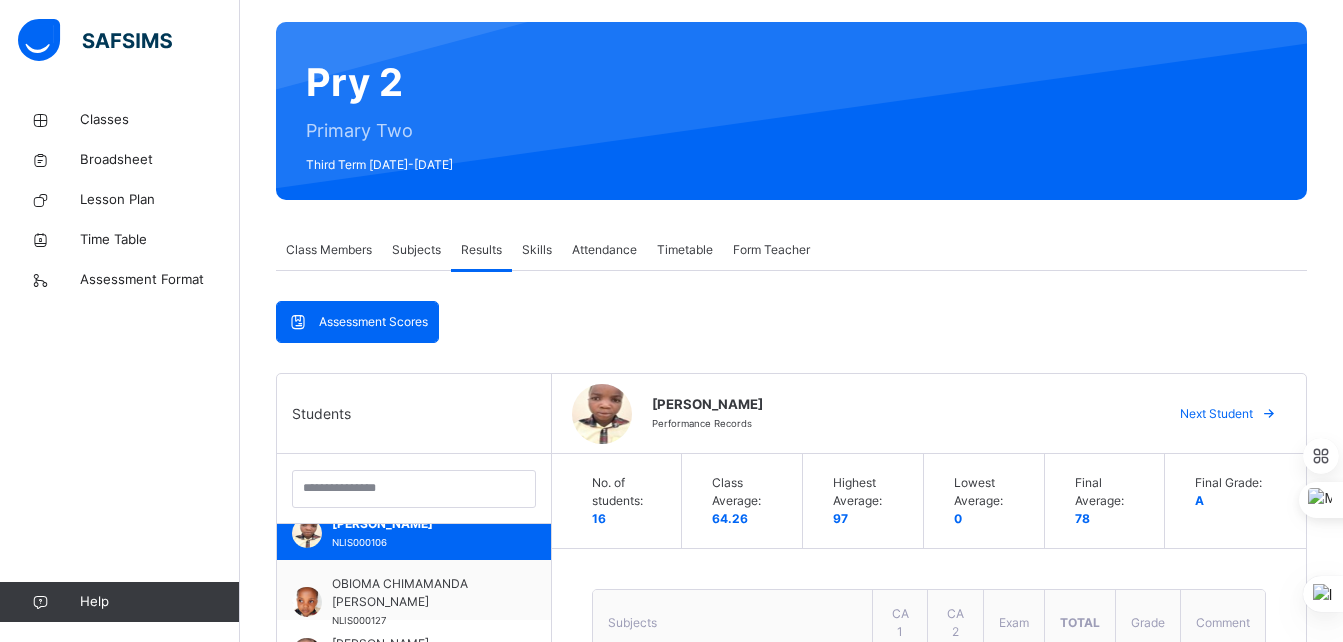 scroll, scrollTop: 145, scrollLeft: 0, axis: vertical 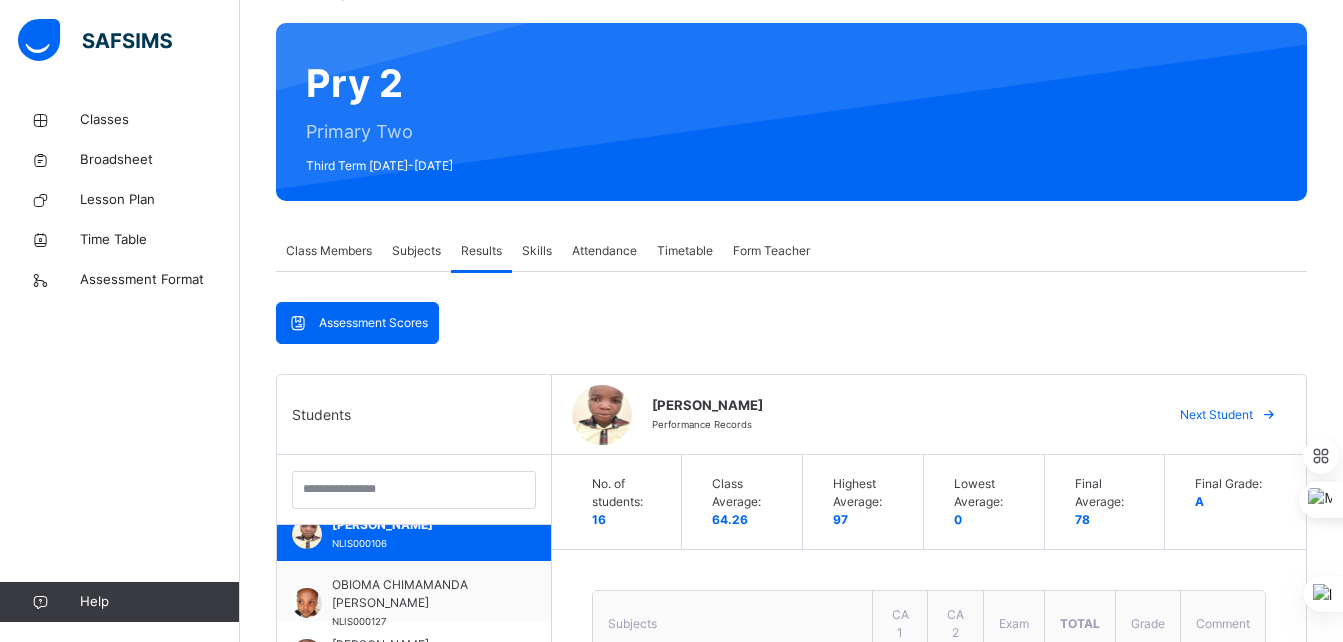 click at bounding box center (1269, 415) 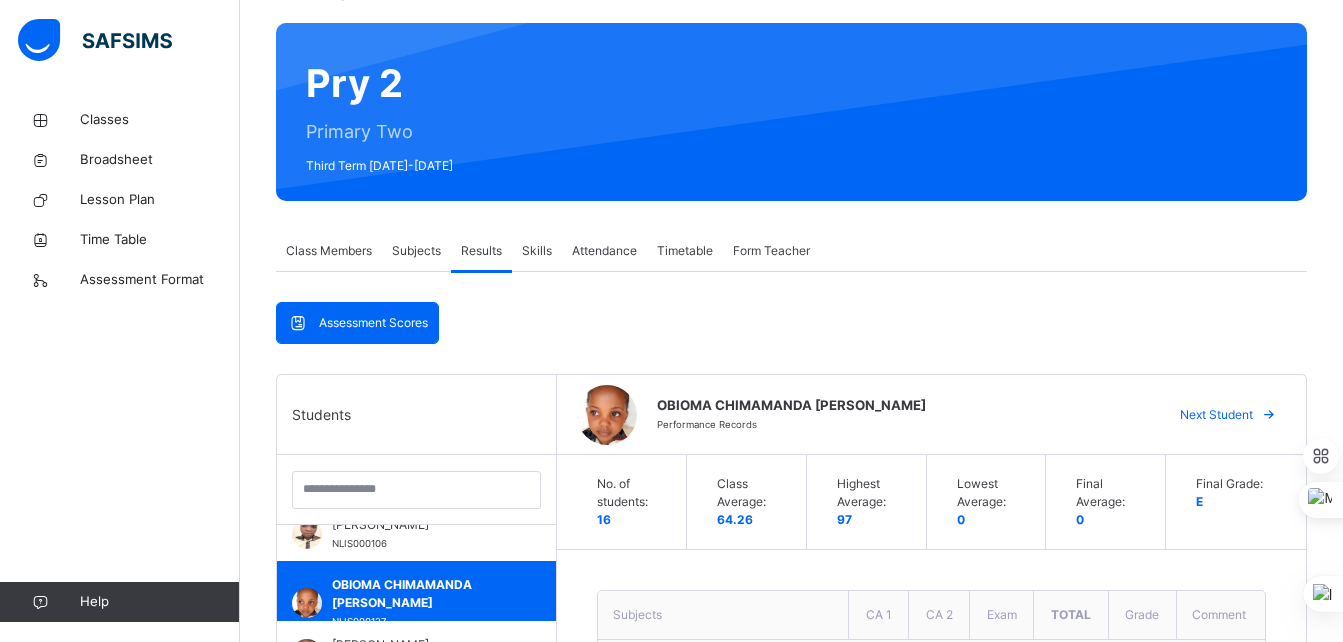 click at bounding box center [1269, 415] 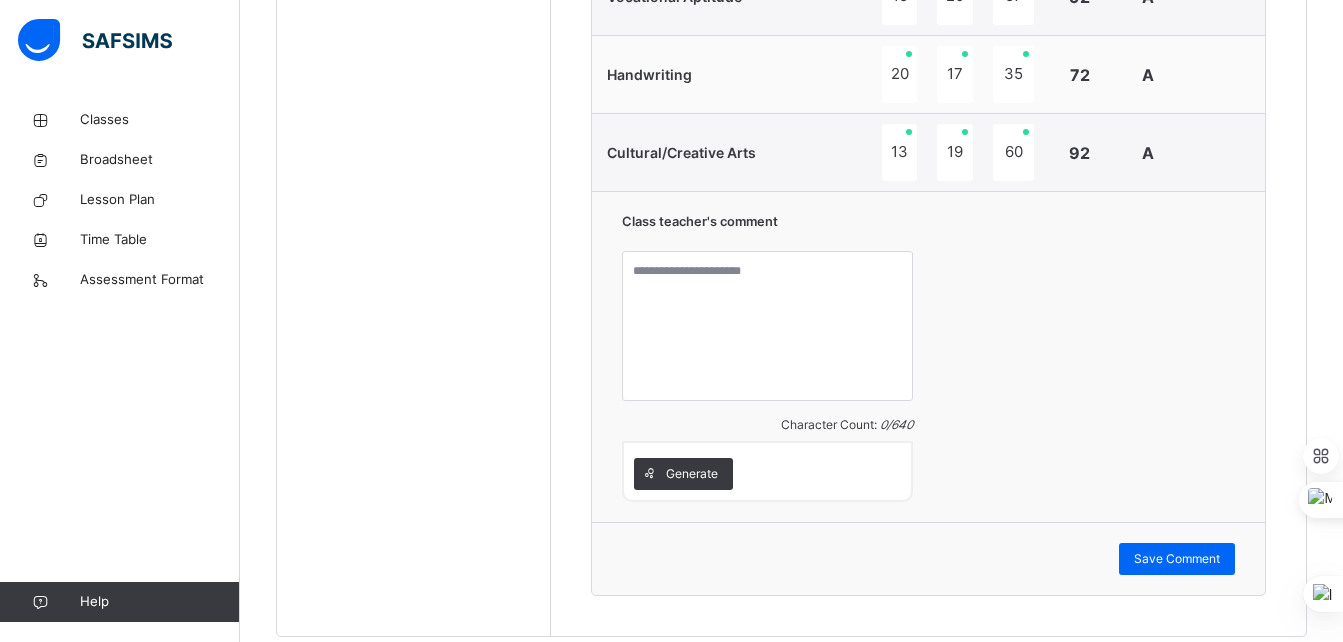 scroll, scrollTop: 1896, scrollLeft: 0, axis: vertical 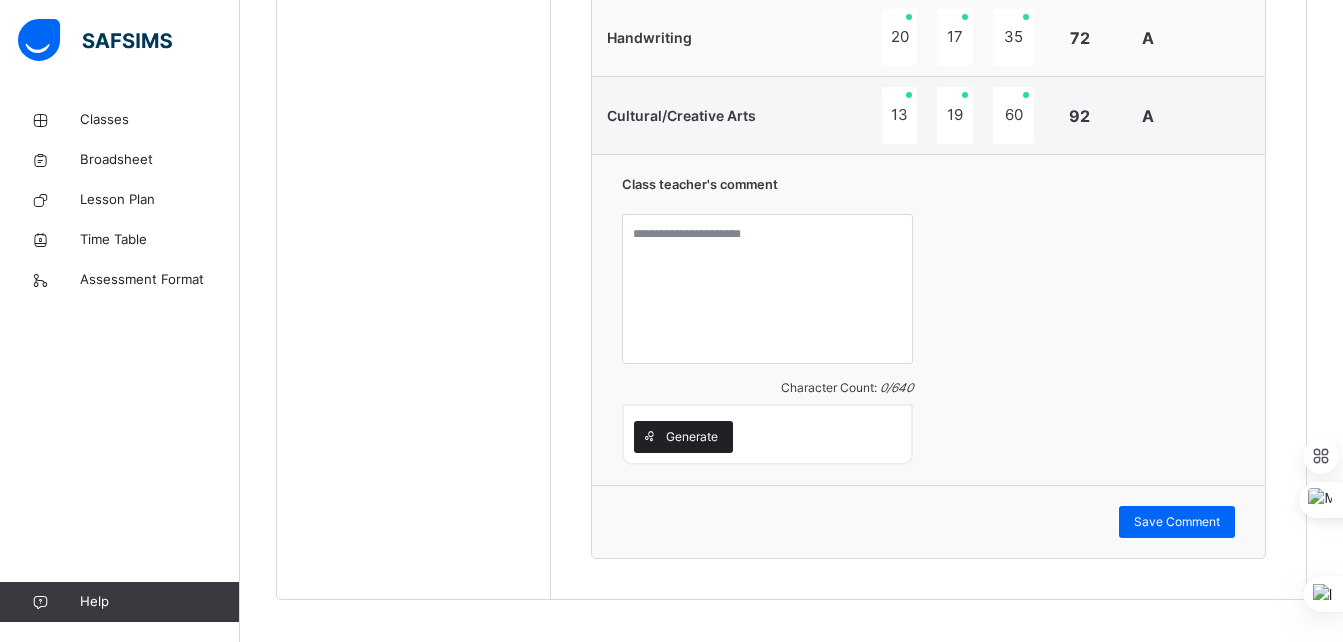 click on "Generate" at bounding box center [683, 437] 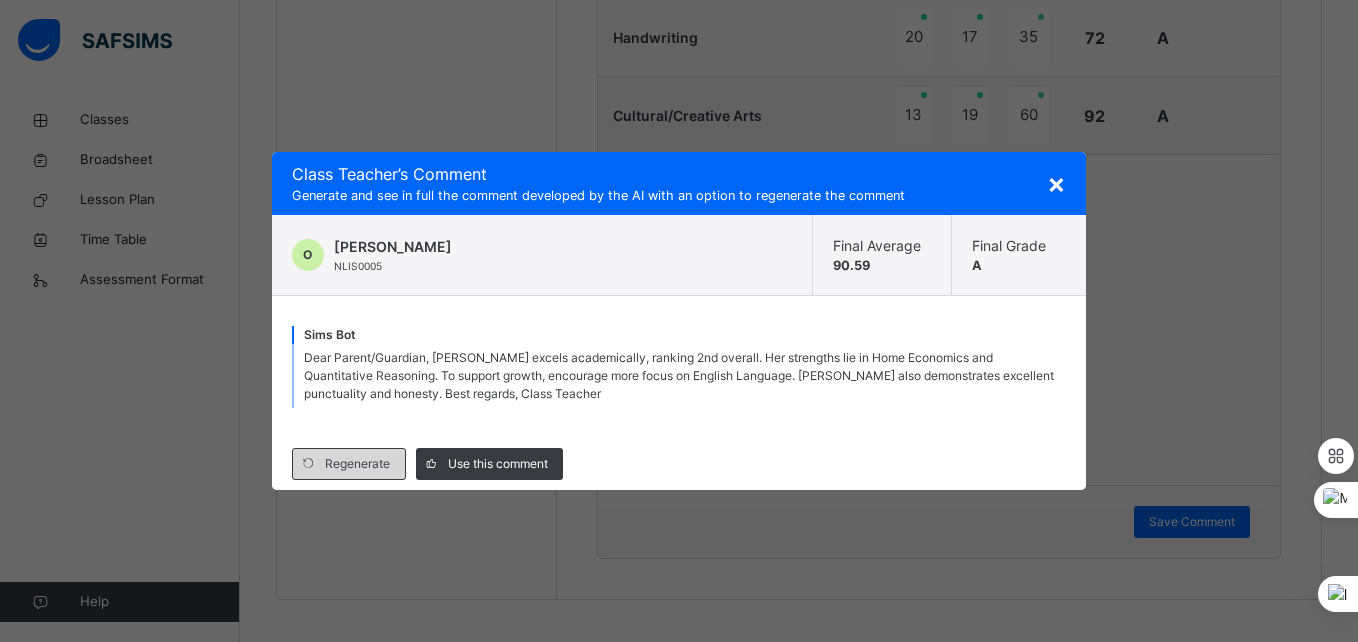 click on "Regenerate" at bounding box center (357, 464) 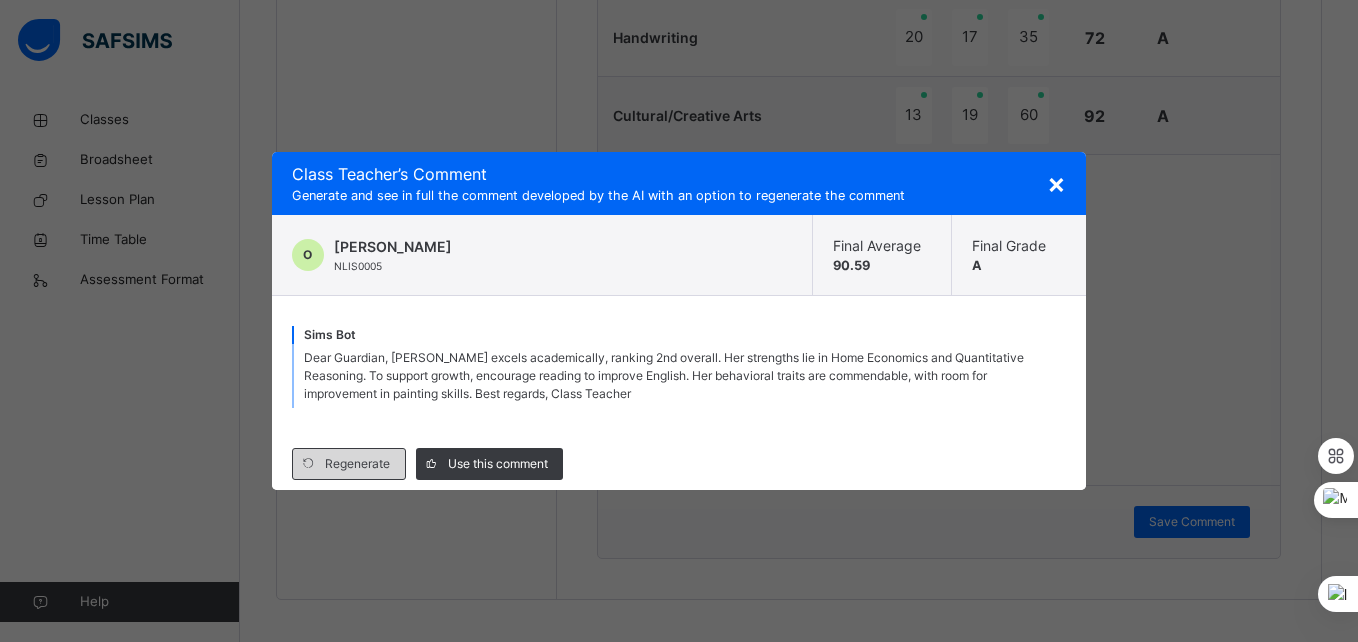click at bounding box center [308, 464] 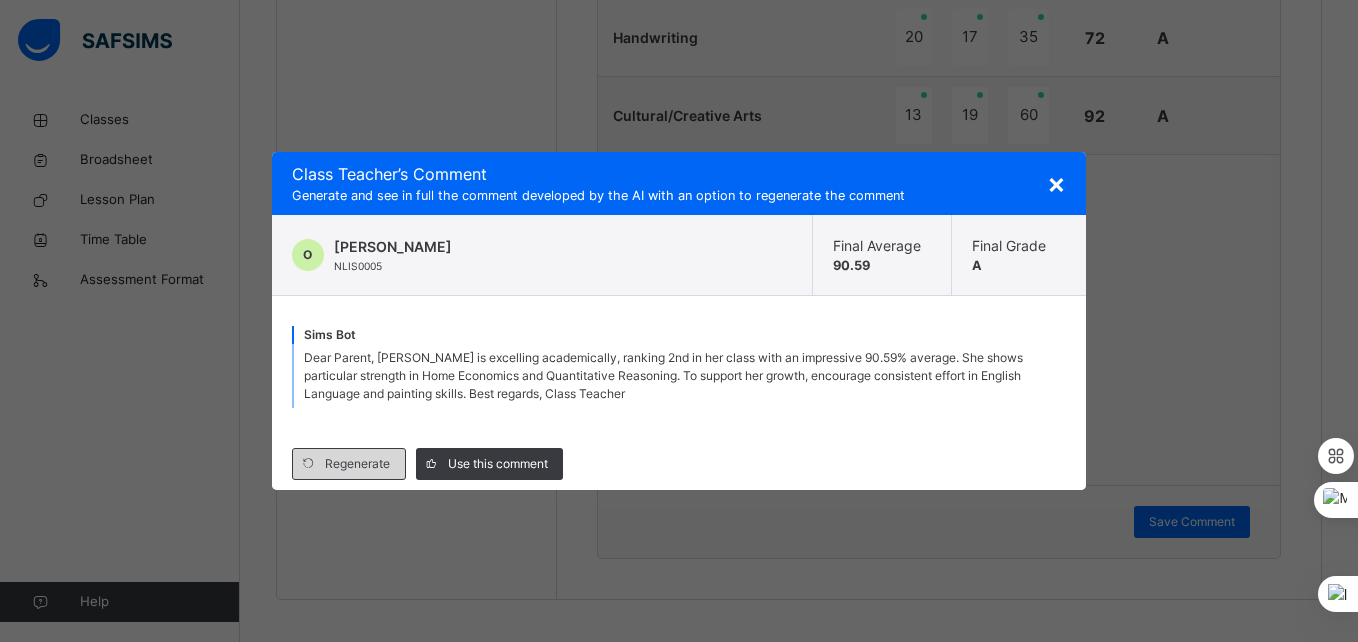 click at bounding box center (308, 464) 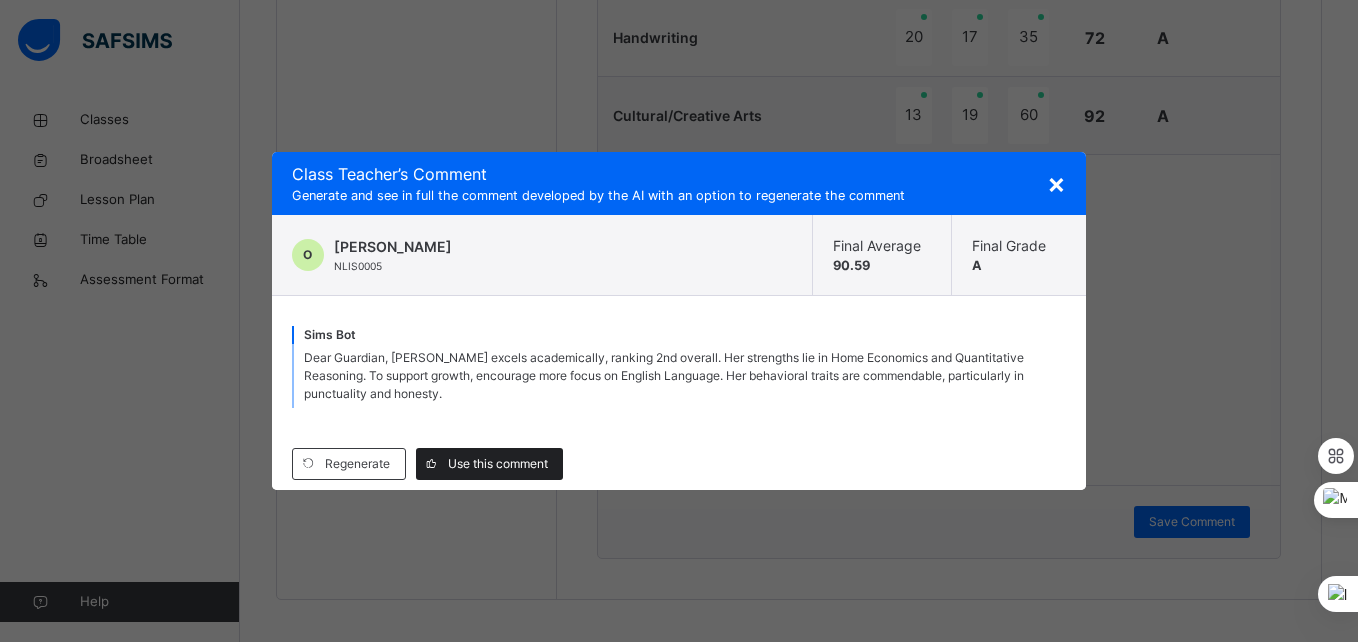click on "Use this comment" at bounding box center [498, 464] 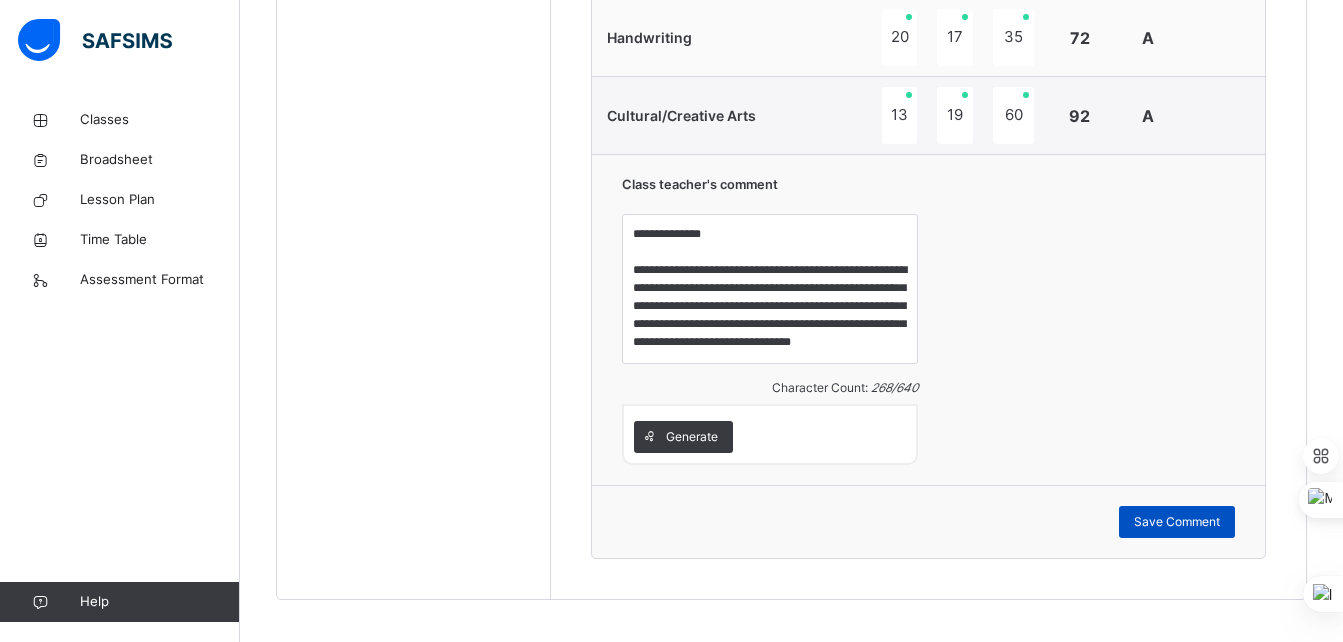 click on "Save Comment" at bounding box center [1177, 522] 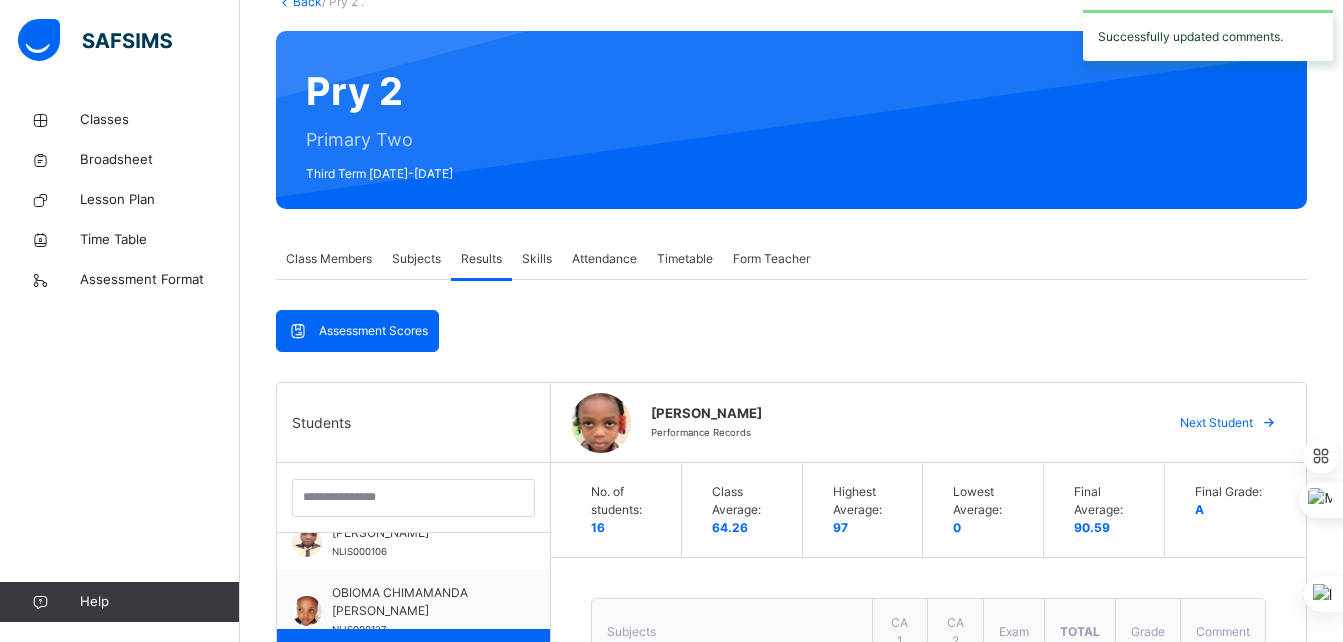 scroll, scrollTop: 0, scrollLeft: 0, axis: both 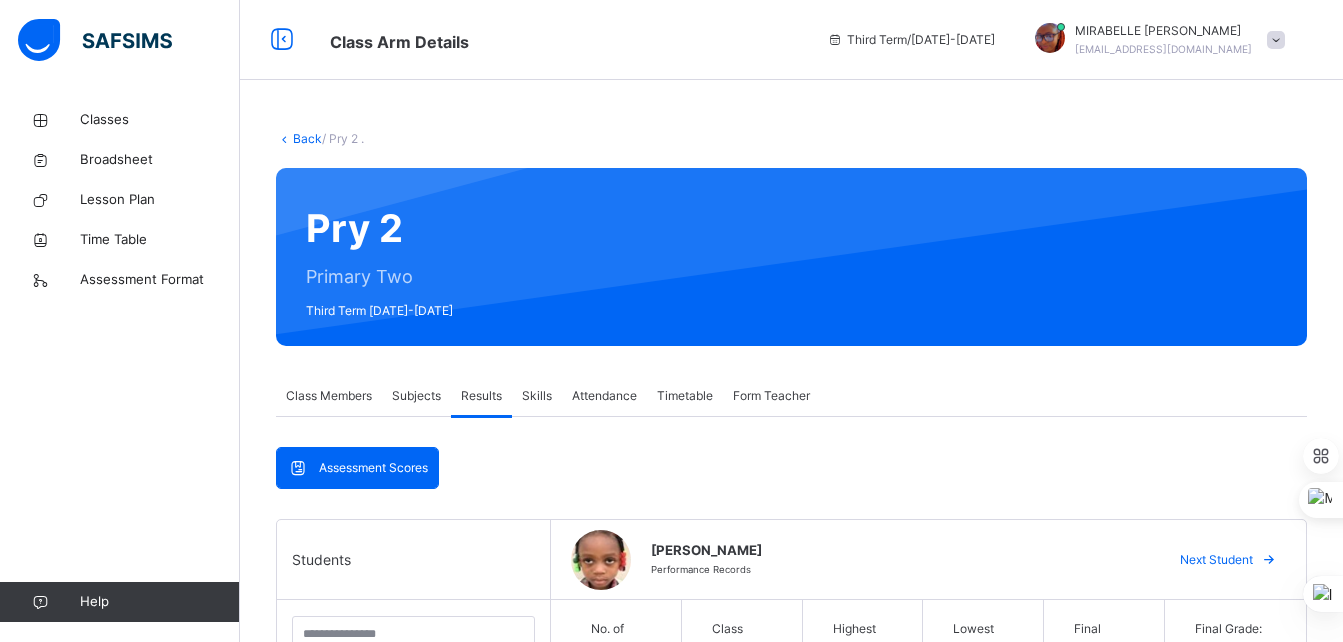 click on "Next Student" at bounding box center [1216, 560] 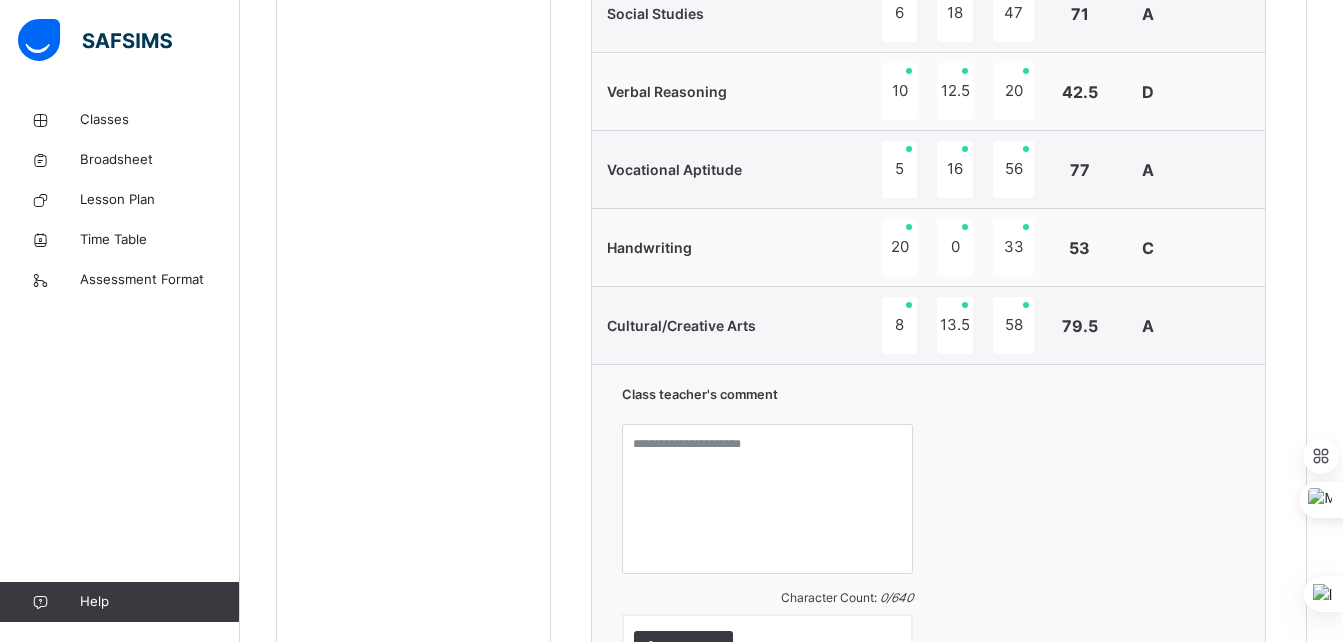 scroll, scrollTop: 1896, scrollLeft: 0, axis: vertical 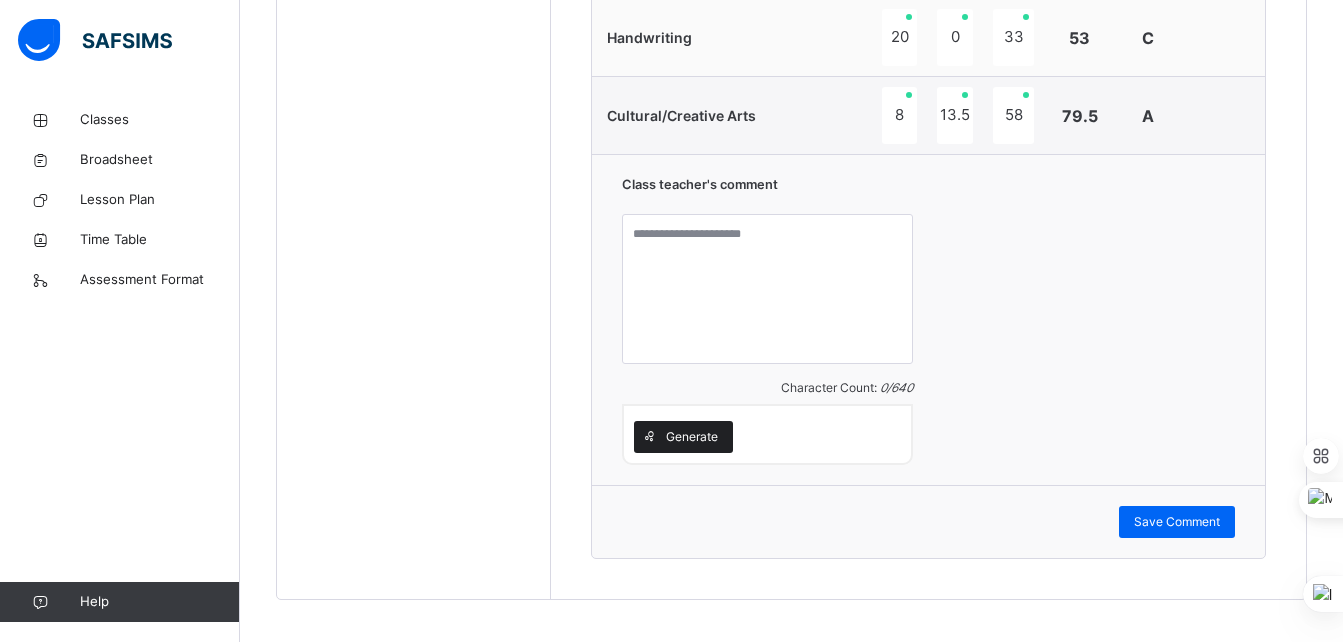 click on "Generate" at bounding box center [692, 437] 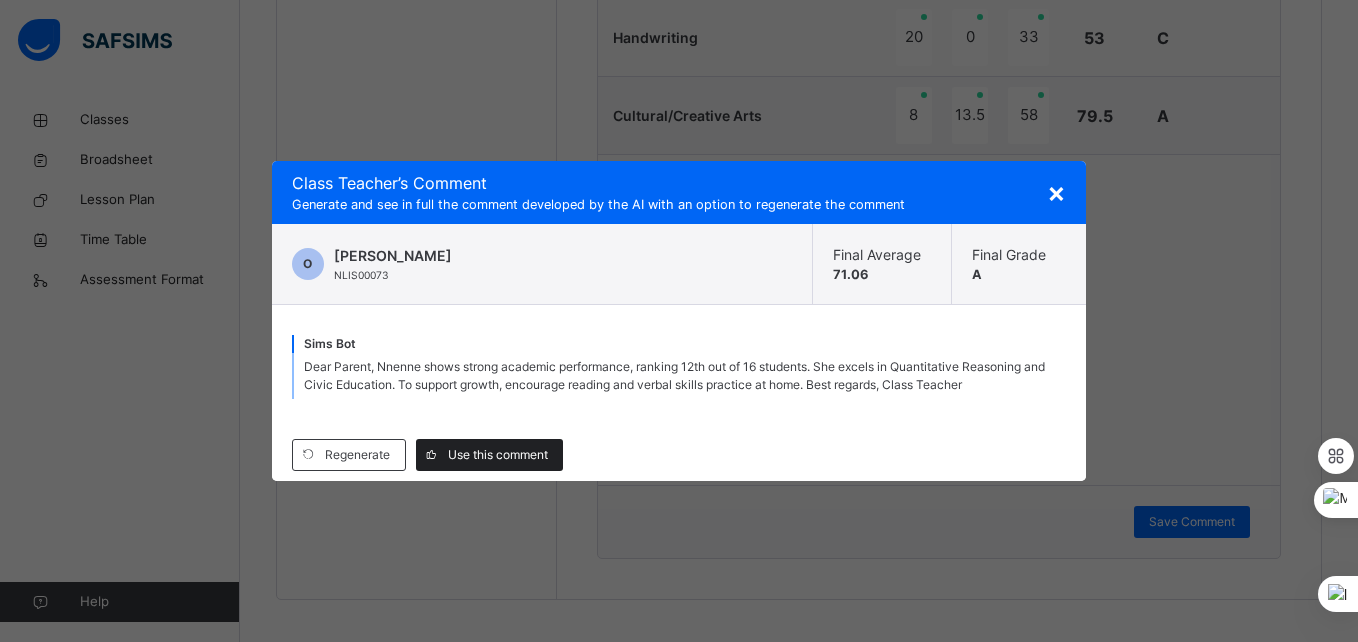 click on "Use this comment" at bounding box center [498, 455] 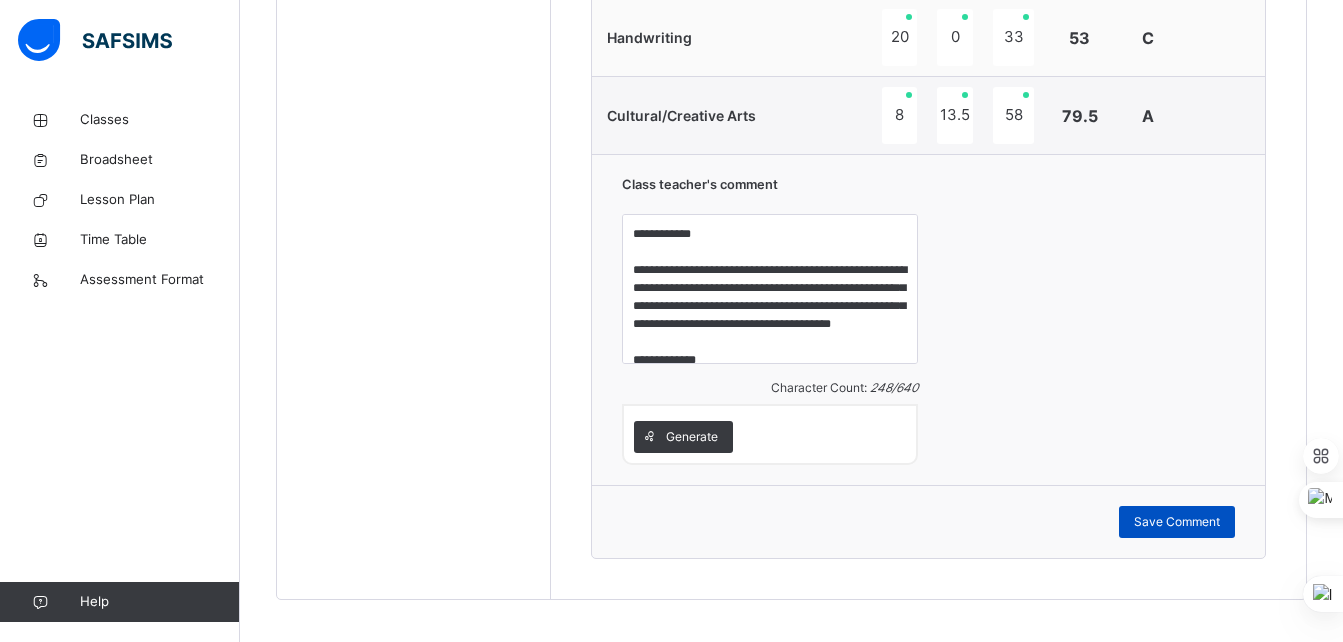 click on "Save Comment" at bounding box center [1177, 522] 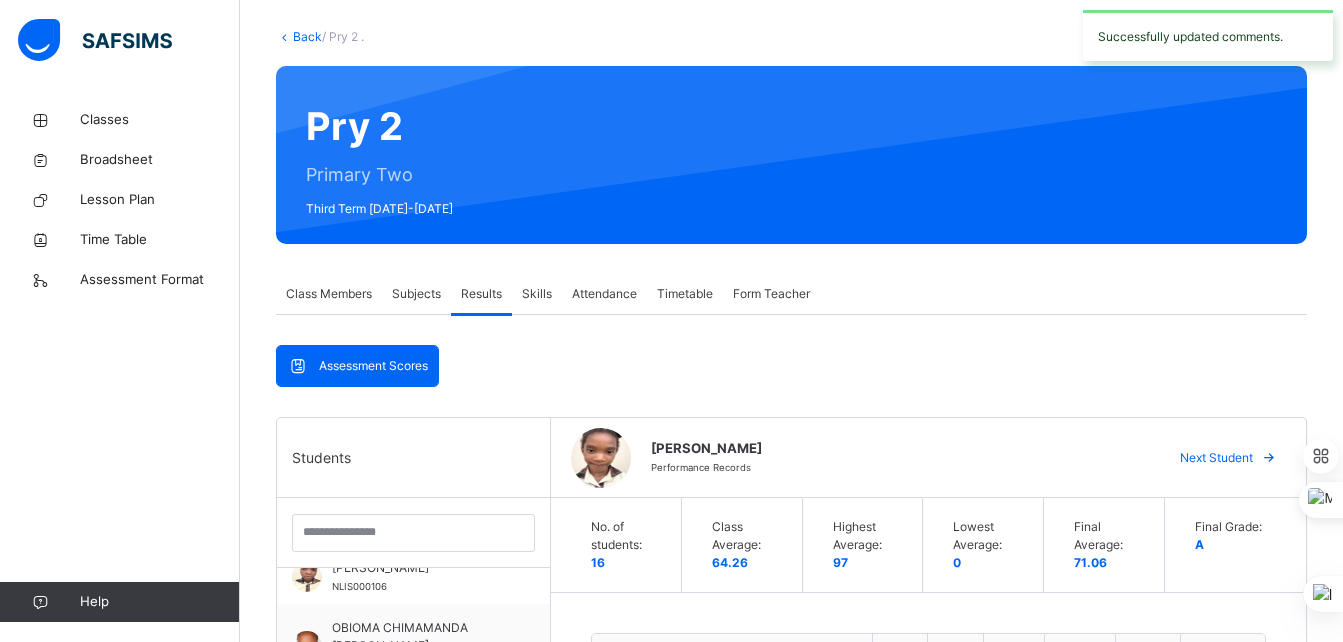 scroll, scrollTop: 99, scrollLeft: 0, axis: vertical 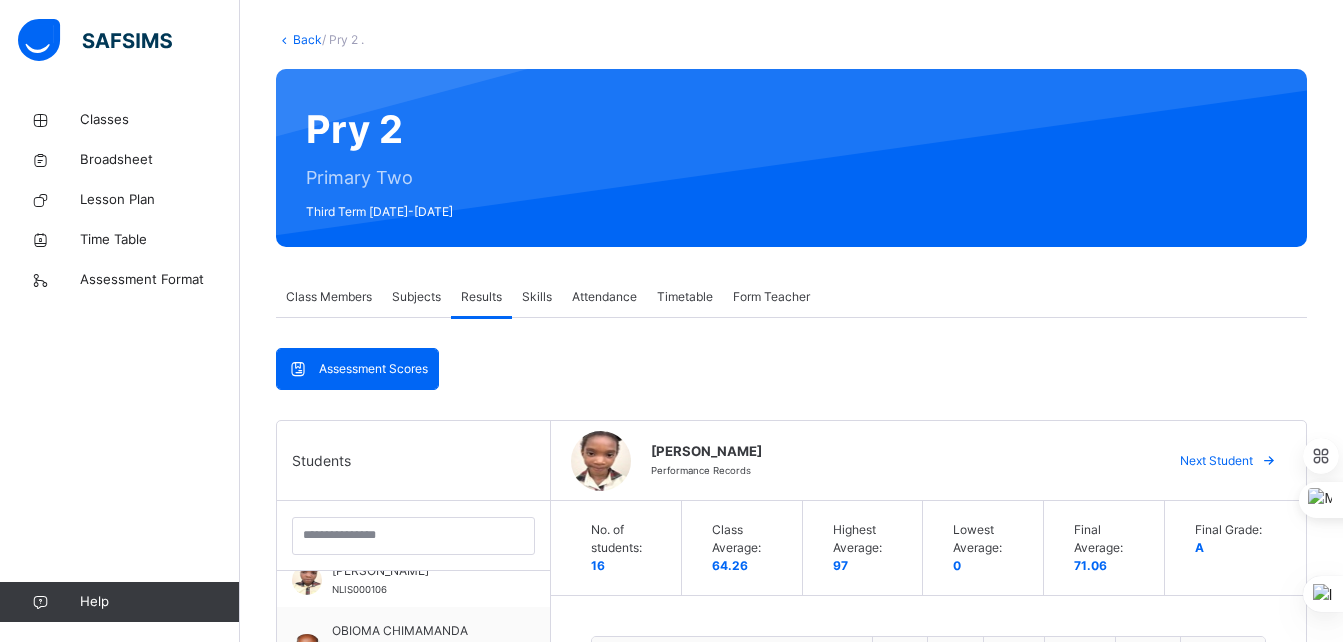 click on "Next Student" at bounding box center (1216, 461) 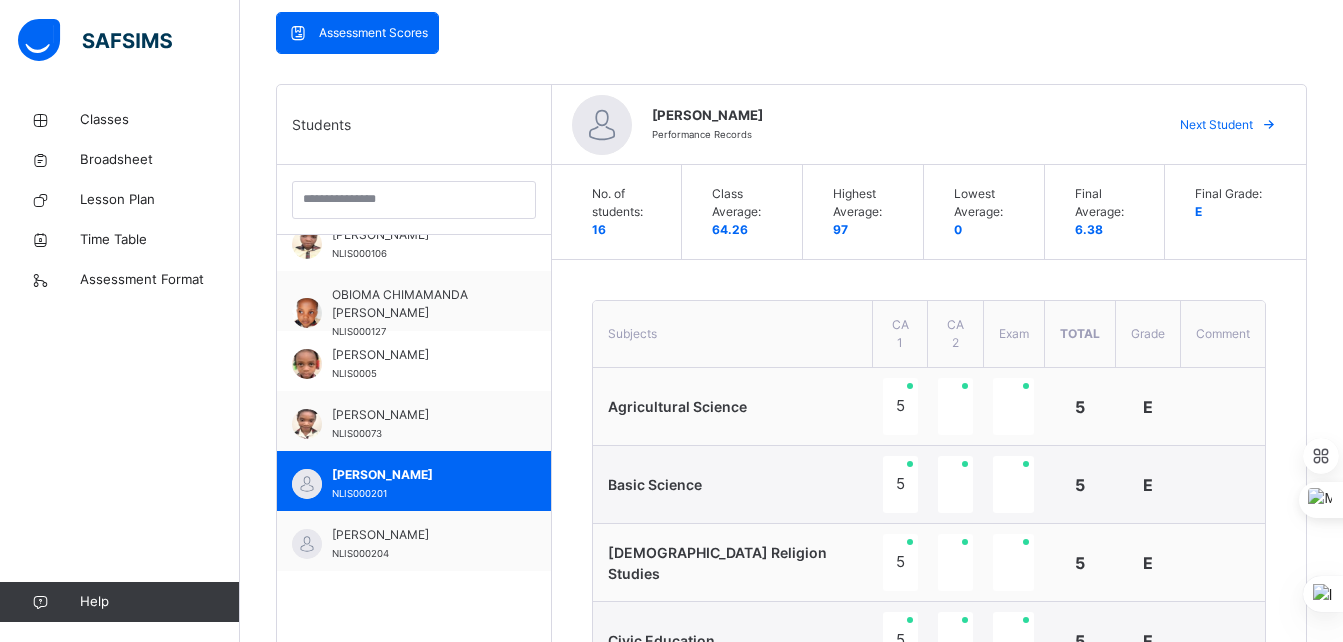 scroll, scrollTop: 432, scrollLeft: 0, axis: vertical 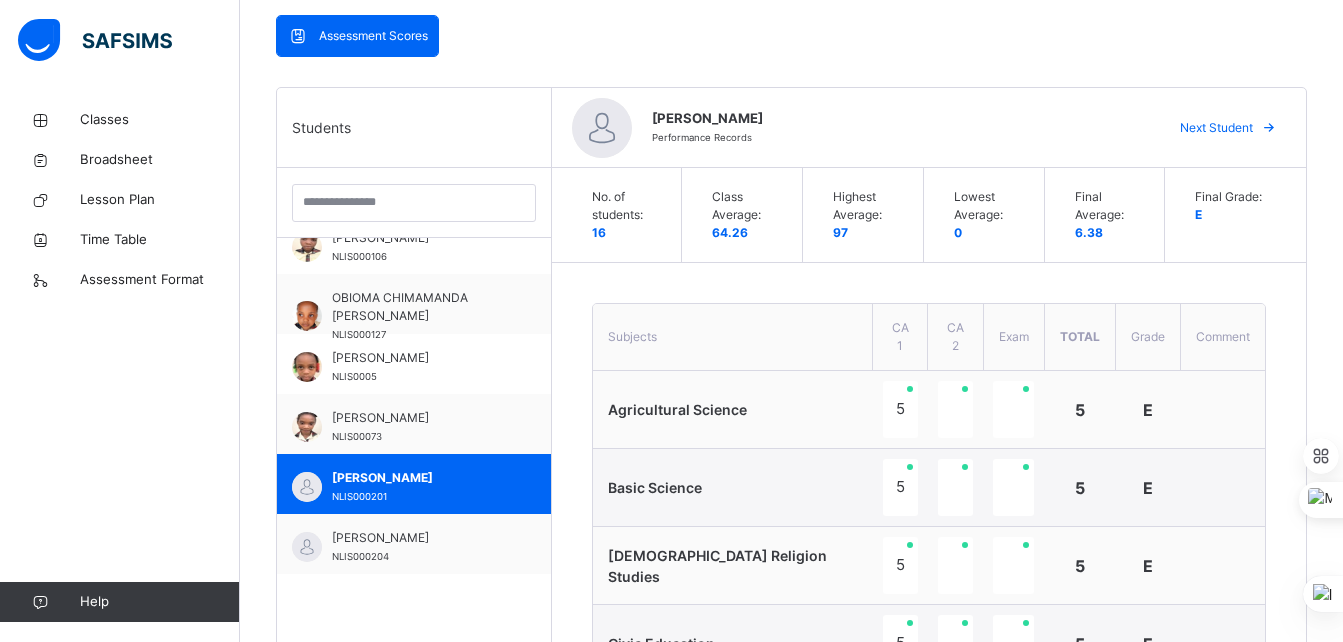 click on "Next Student" at bounding box center [1225, 128] 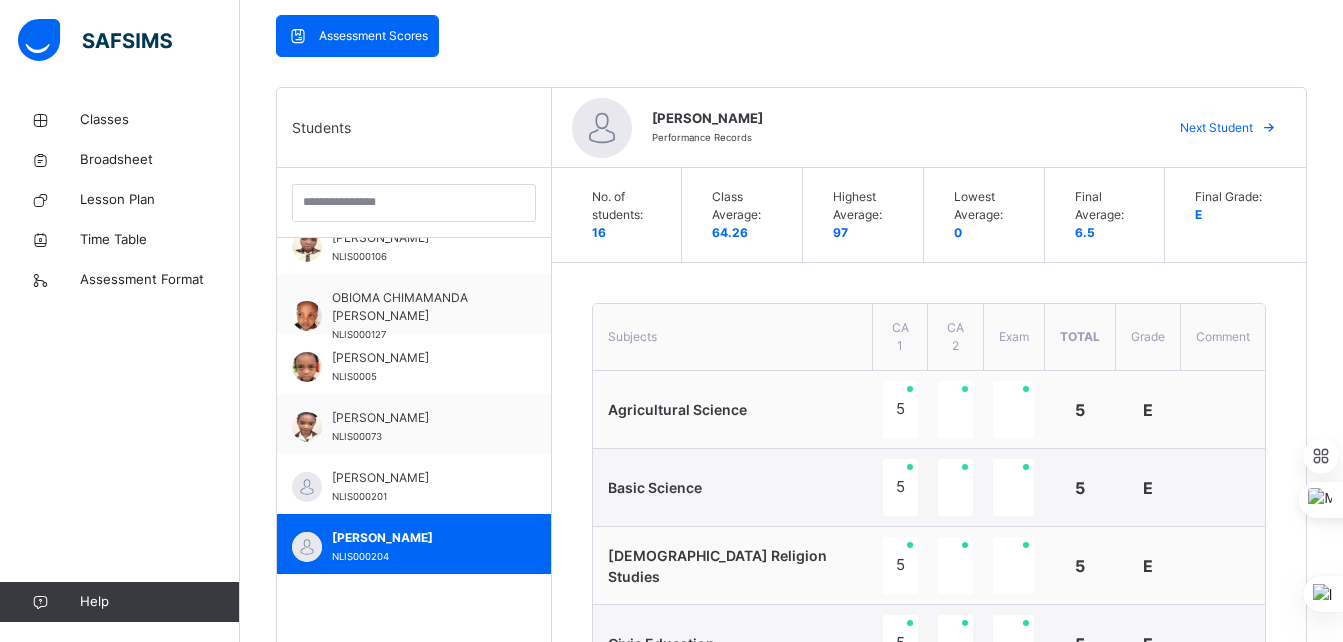 click on "Next Student" at bounding box center (1225, 128) 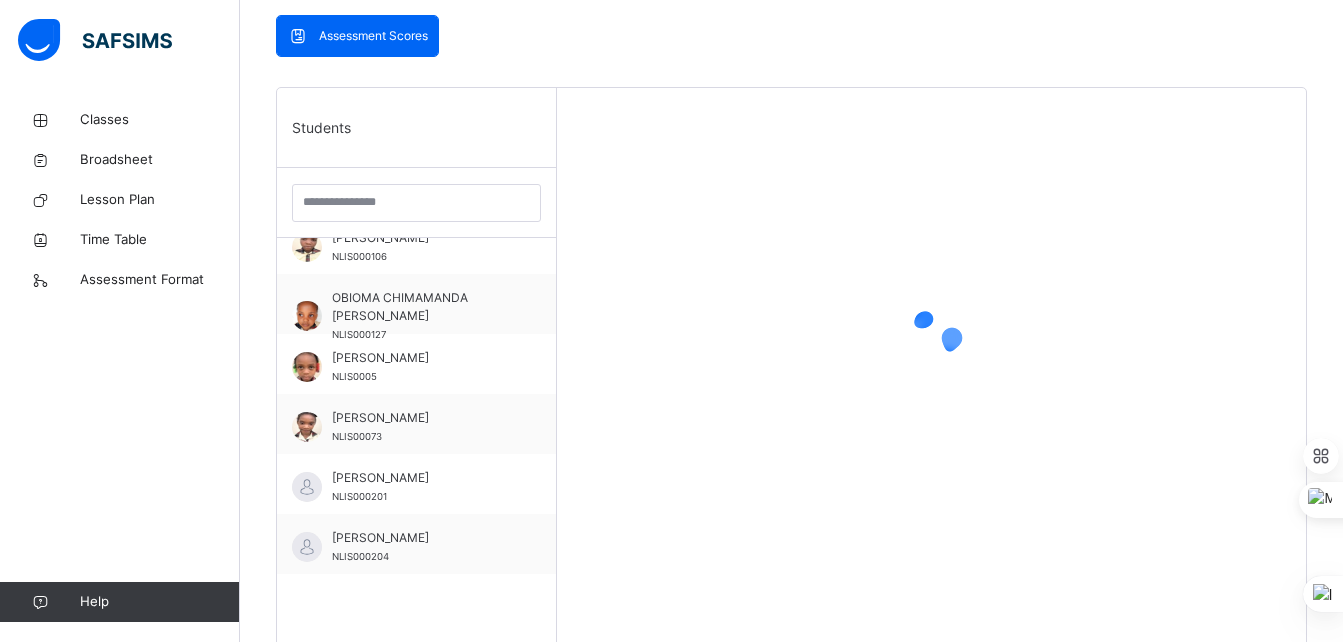 click at bounding box center (931, 338) 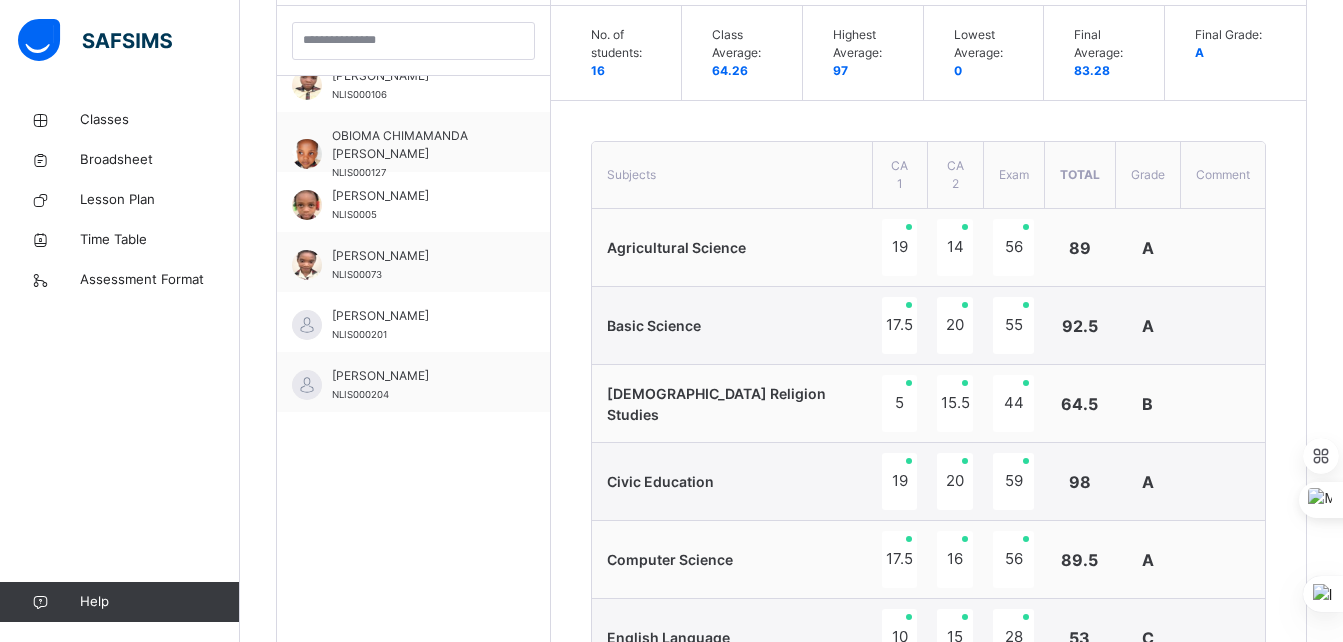 scroll, scrollTop: 550, scrollLeft: 0, axis: vertical 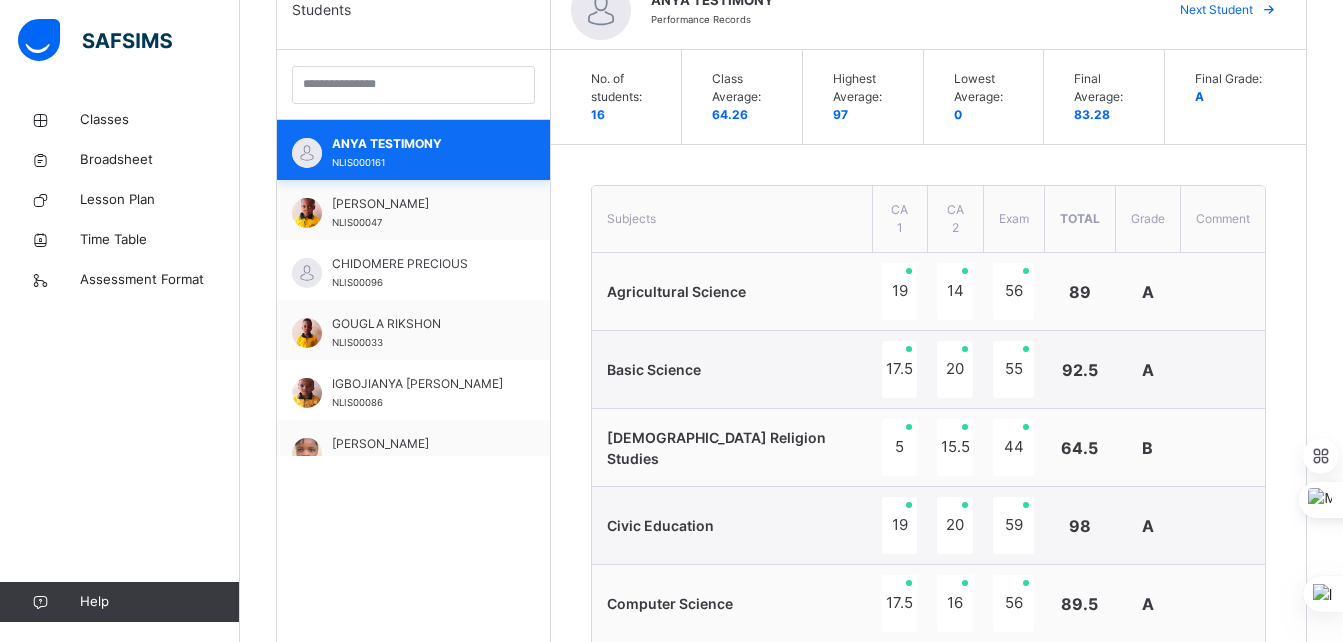 click on "ANYA TESTIMONY  NLIS000161" at bounding box center (413, 150) 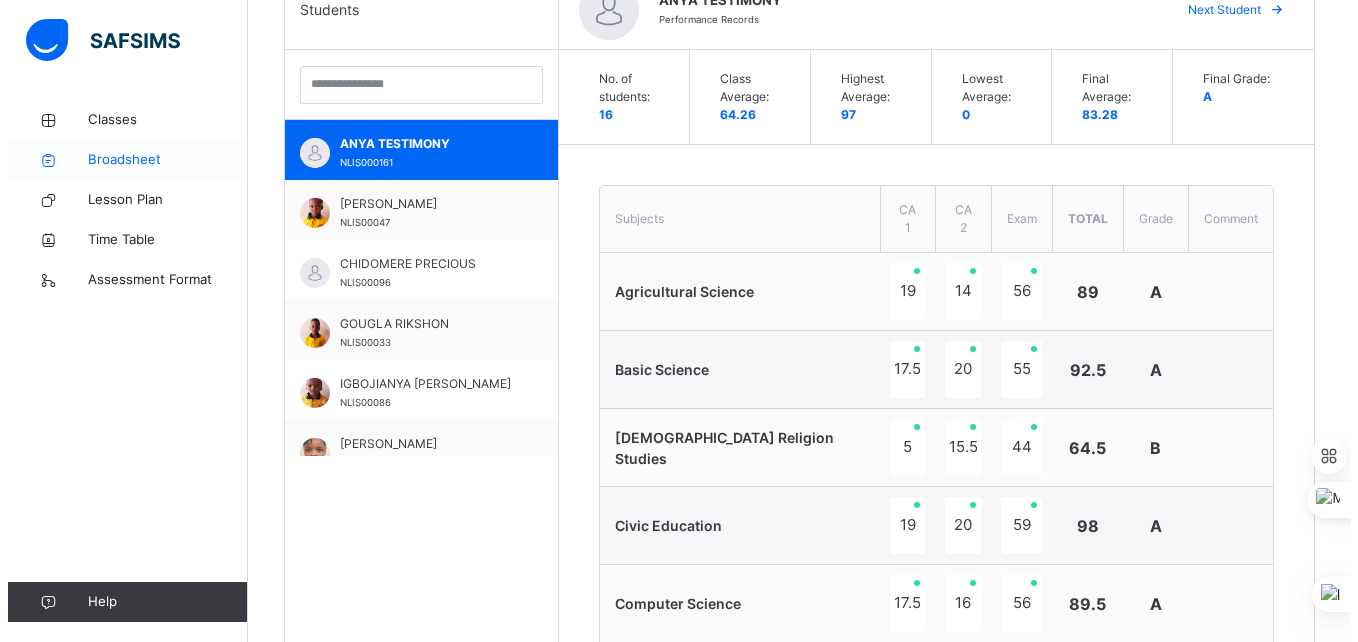scroll, scrollTop: 0, scrollLeft: 0, axis: both 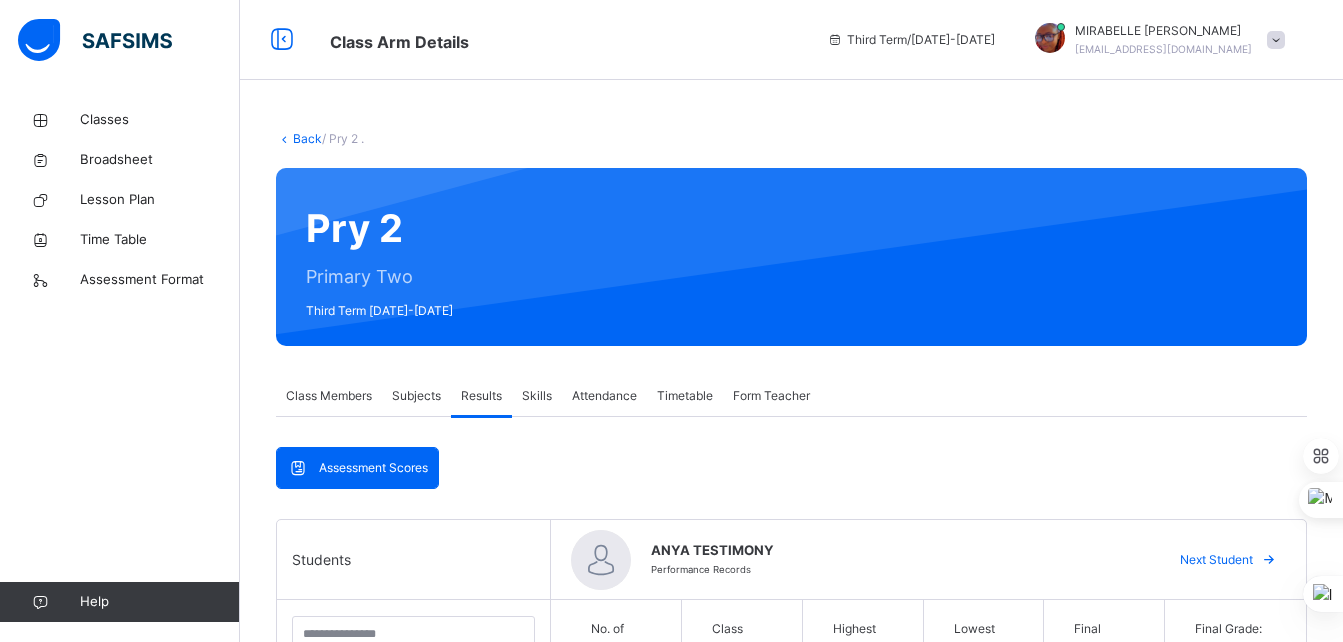 click at bounding box center [1276, 40] 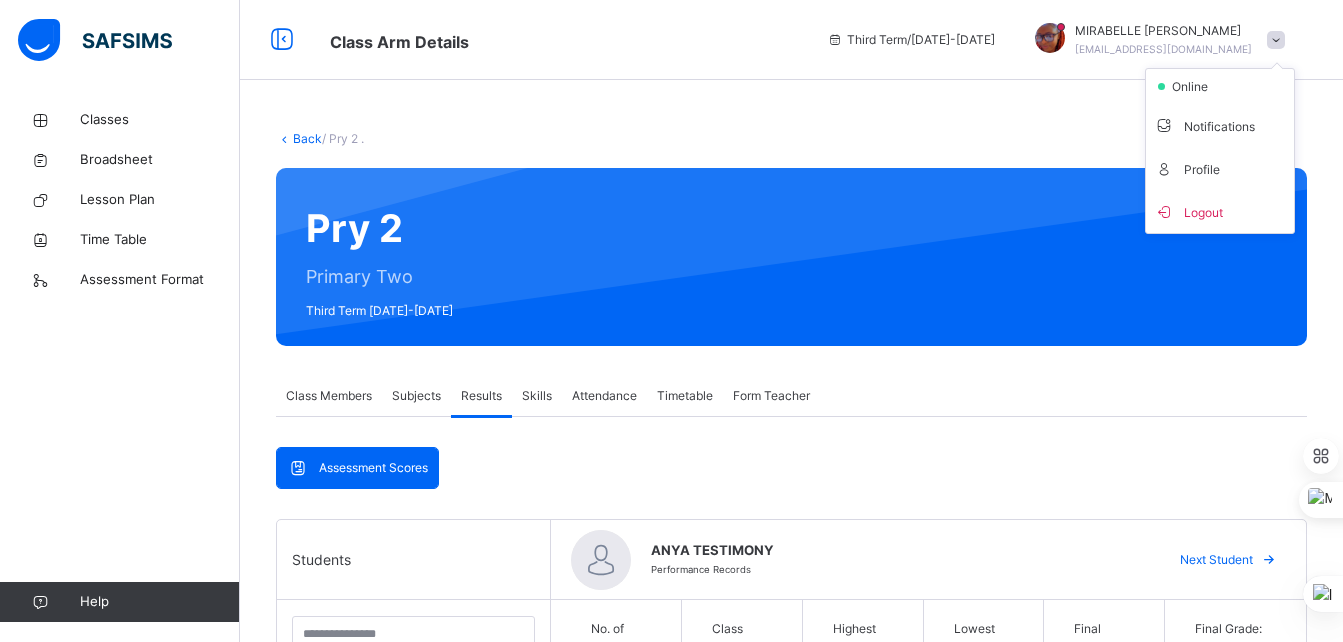 click at bounding box center (1276, 40) 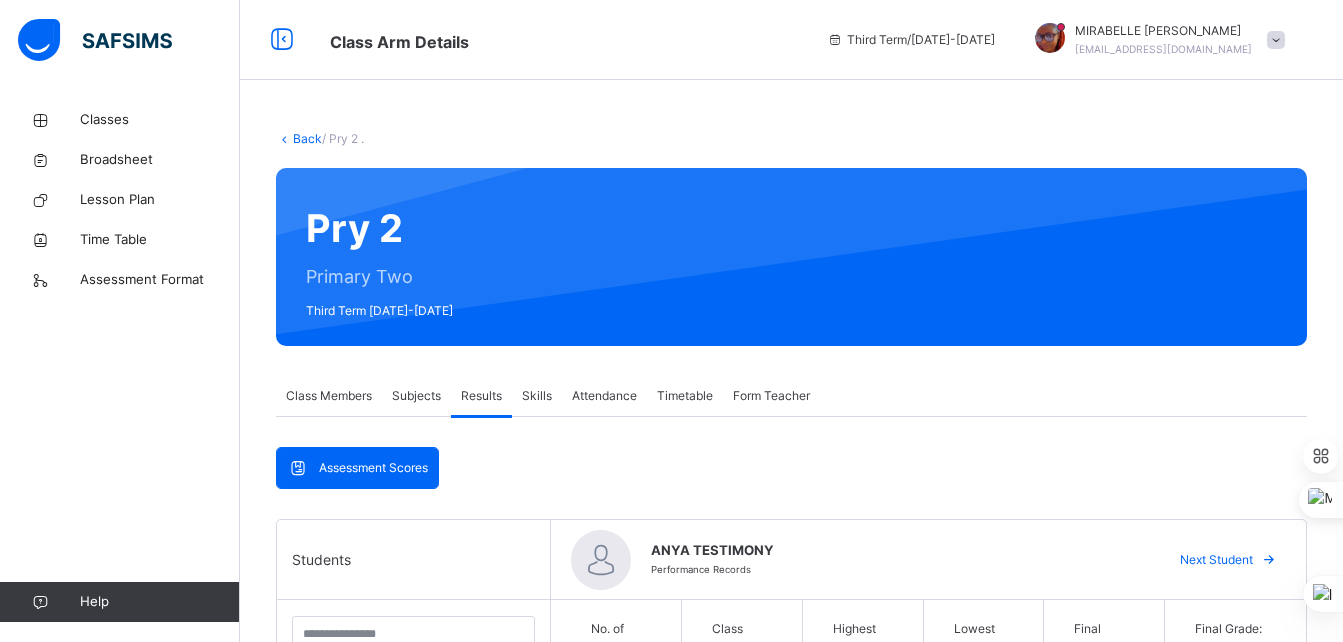 click at bounding box center [1276, 40] 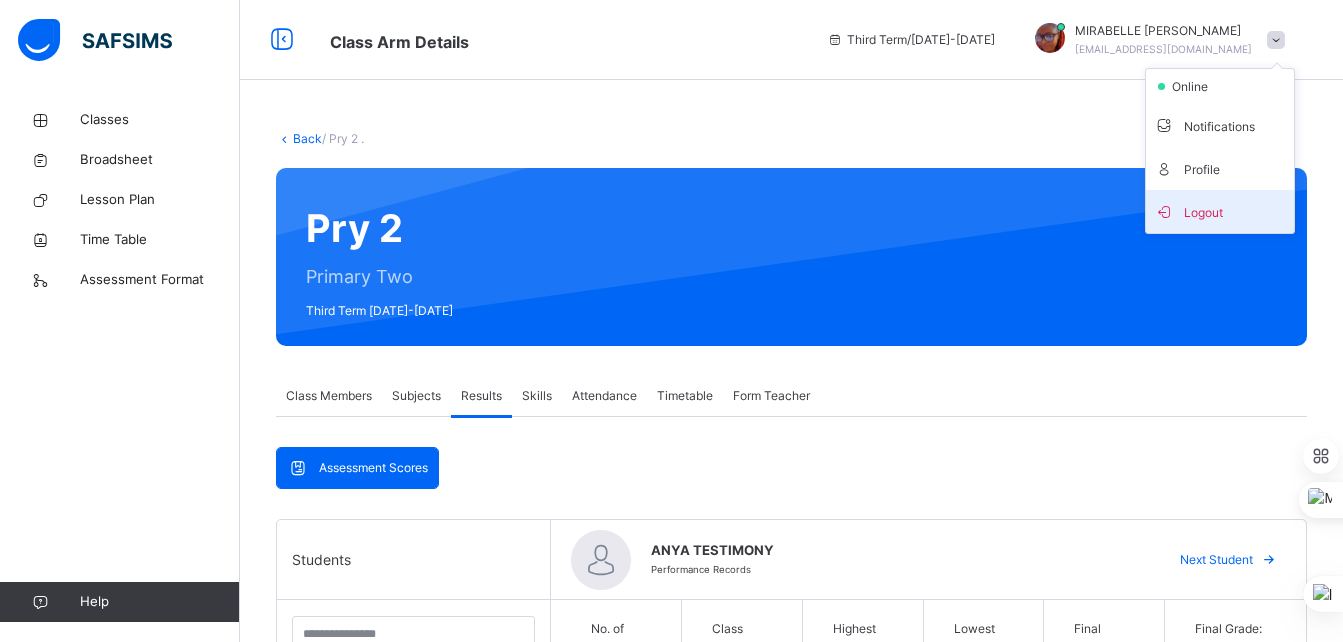 click on "Logout" at bounding box center (1220, 211) 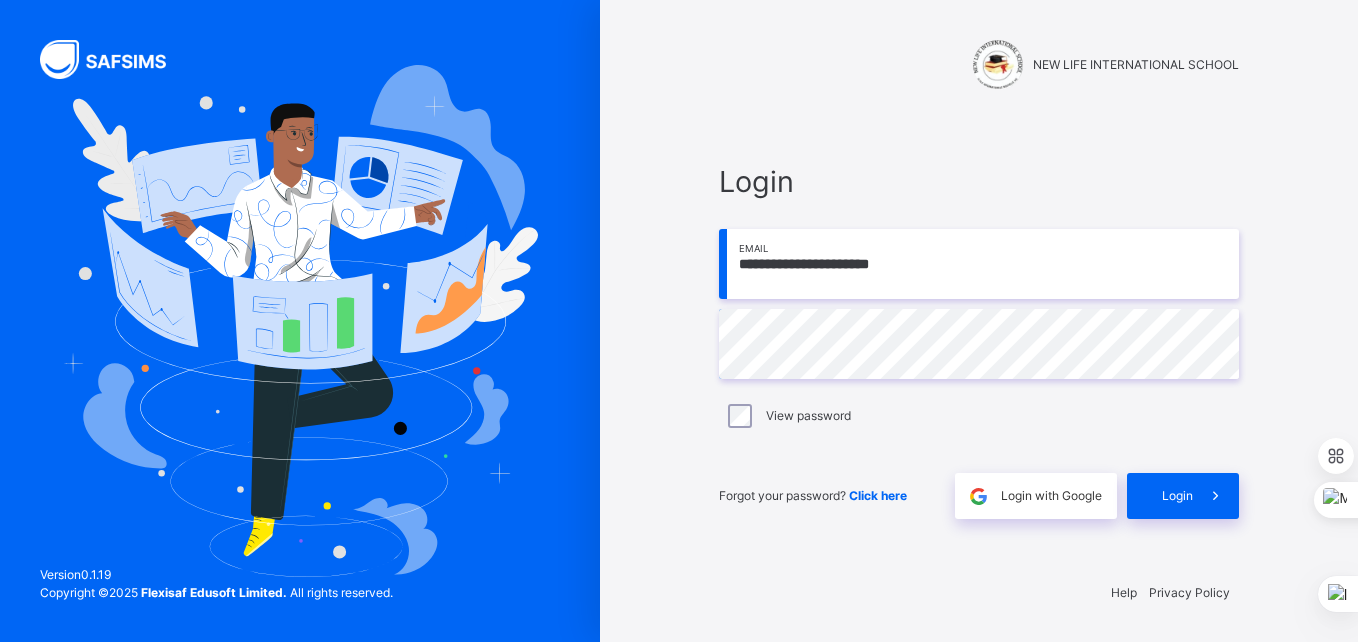 click on "**********" at bounding box center (979, 264) 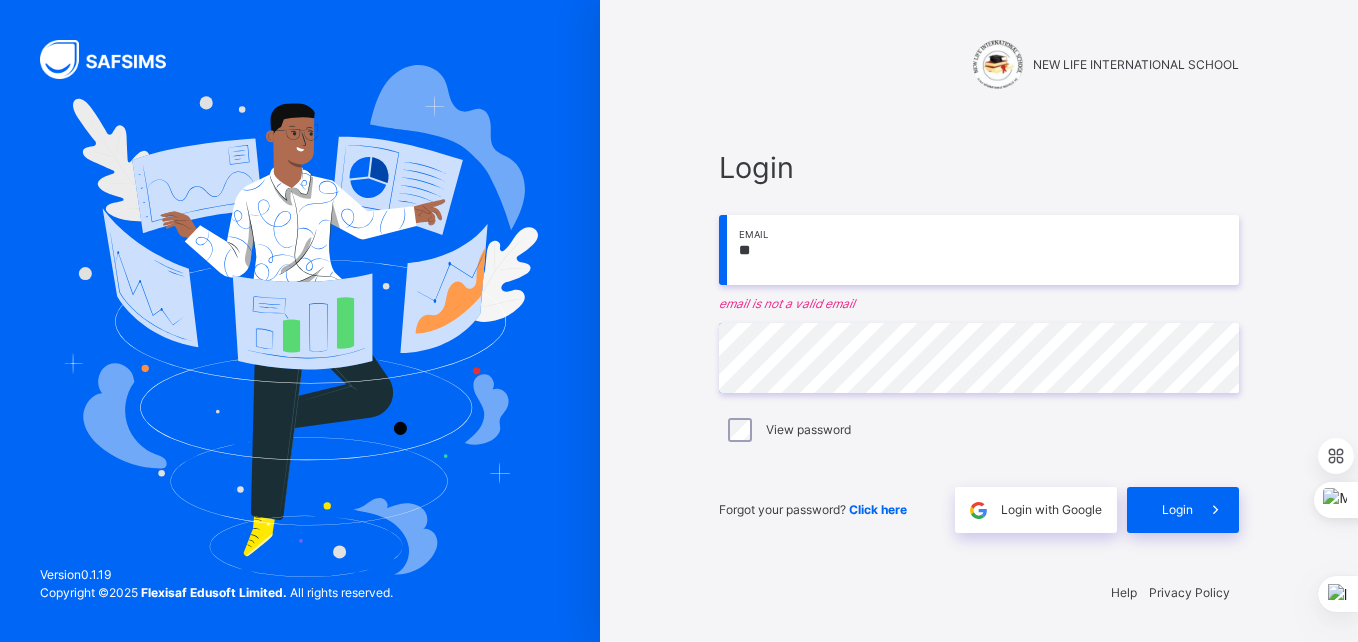type on "*" 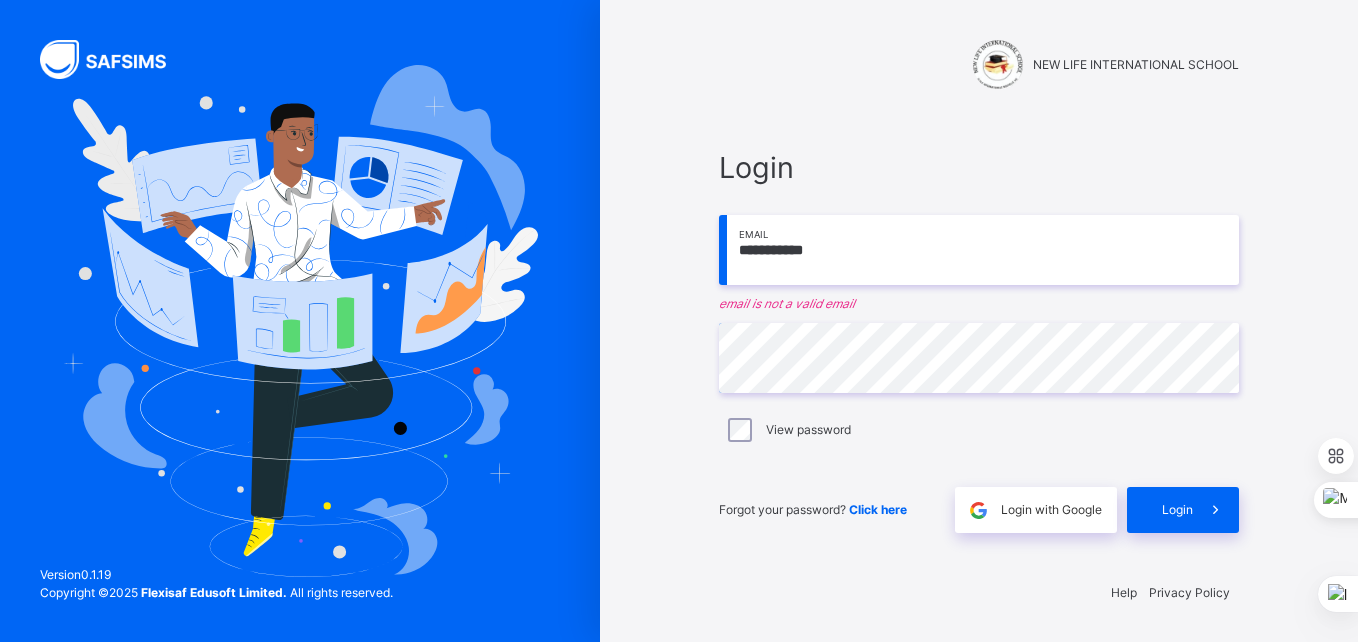 click on "**********" at bounding box center [979, 250] 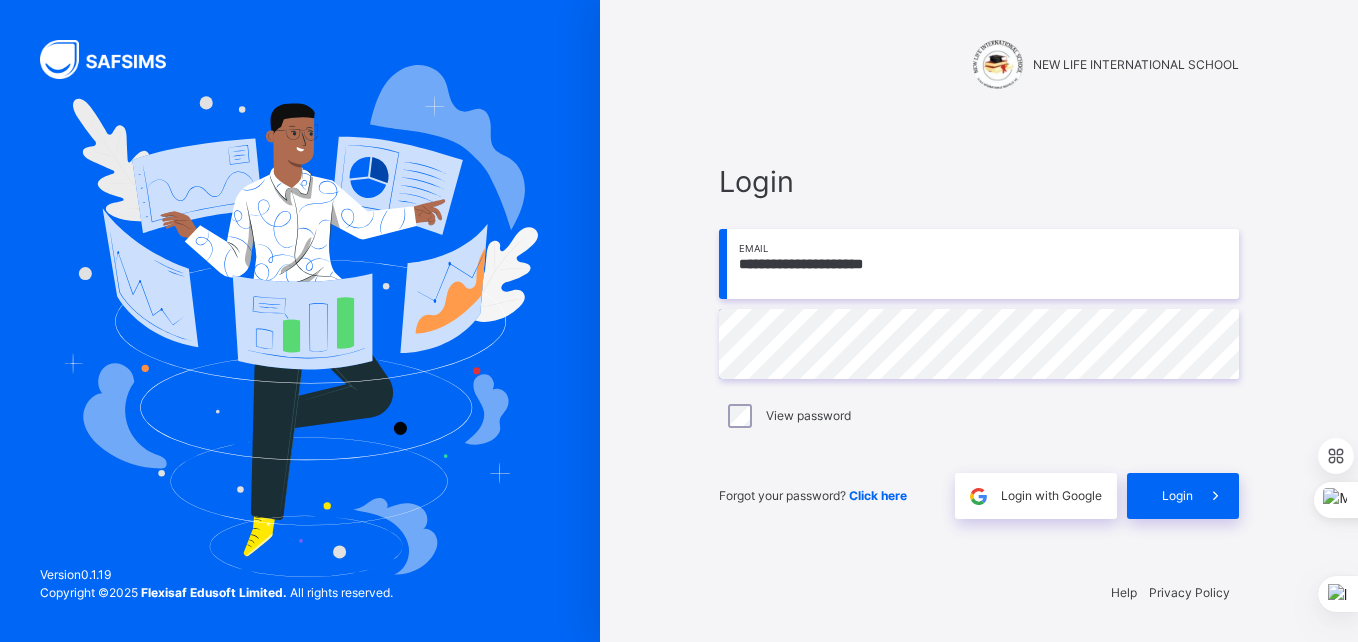 type on "**********" 